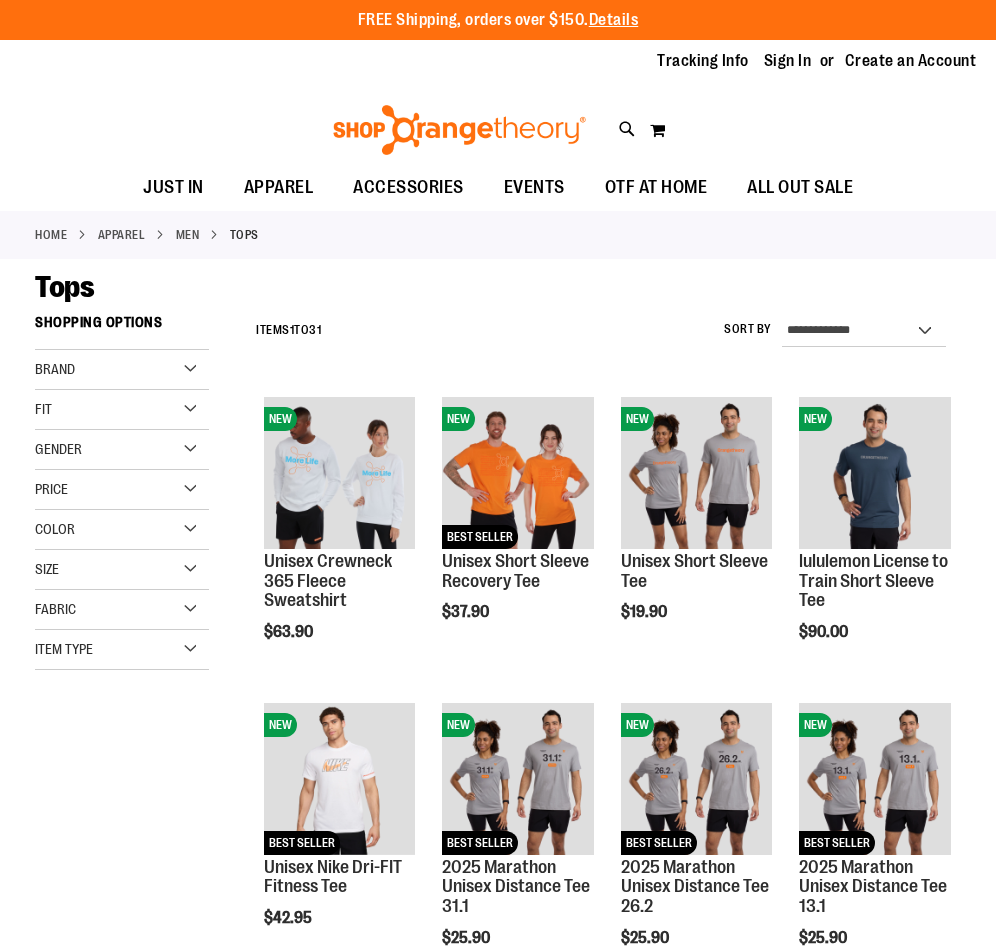 scroll, scrollTop: 0, scrollLeft: 0, axis: both 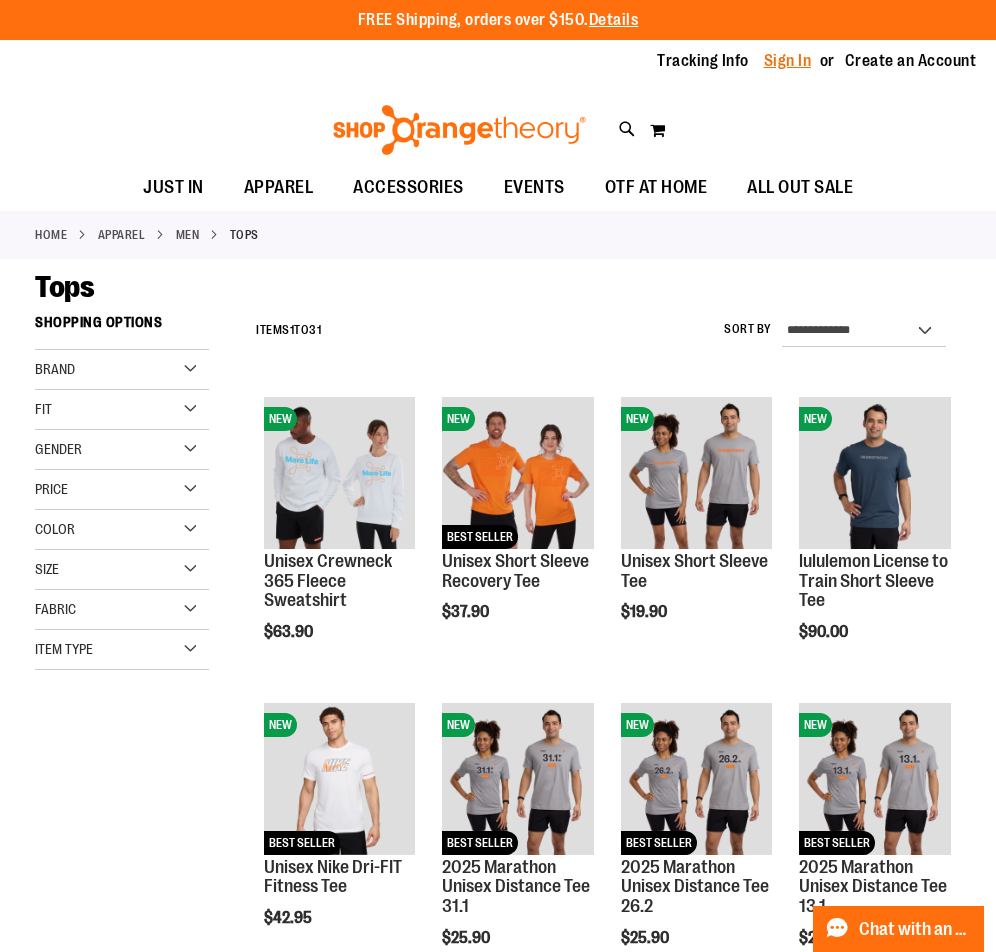 type on "**********" 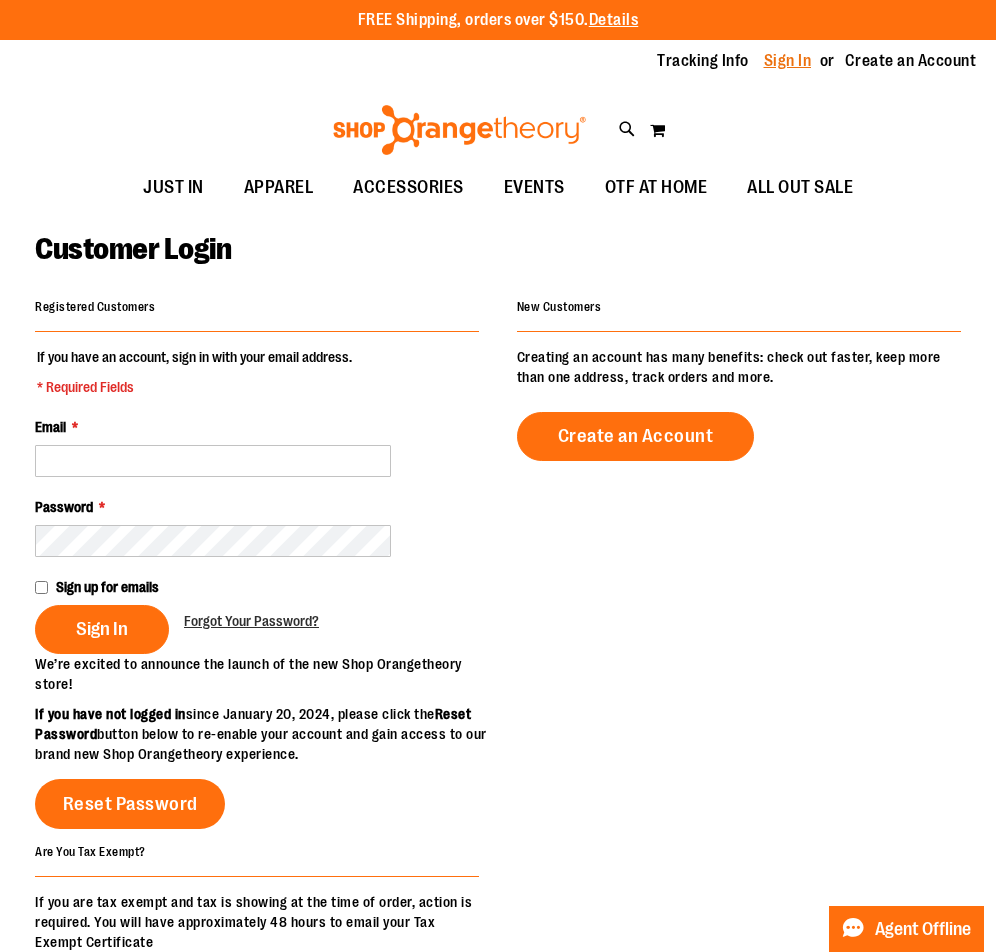 scroll, scrollTop: 0, scrollLeft: 0, axis: both 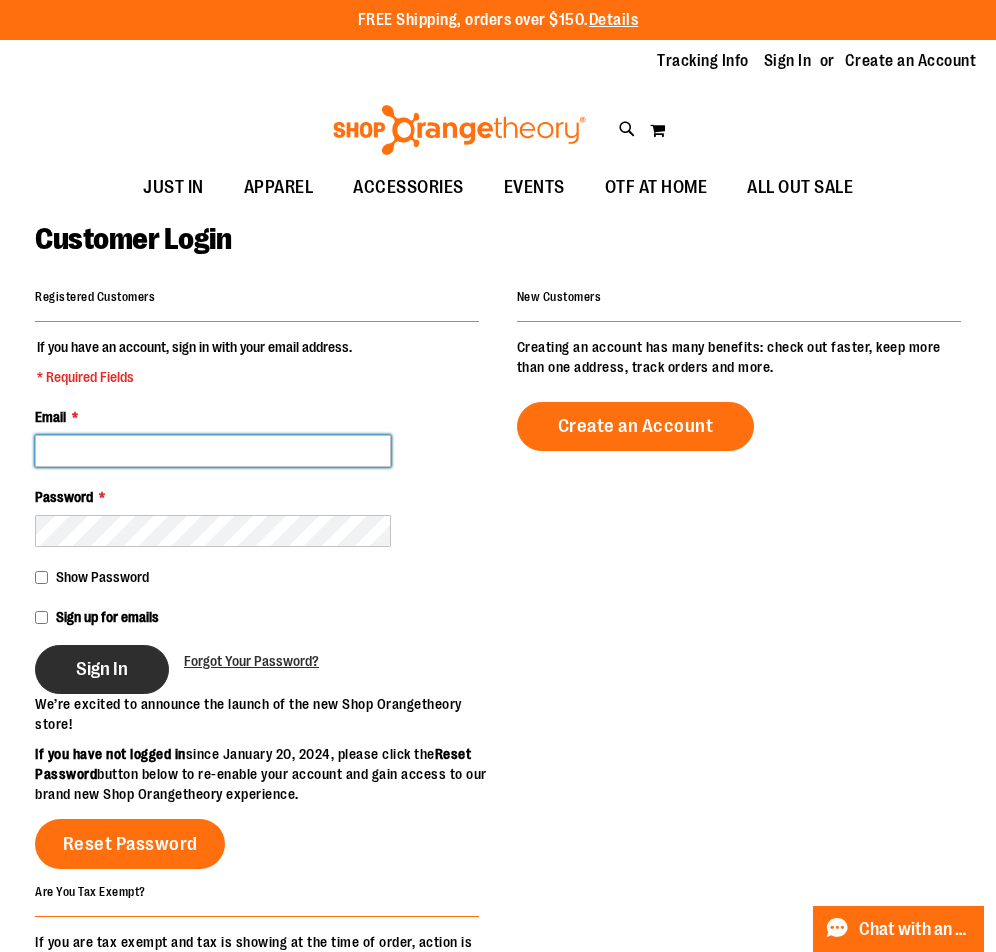 type on "**********" 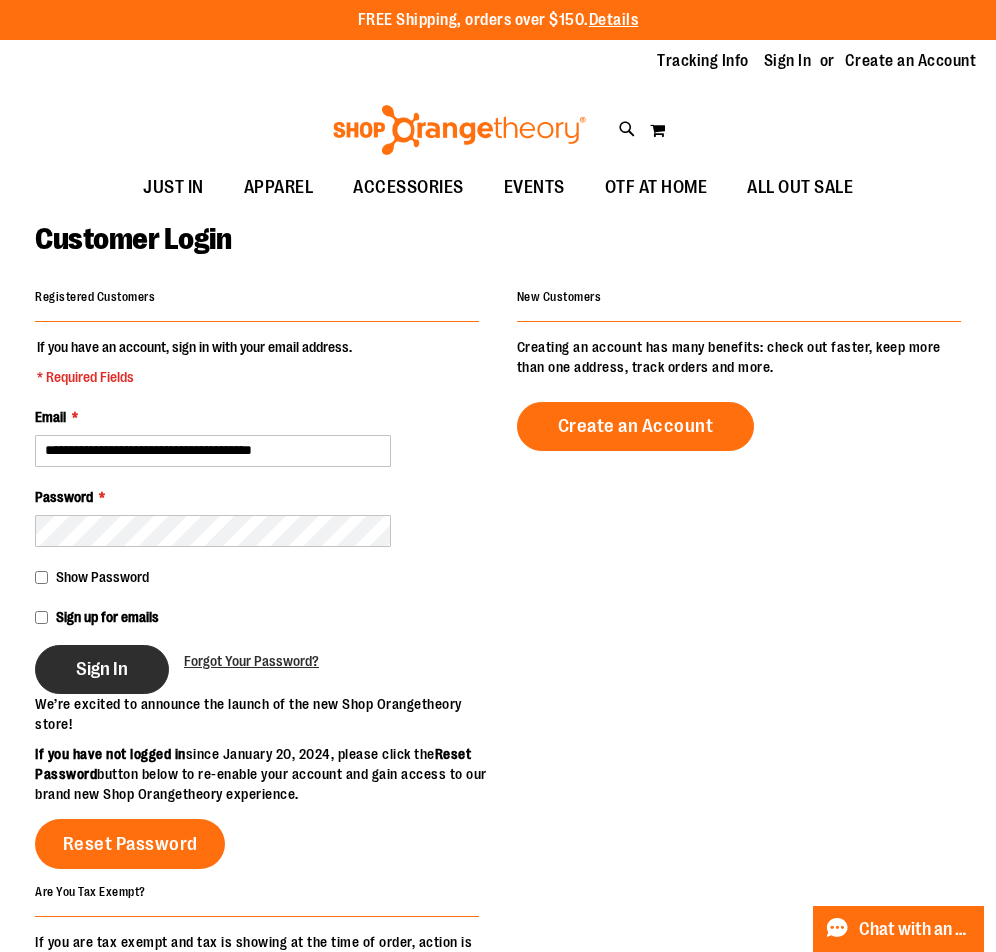 type on "**********" 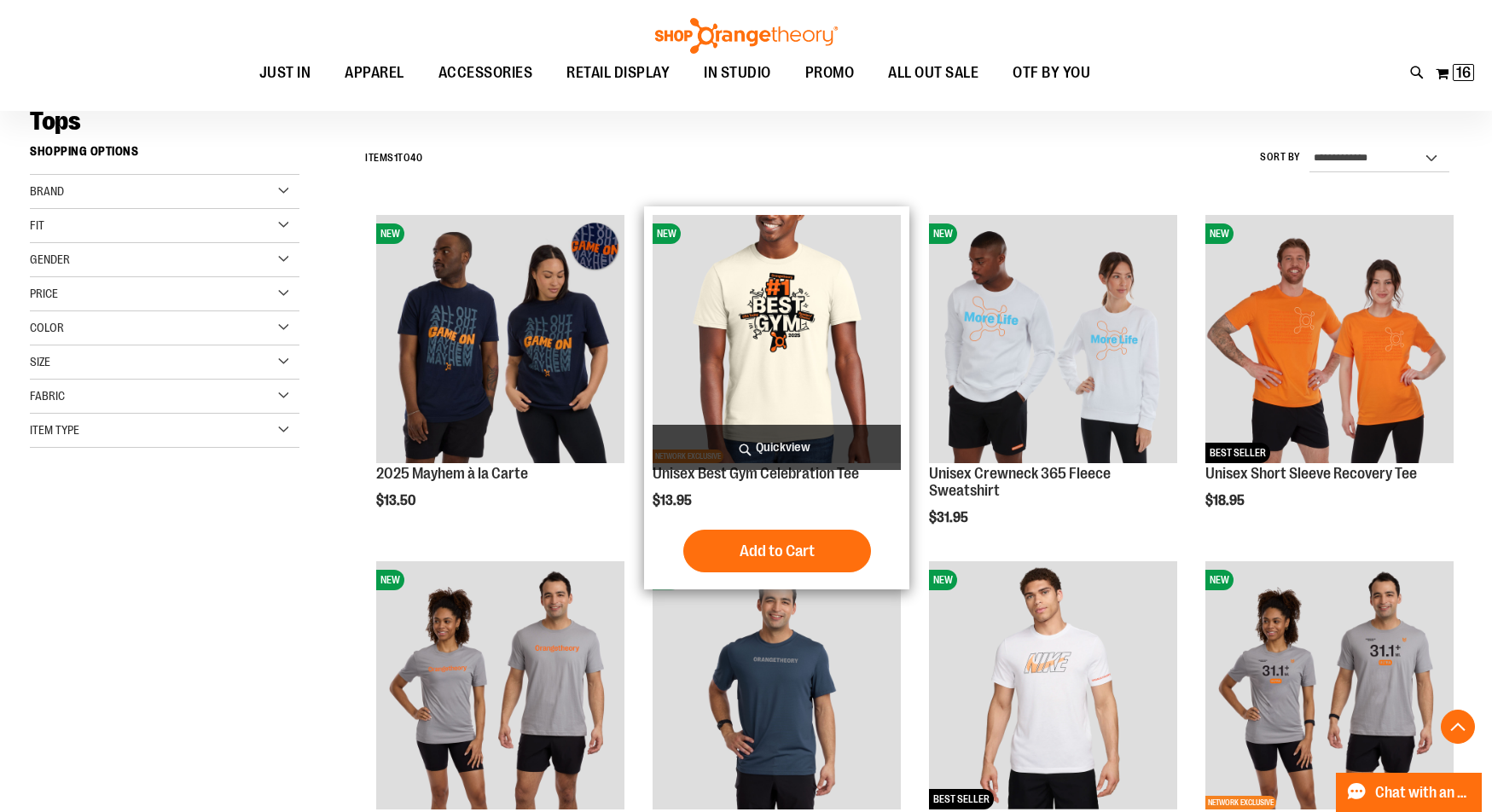 scroll, scrollTop: 0, scrollLeft: 0, axis: both 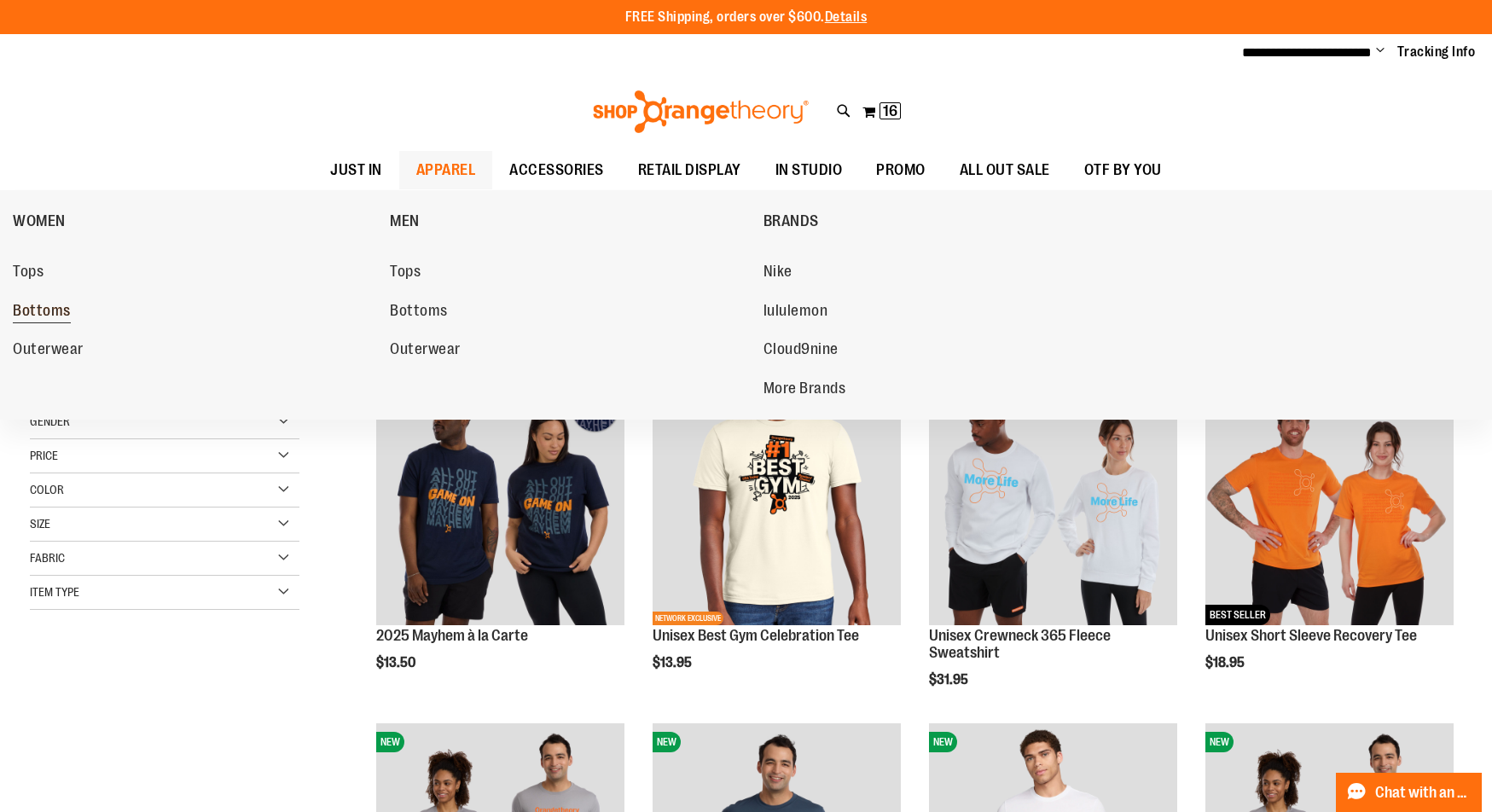 type on "**********" 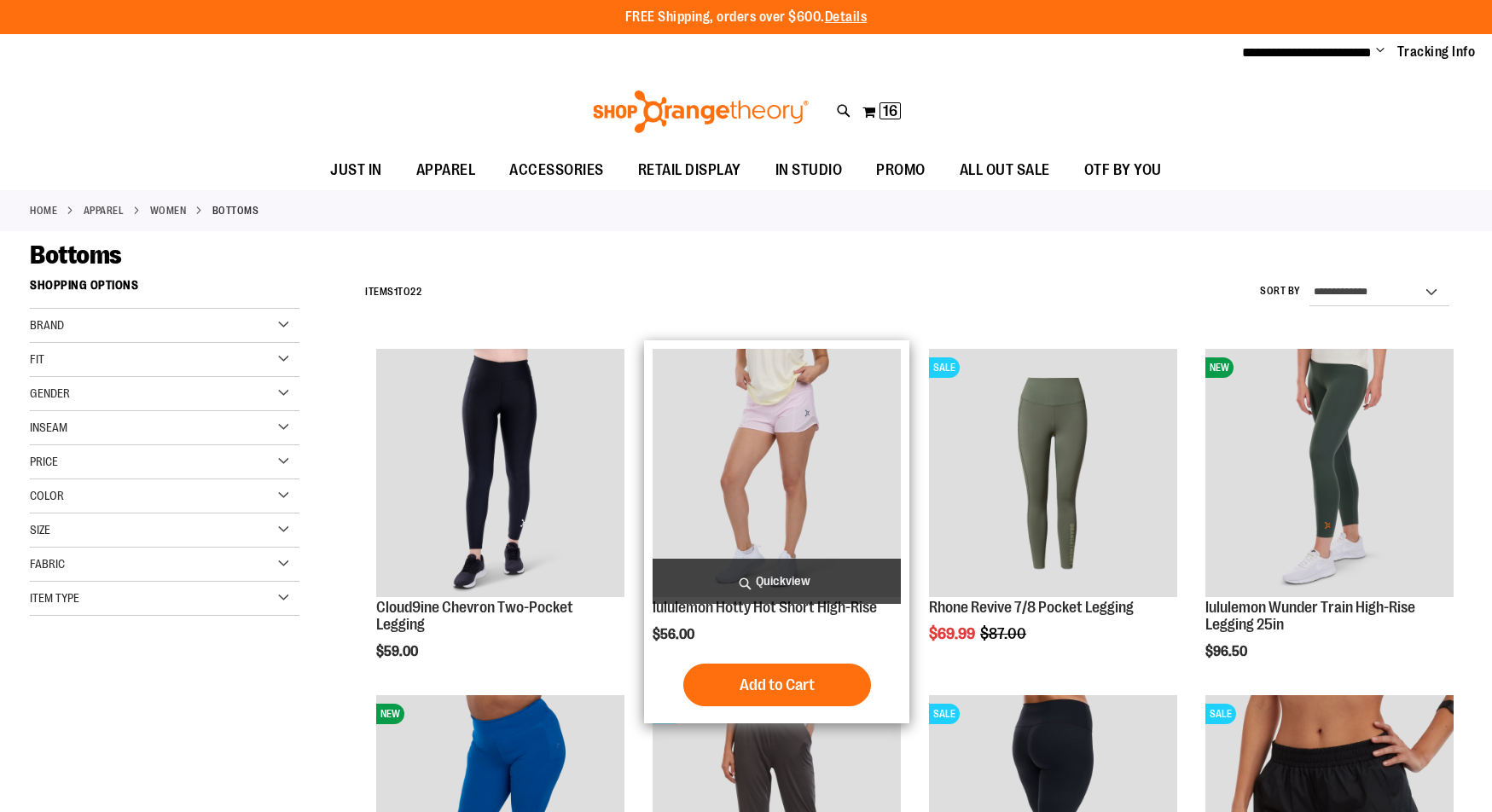 scroll, scrollTop: 0, scrollLeft: 0, axis: both 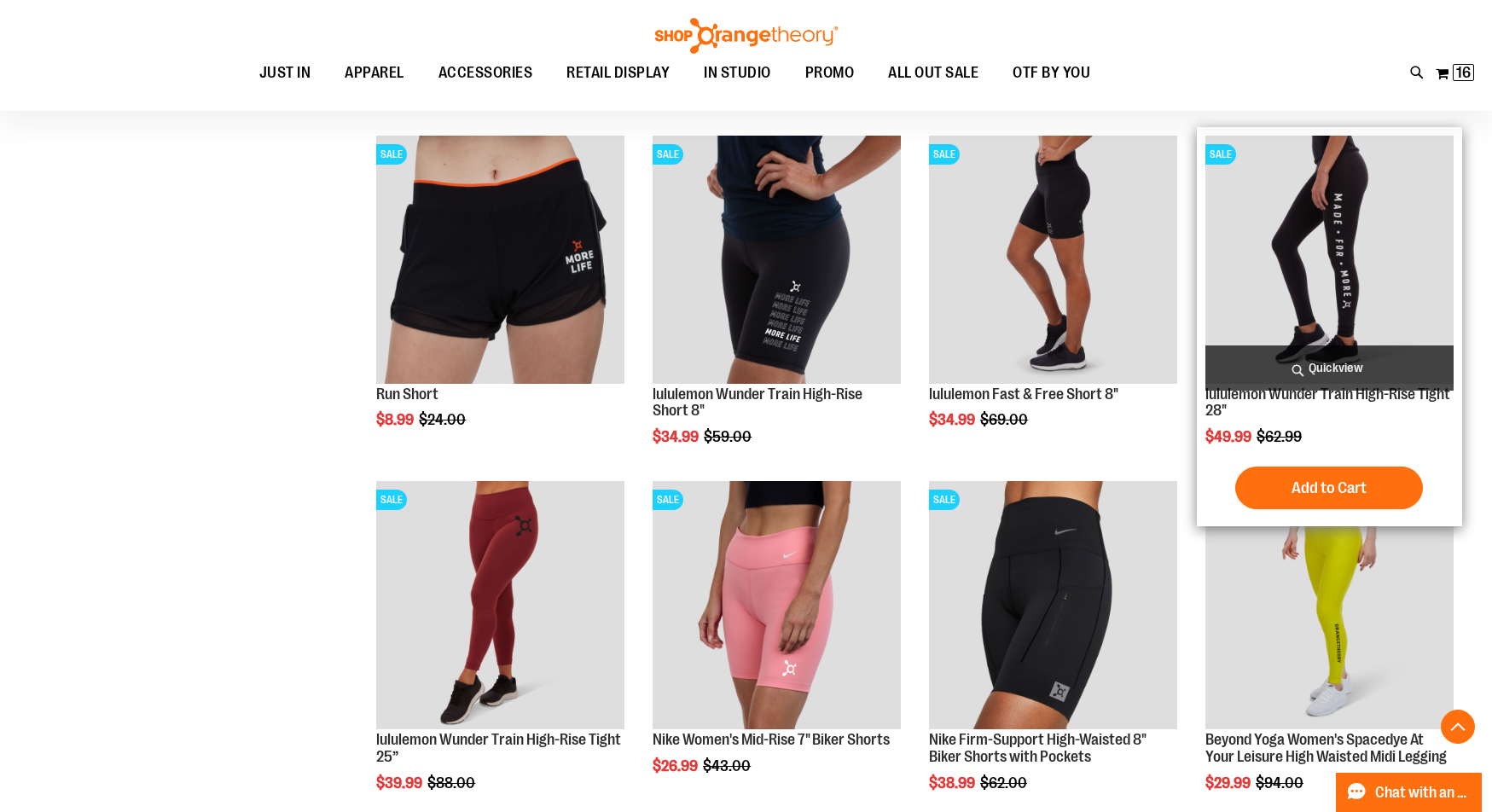 type on "**********" 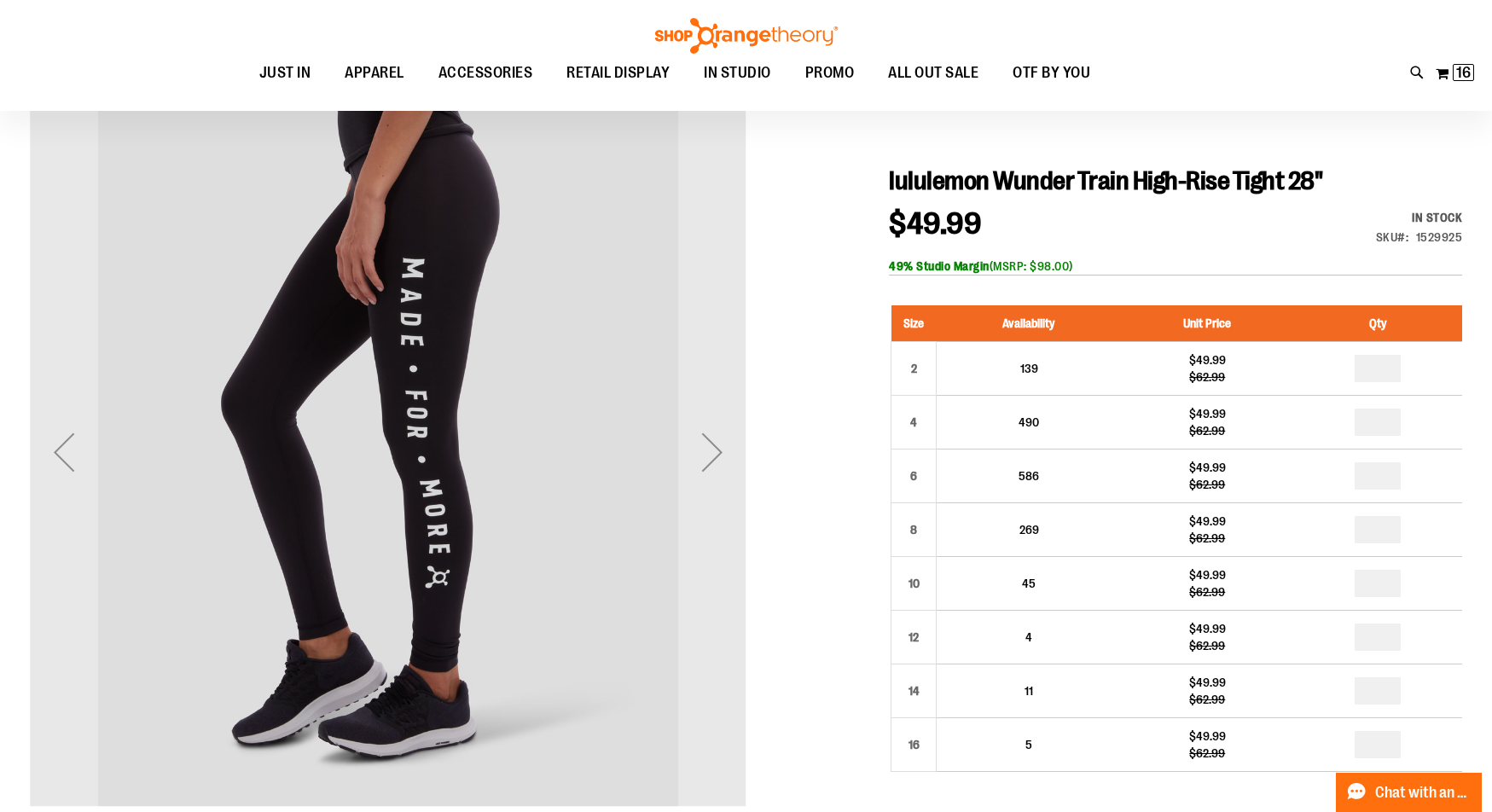 scroll, scrollTop: 227, scrollLeft: 0, axis: vertical 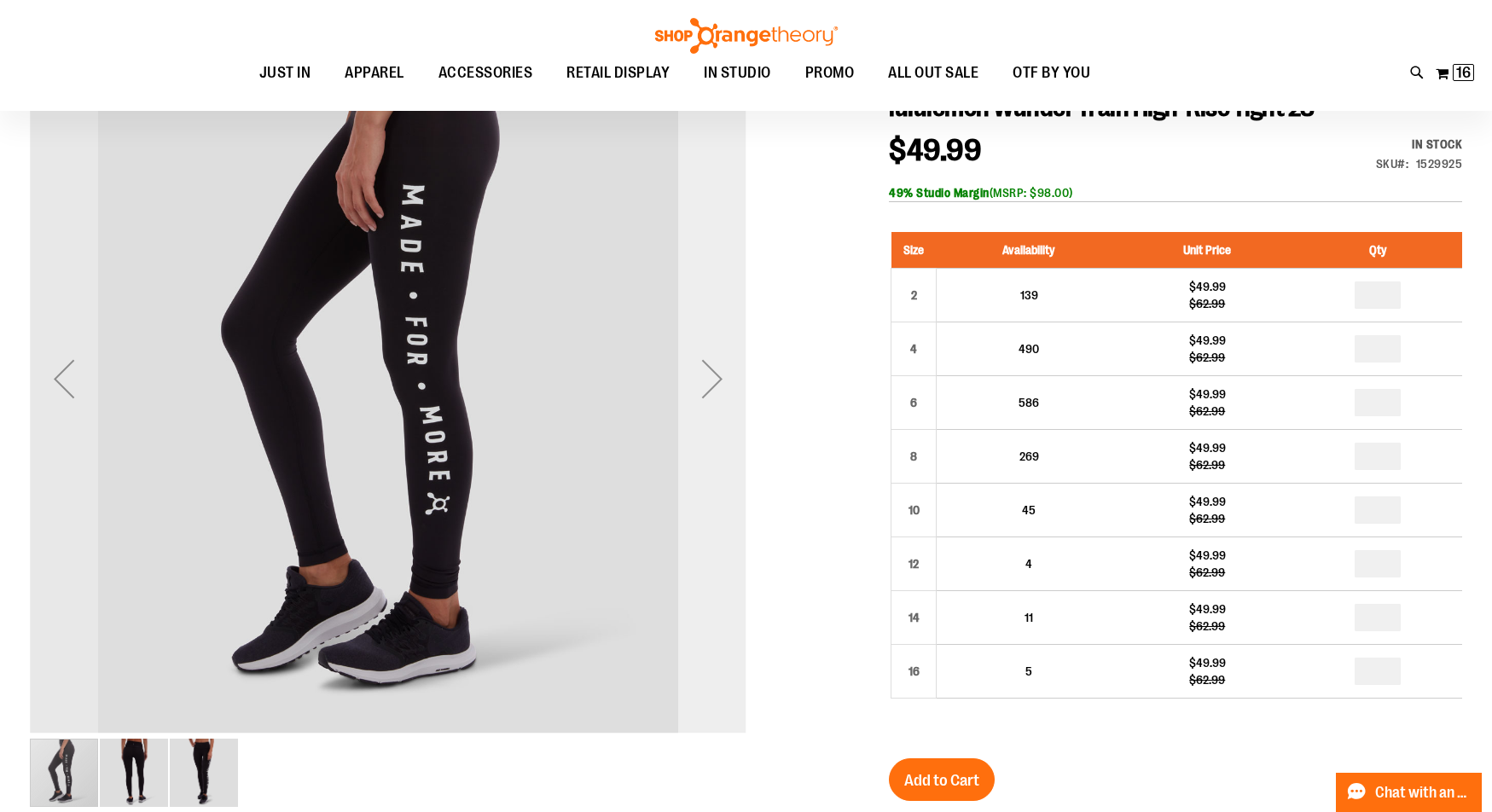 type on "**********" 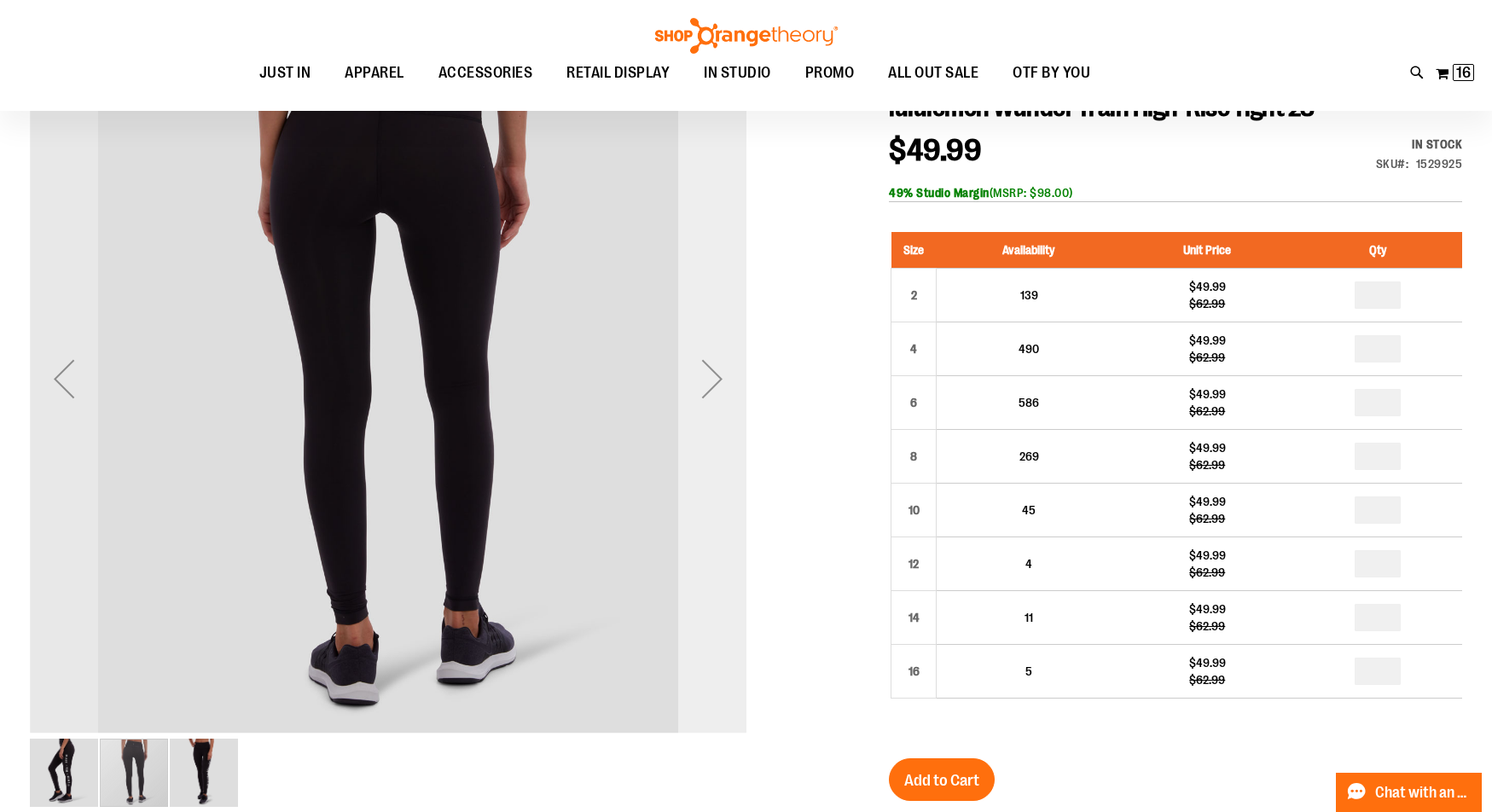 click at bounding box center (712, 379) 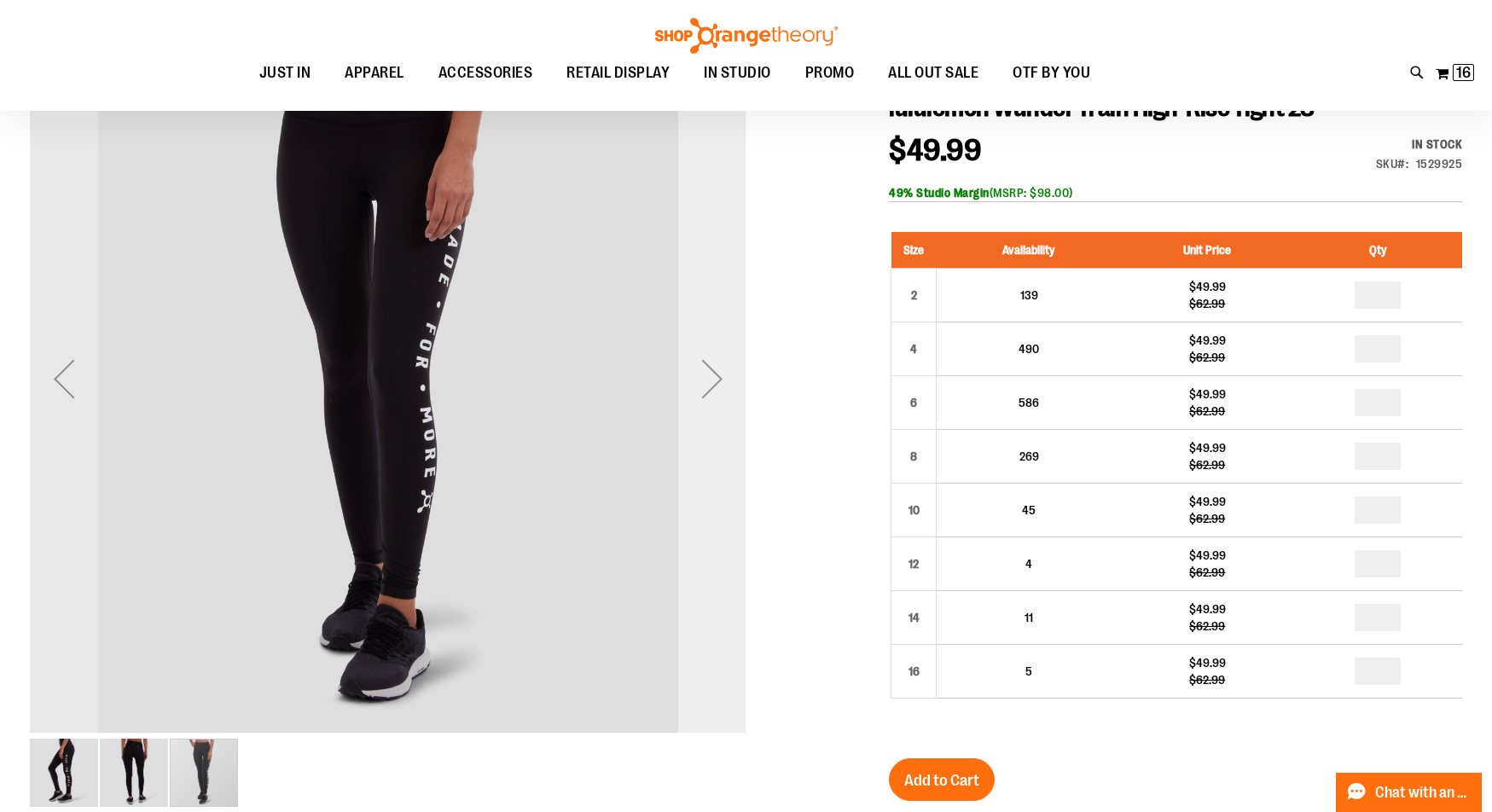 scroll, scrollTop: 170, scrollLeft: 0, axis: vertical 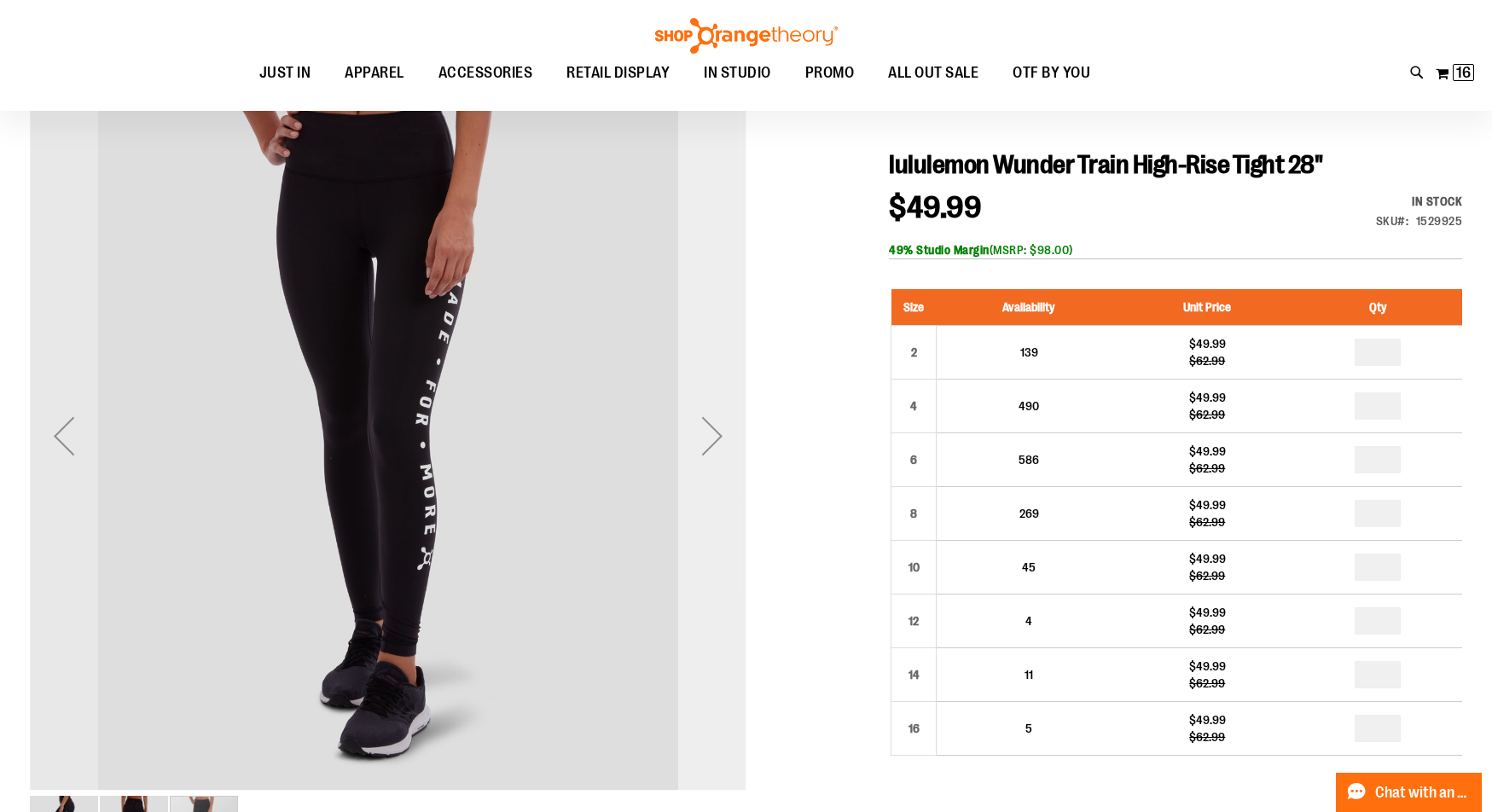 click at bounding box center (712, 436) 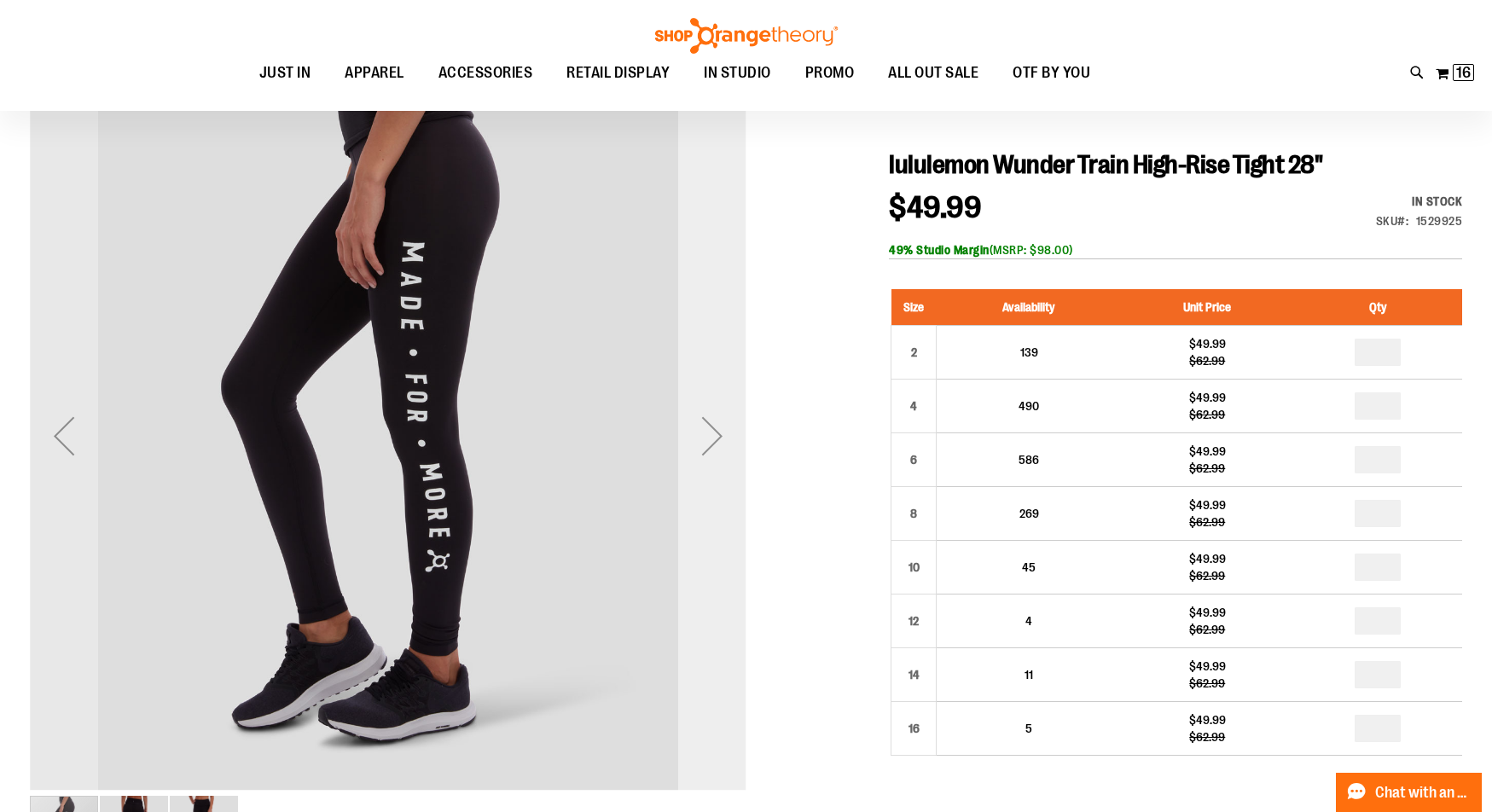 click at bounding box center [712, 436] 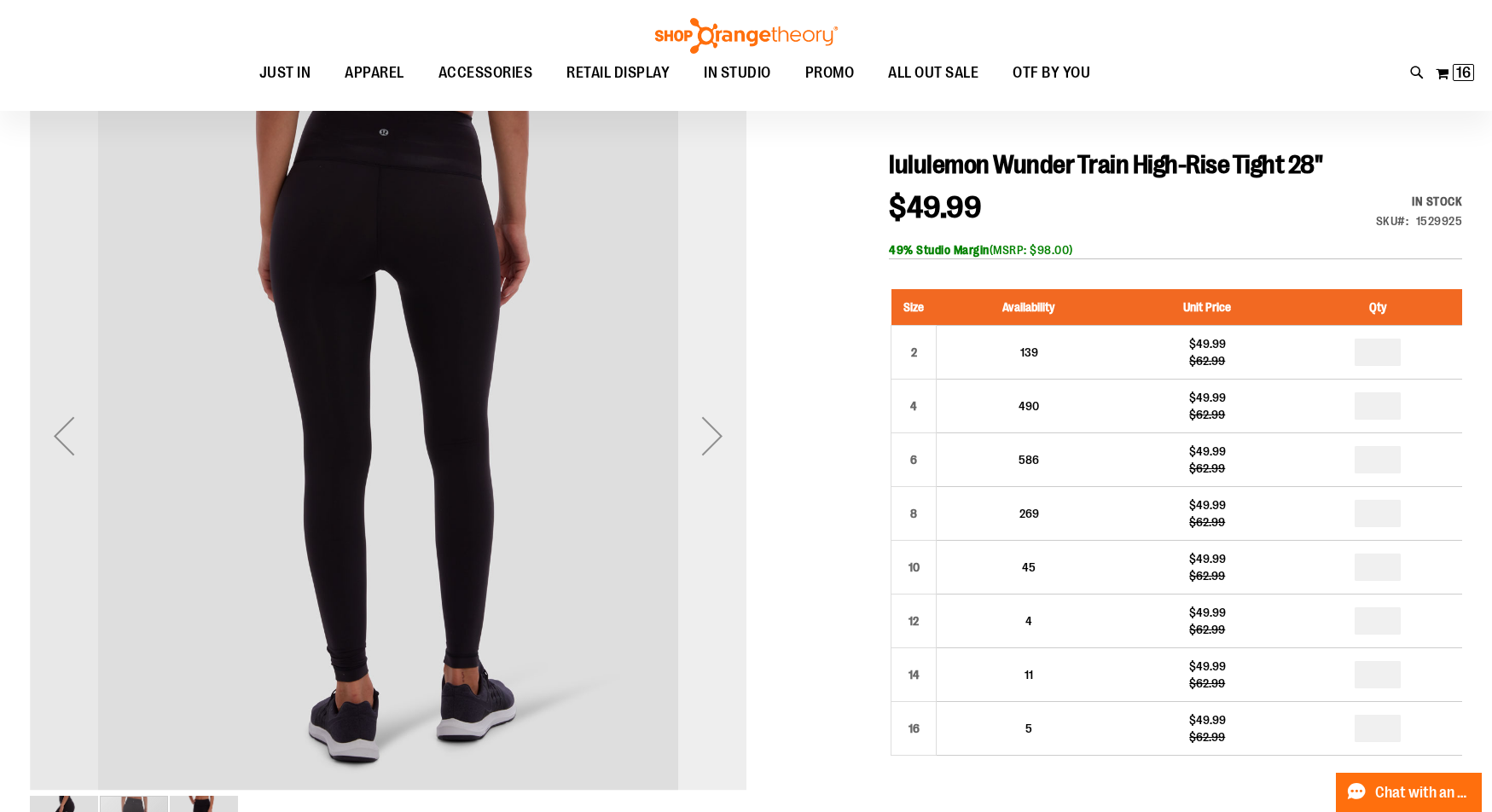 click at bounding box center [712, 436] 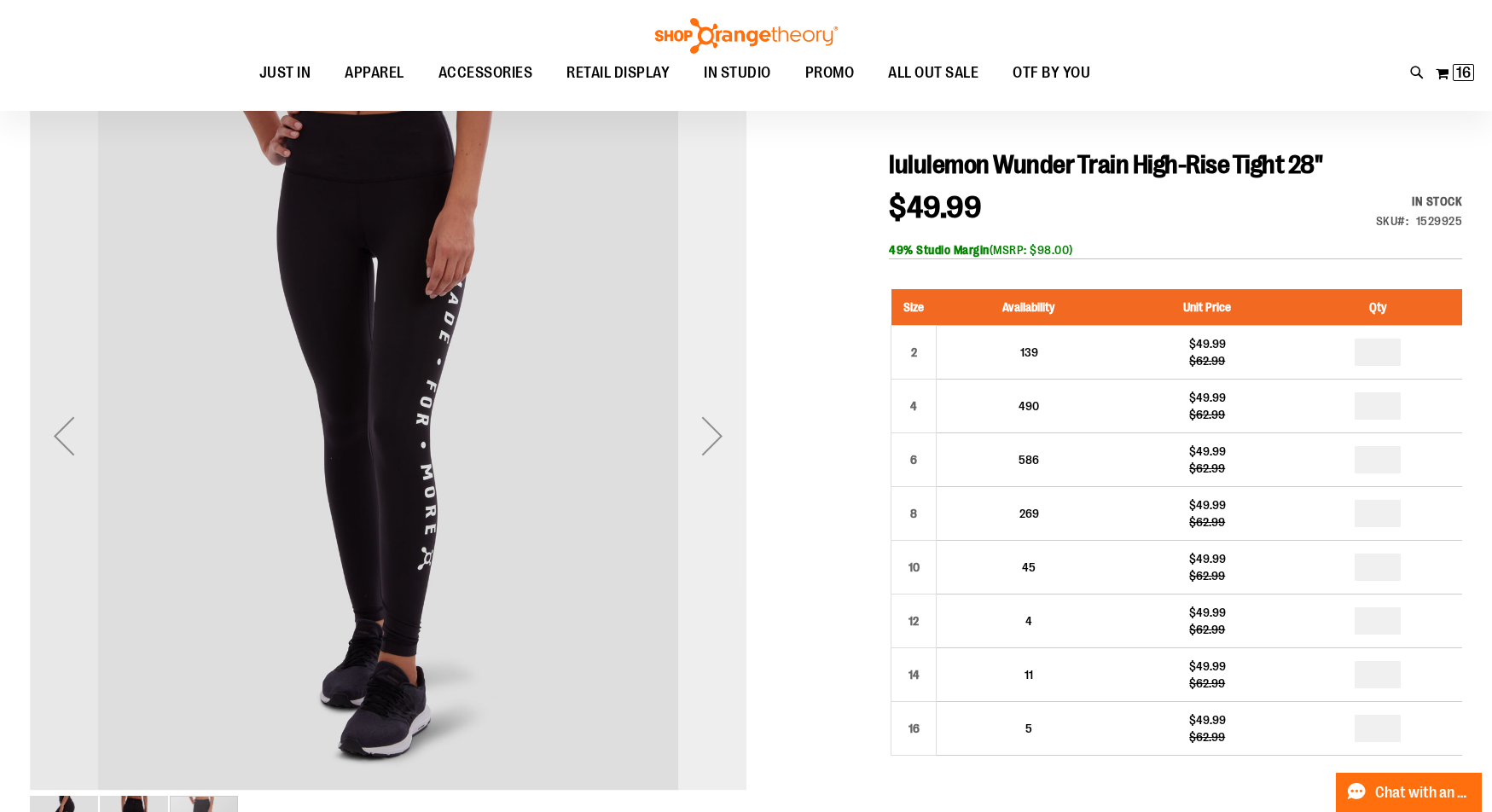 click at bounding box center [712, 436] 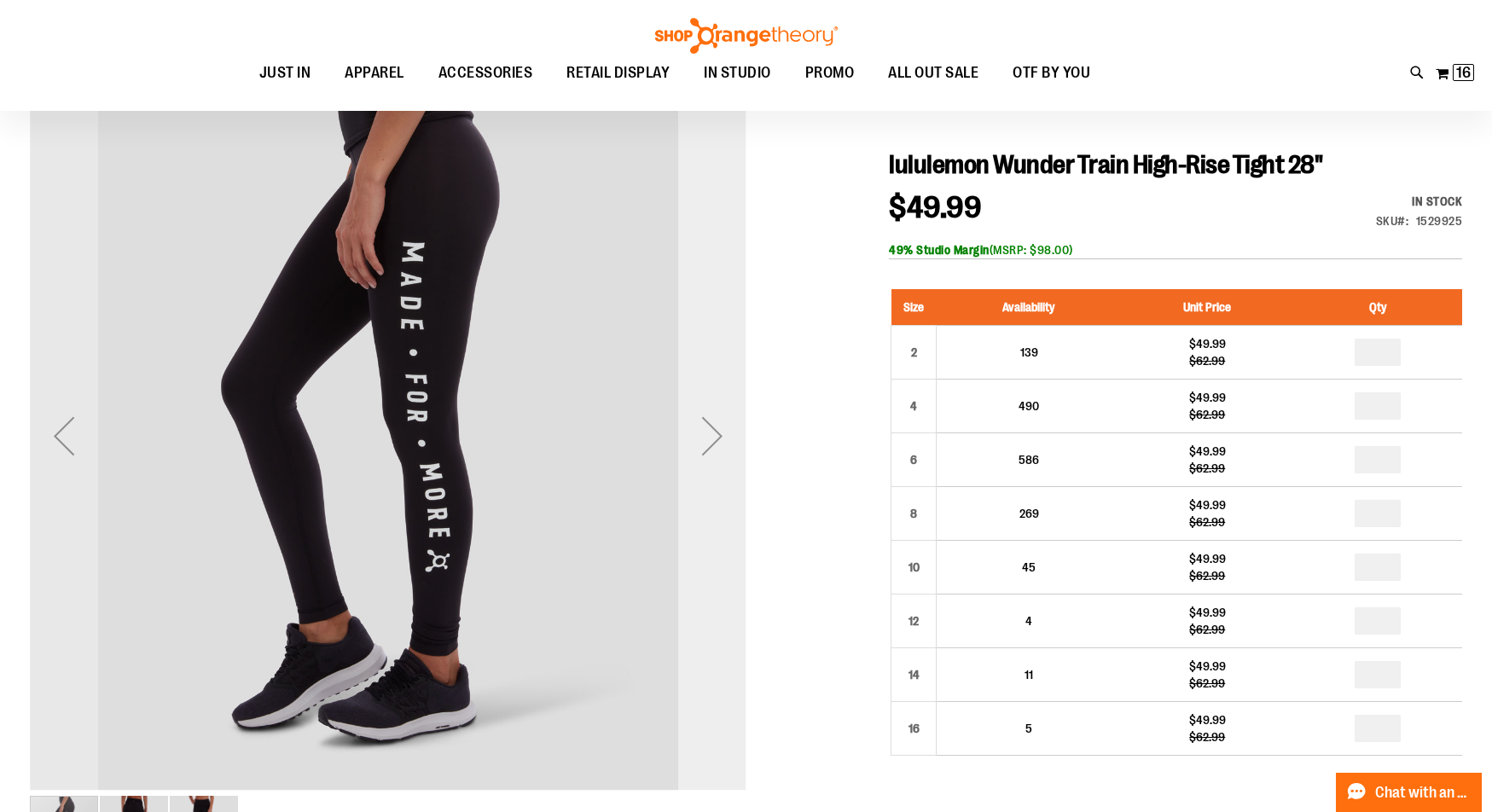 click at bounding box center [712, 436] 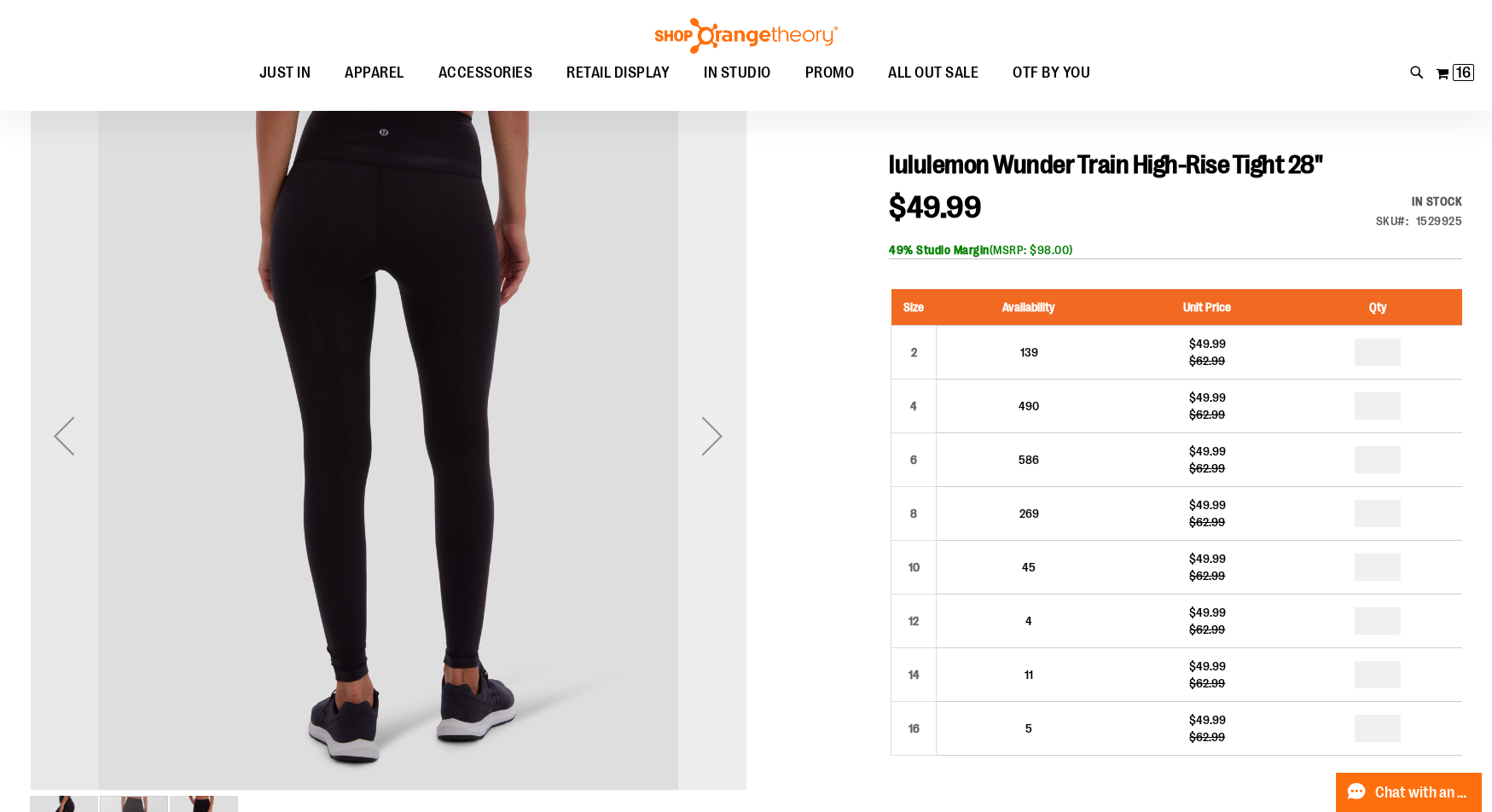 click at bounding box center [712, 436] 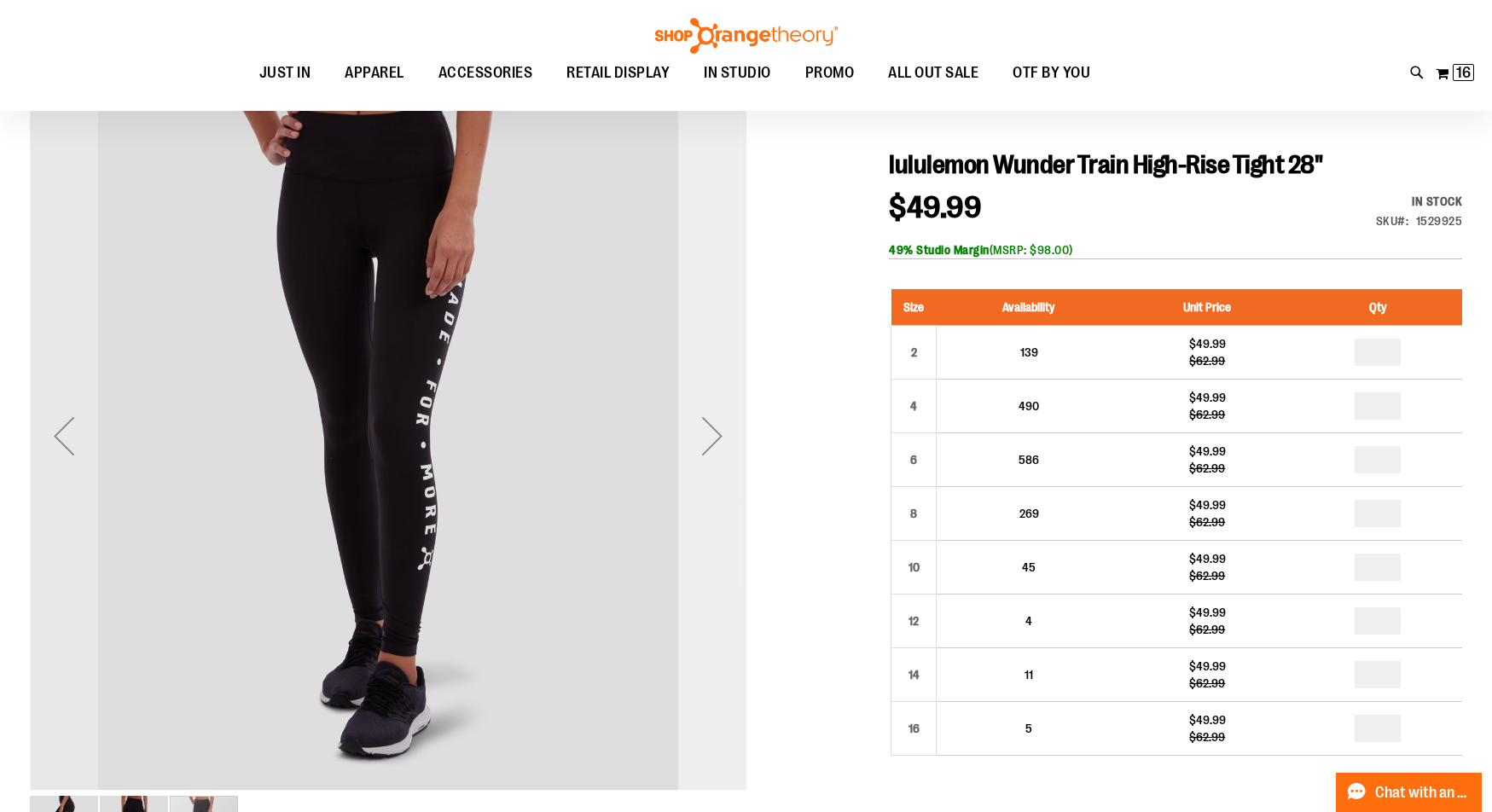 click at bounding box center (712, 436) 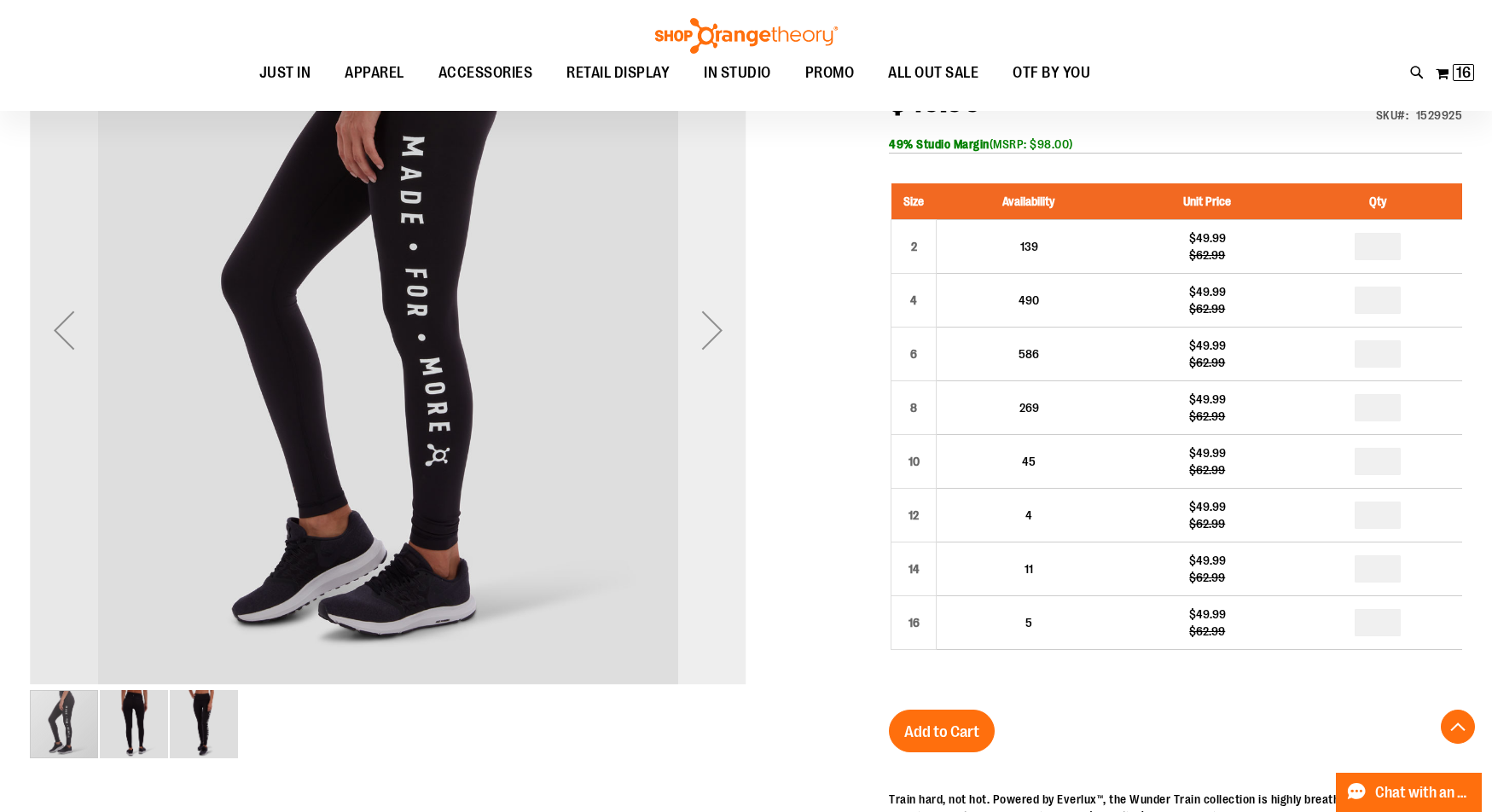 scroll, scrollTop: 227, scrollLeft: 0, axis: vertical 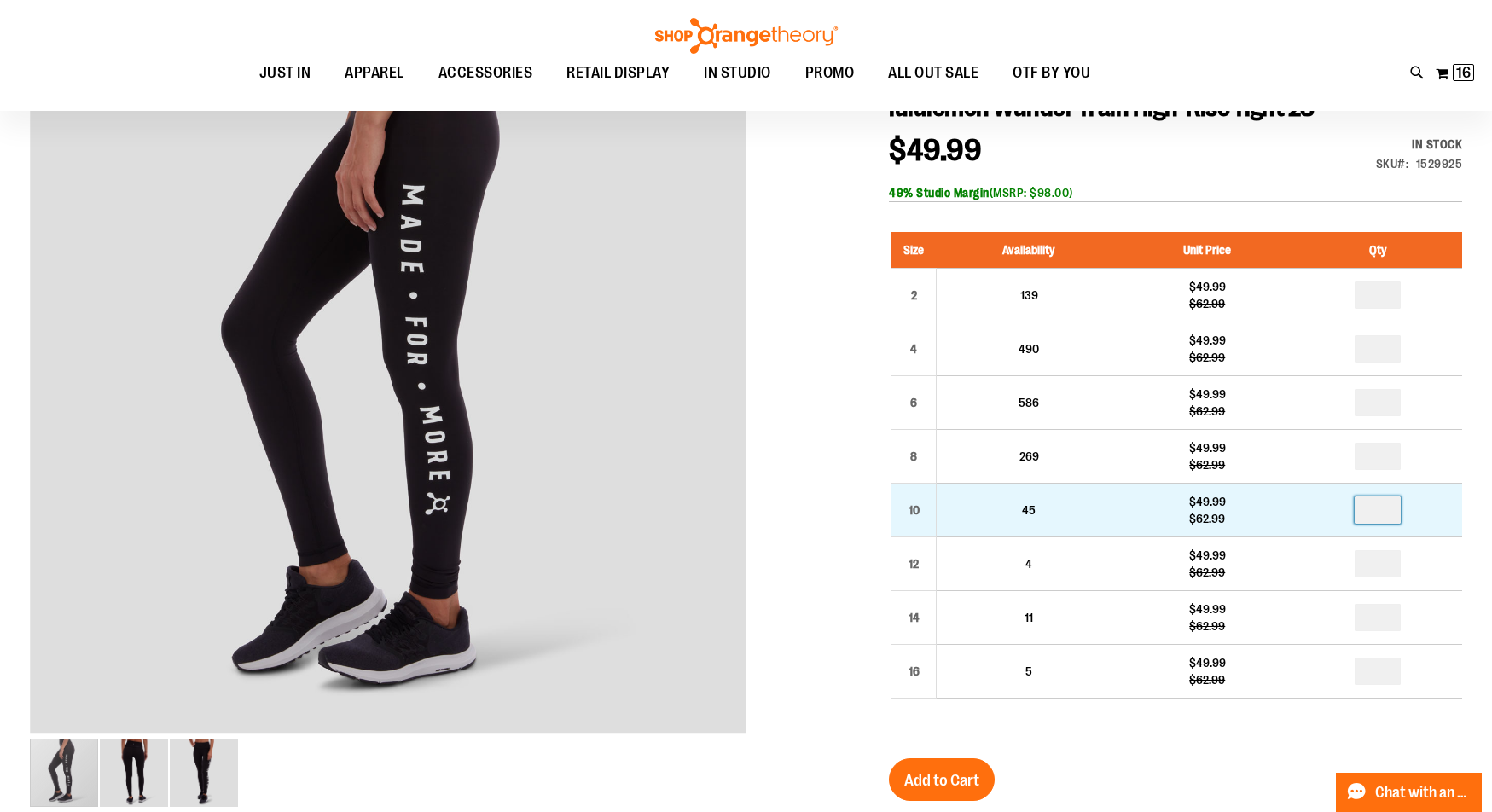 click at bounding box center (1378, 510) 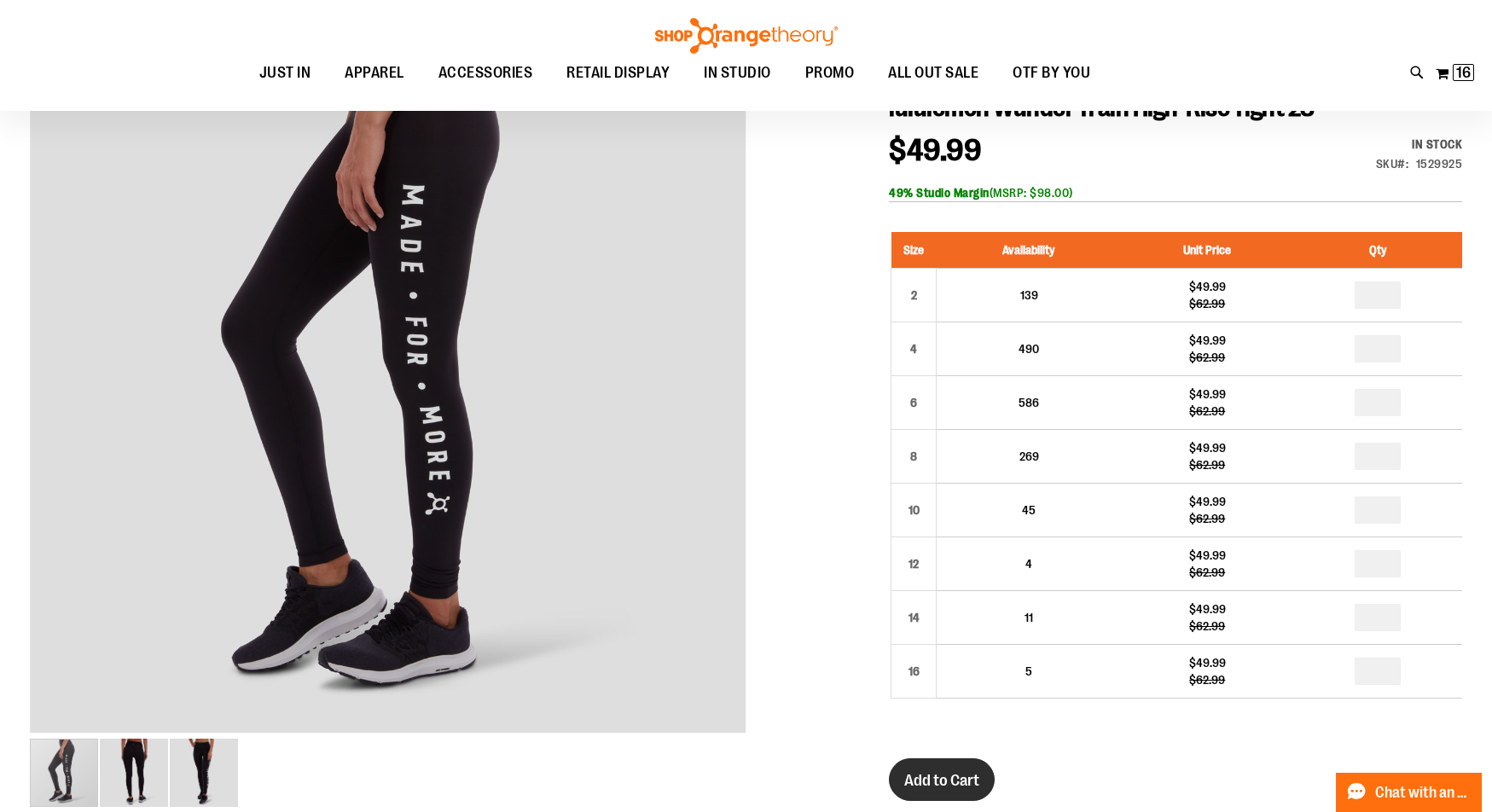 type on "*" 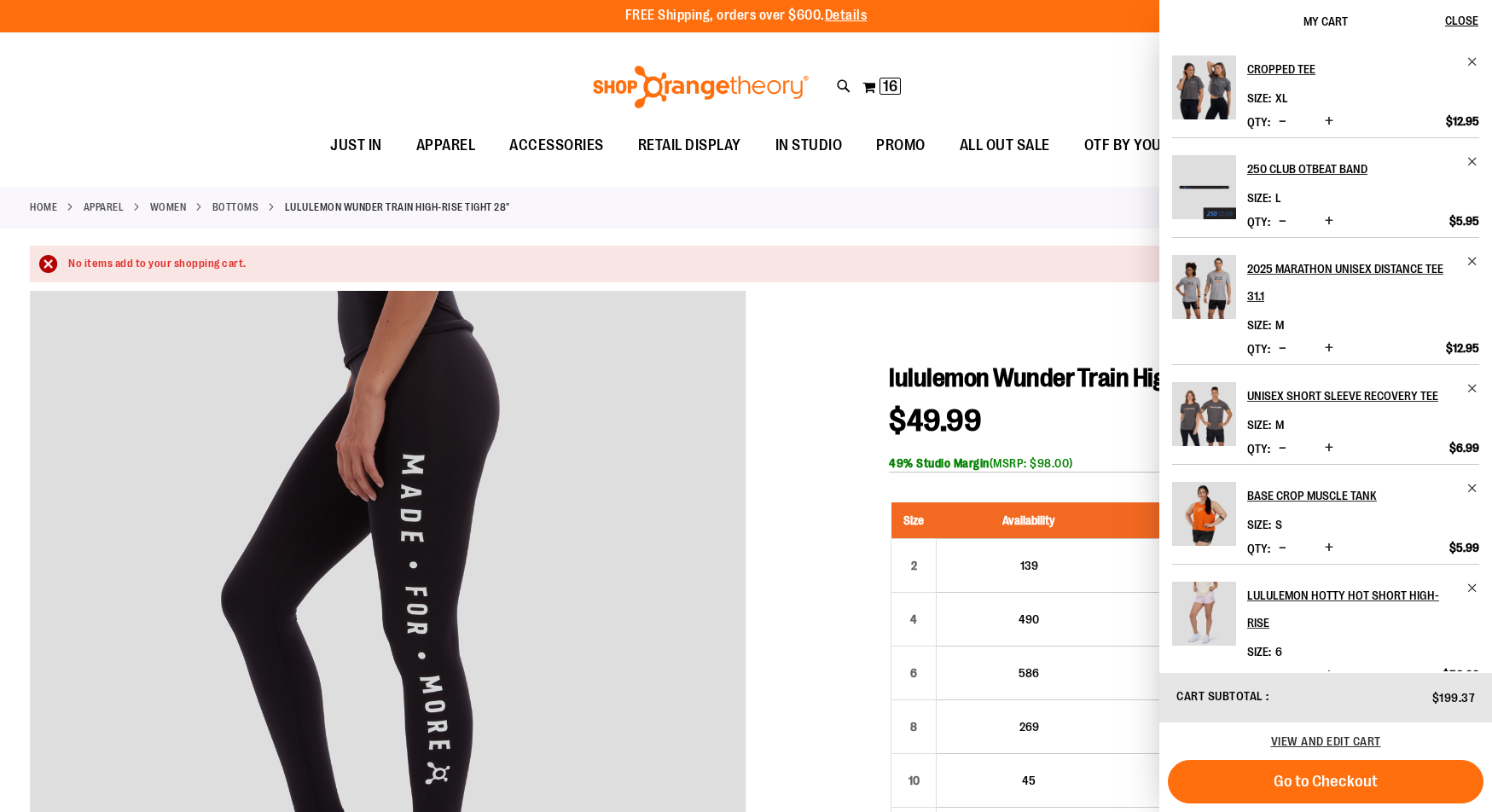 scroll, scrollTop: 0, scrollLeft: 0, axis: both 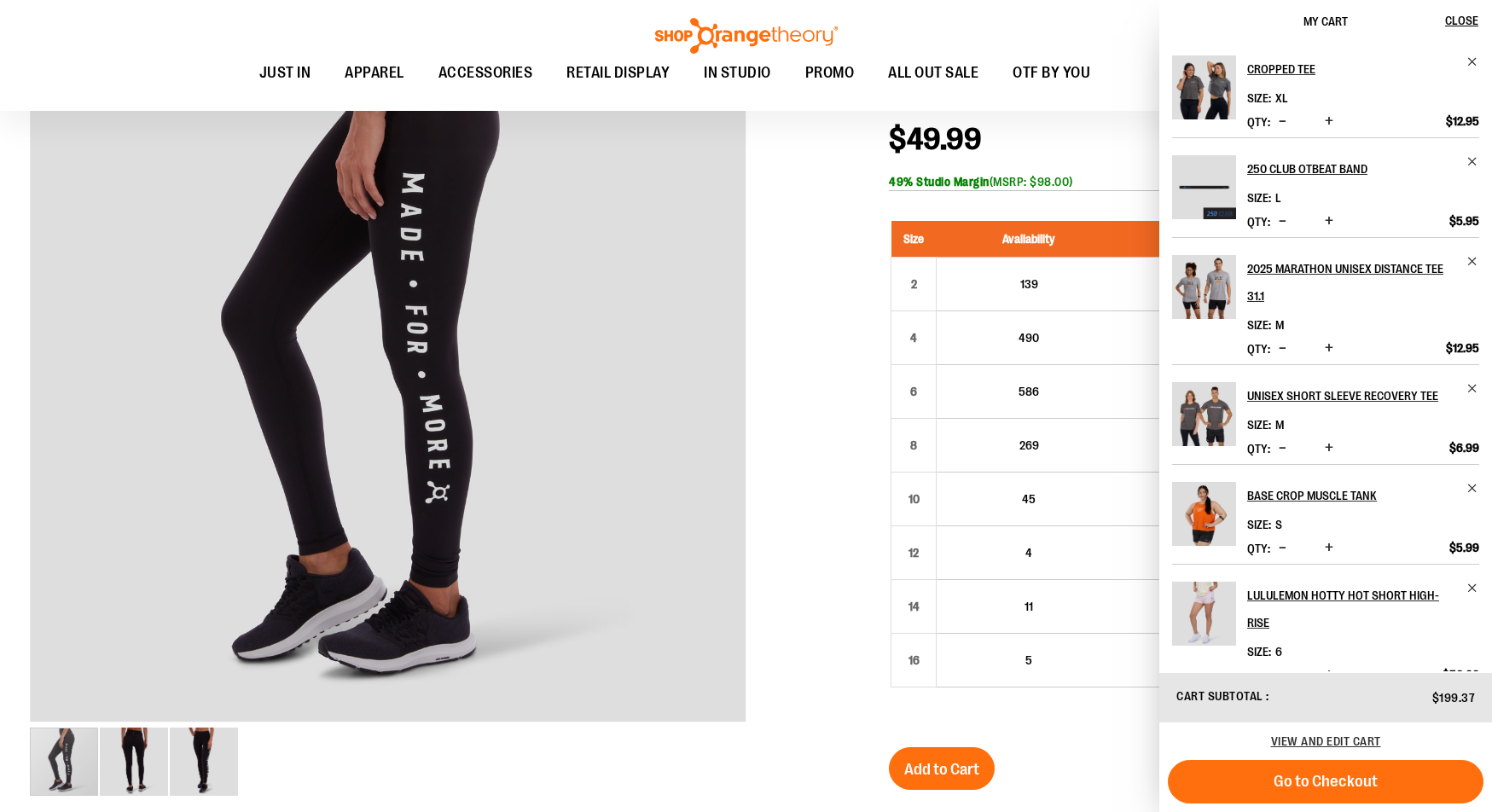 click at bounding box center [746, 616] 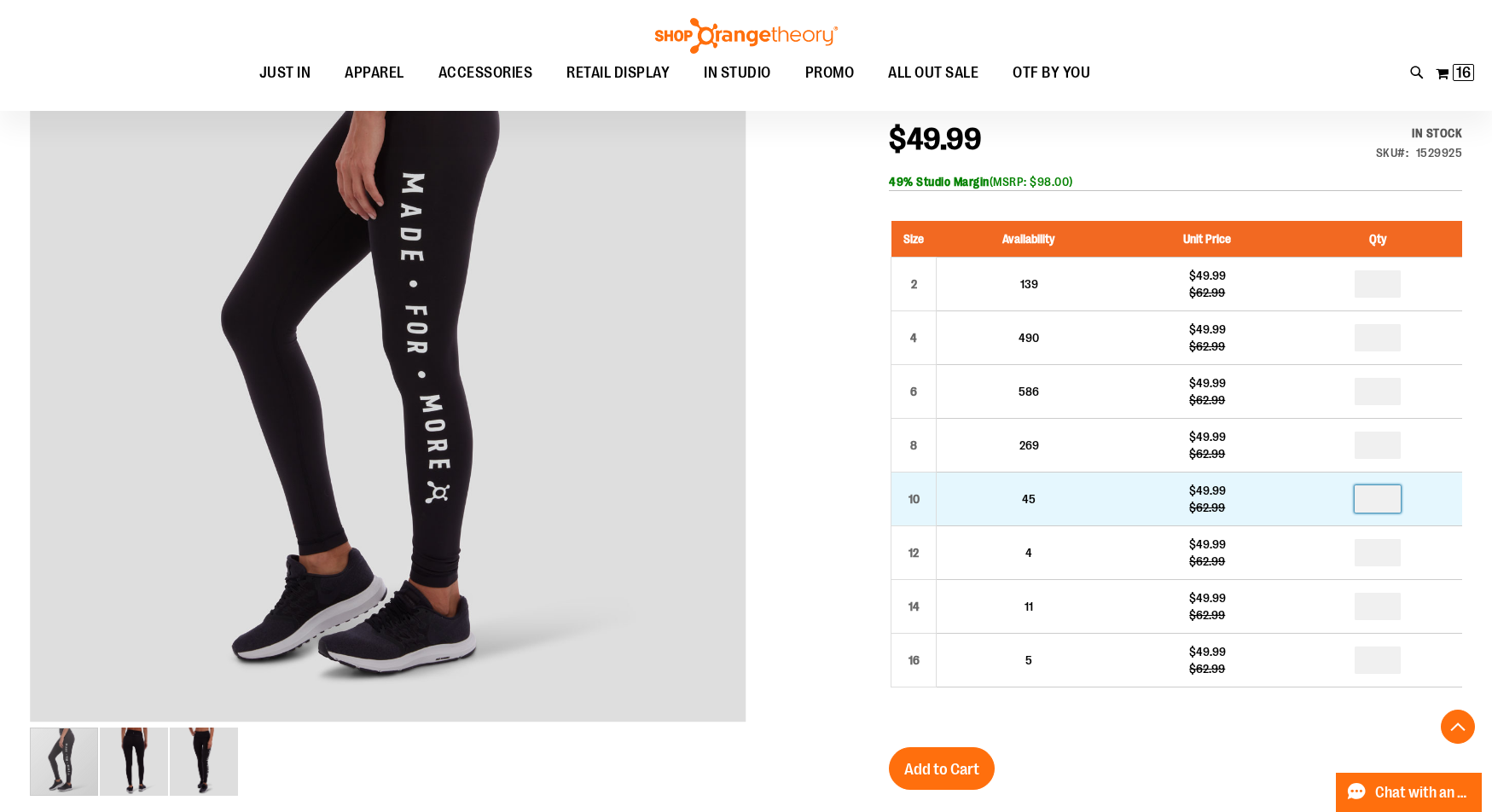 click at bounding box center [1378, 499] 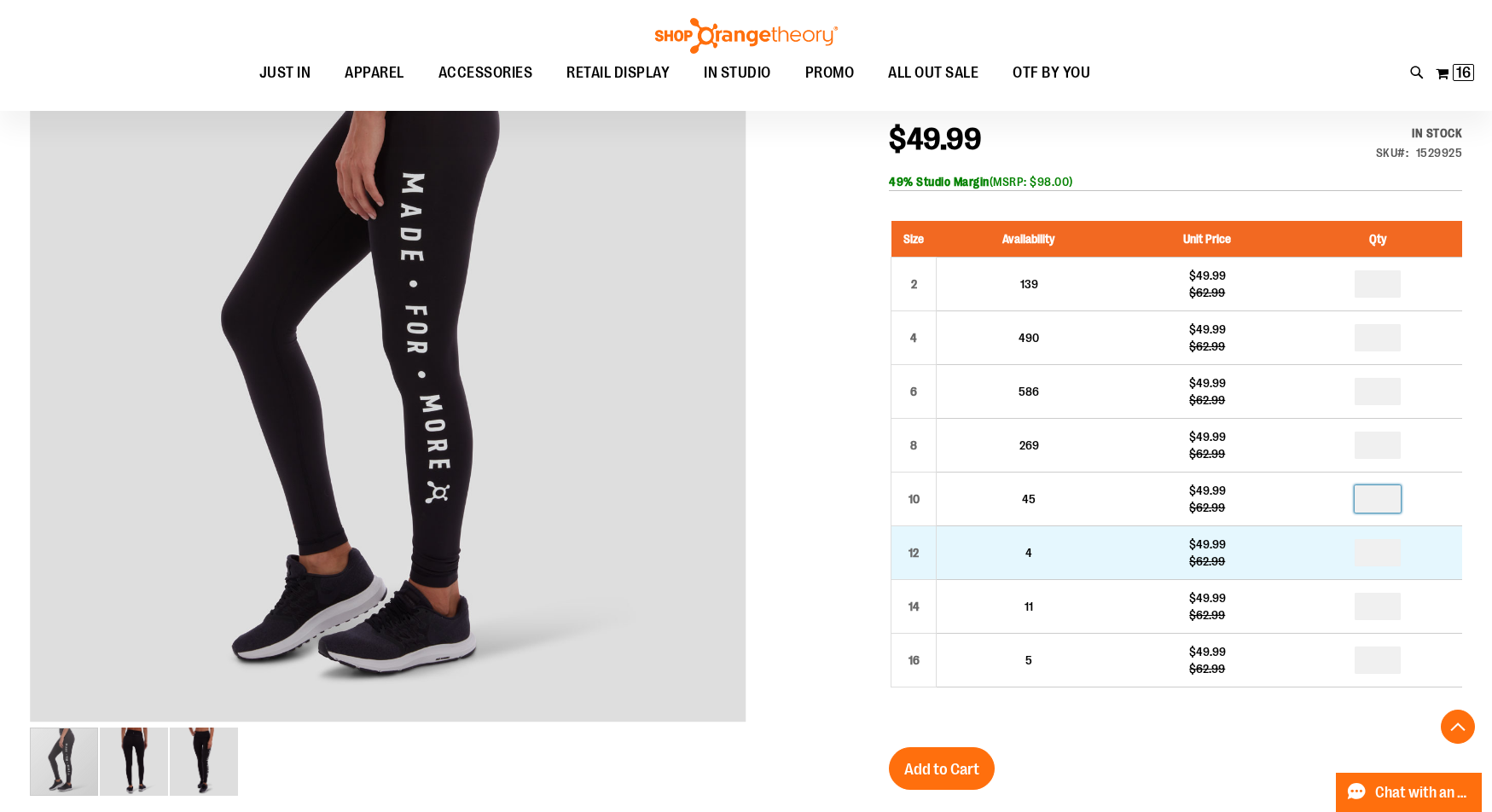 type on "*" 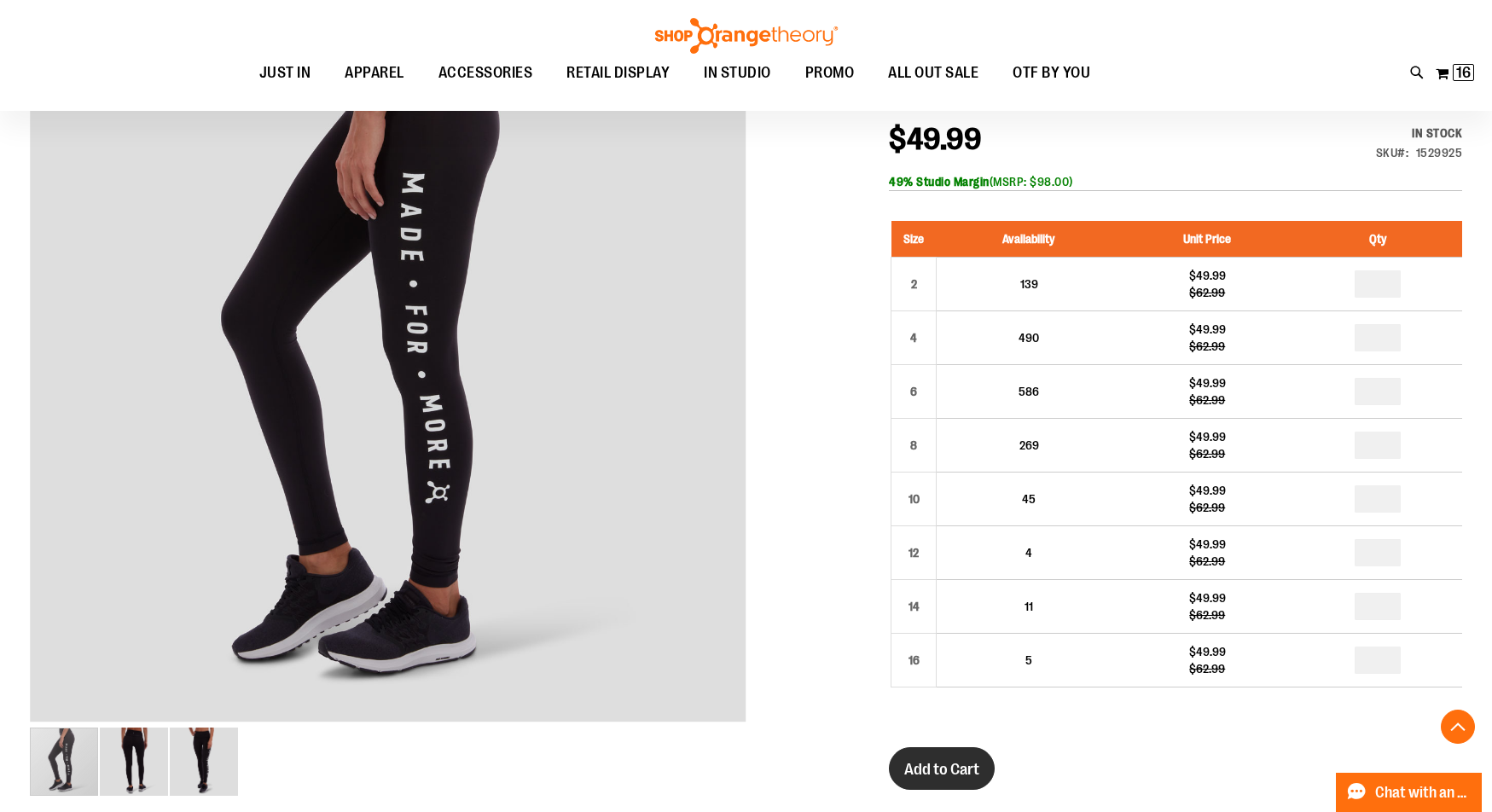 click on "Add to Cart" at bounding box center [942, 769] 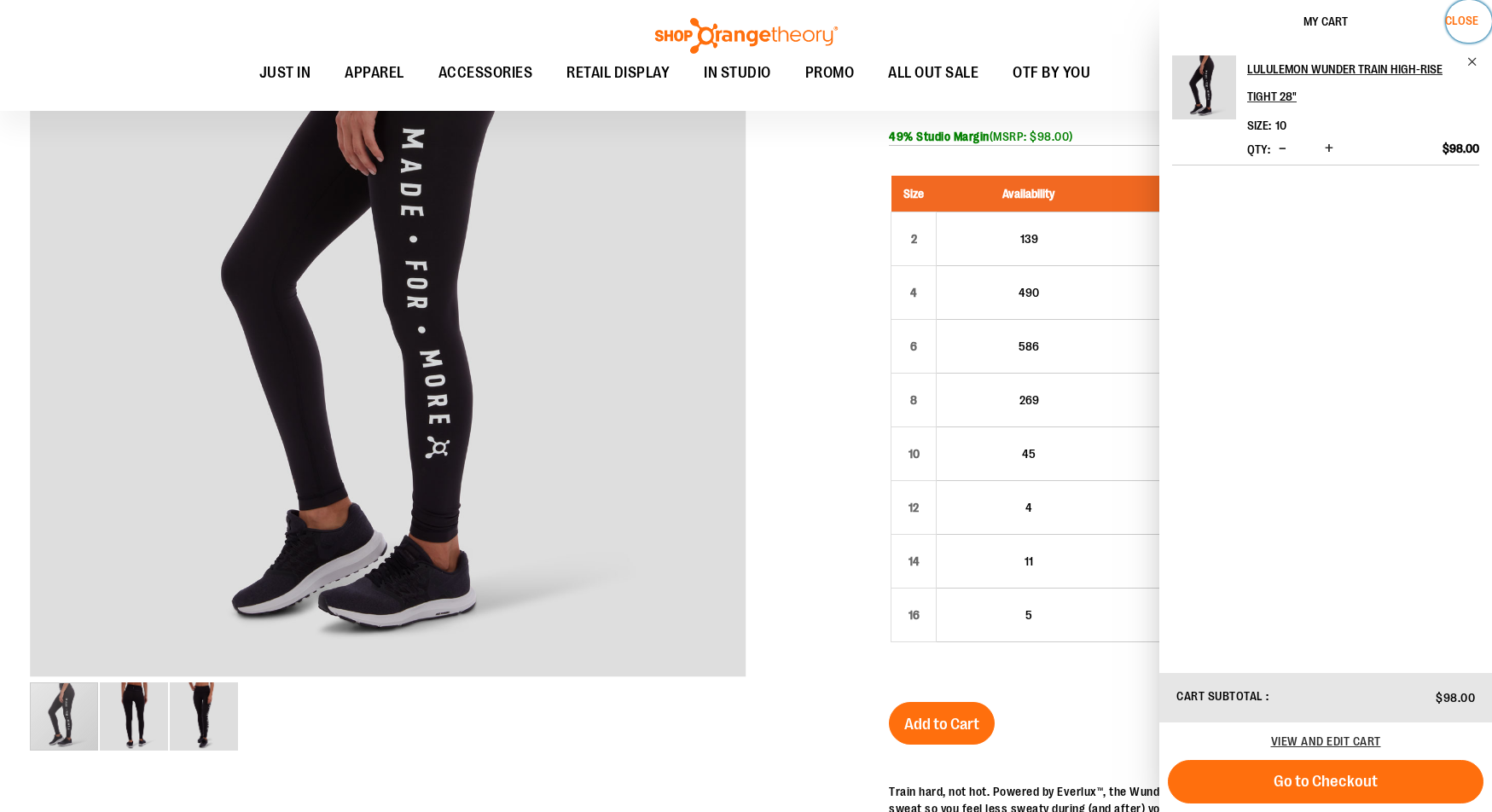 click on "Close" at bounding box center (1461, 20) 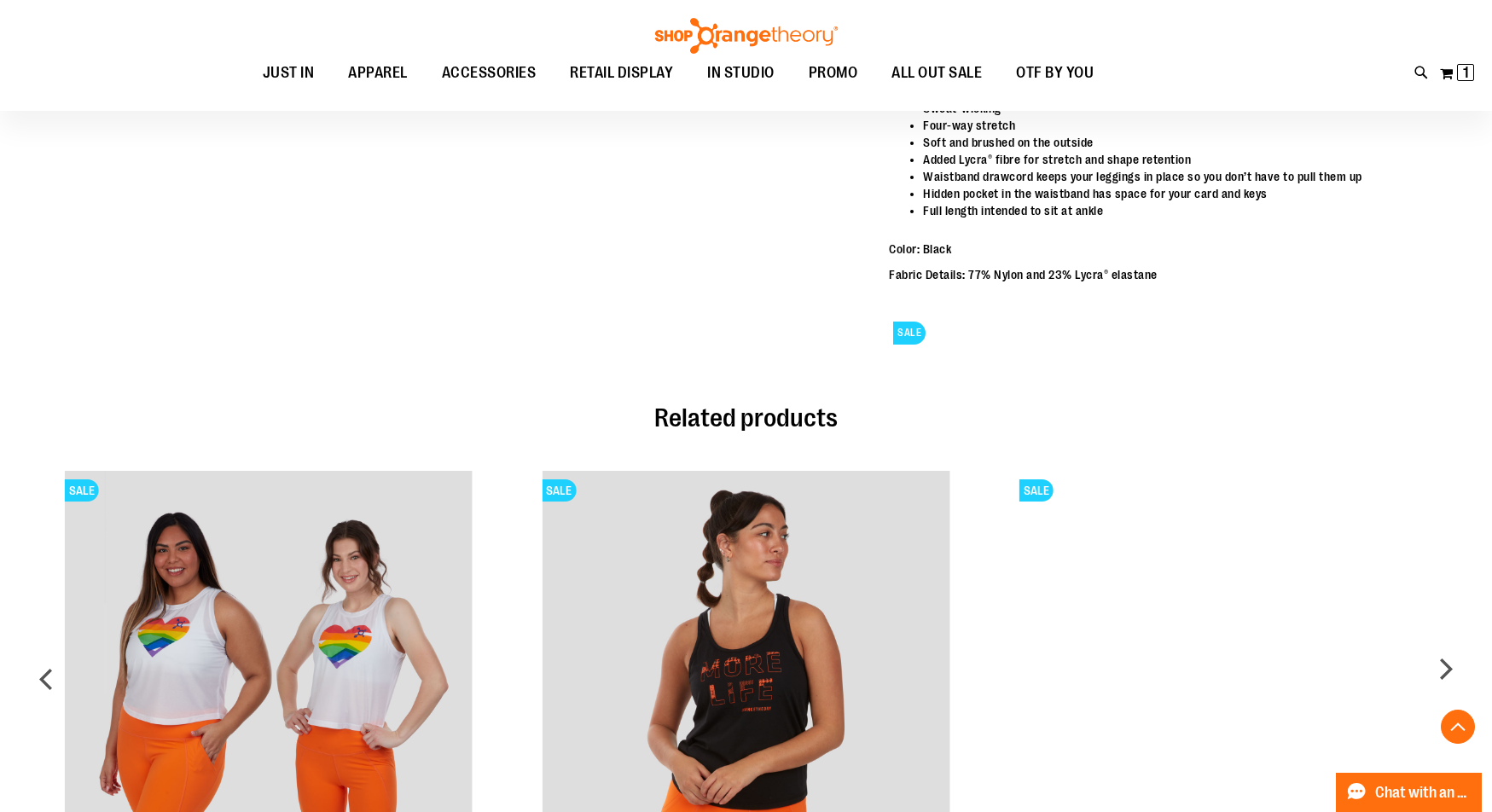scroll, scrollTop: 1307, scrollLeft: 0, axis: vertical 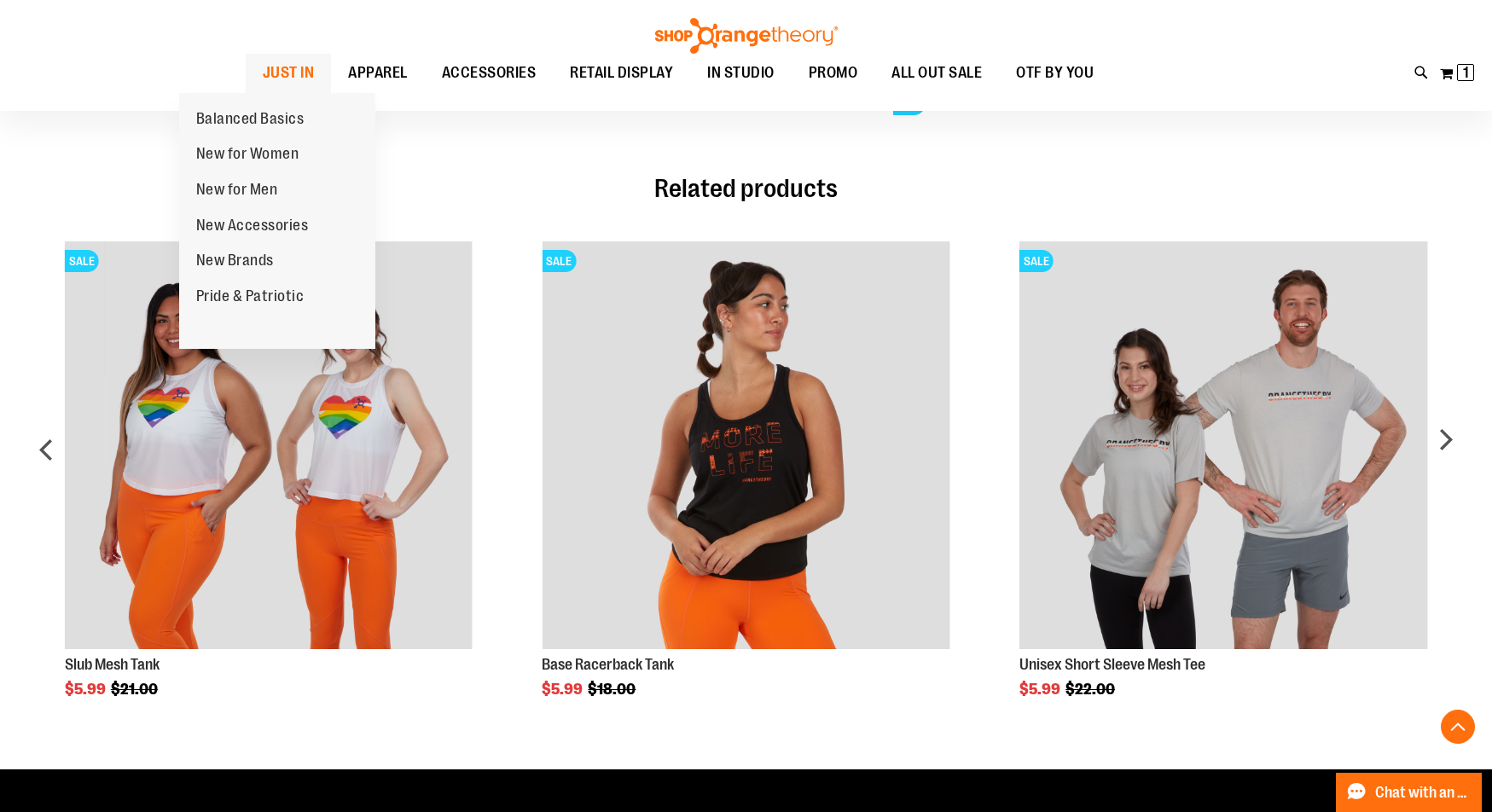 click on "Balanced Basics New for Women New for Men New Accessories New Brands Pride & Patriotic" at bounding box center (277, 221) 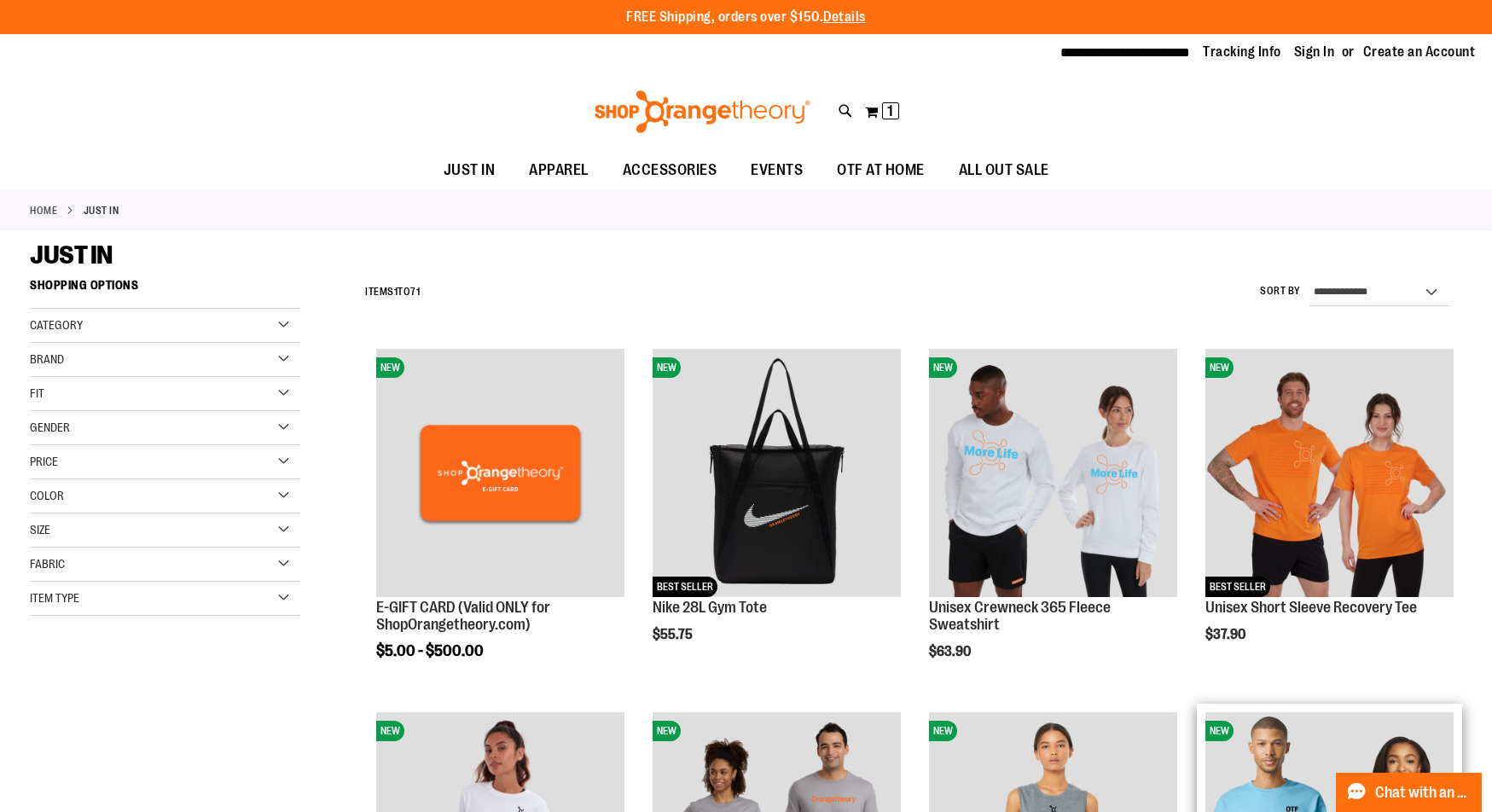 scroll, scrollTop: 163, scrollLeft: 0, axis: vertical 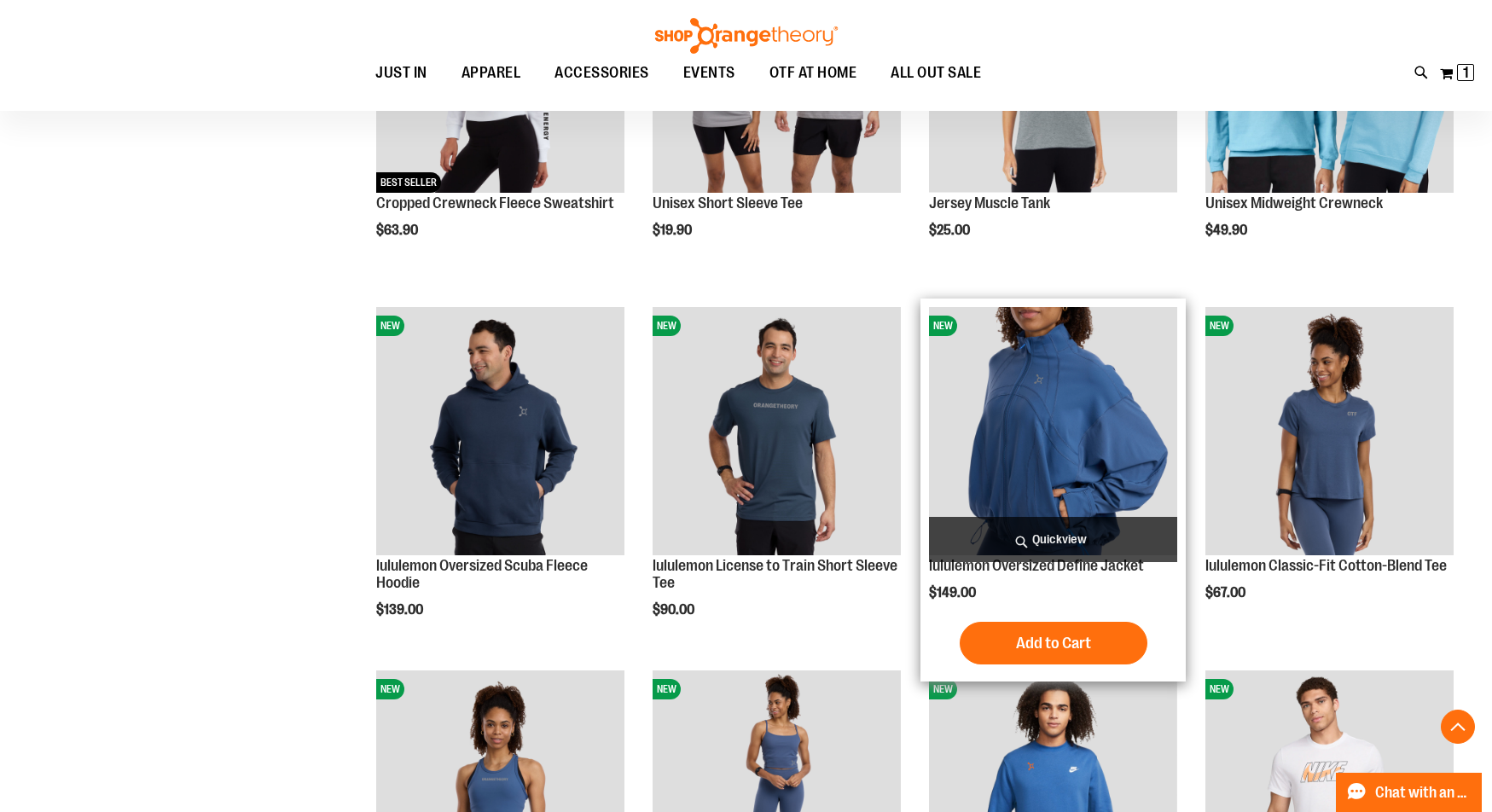 type on "**********" 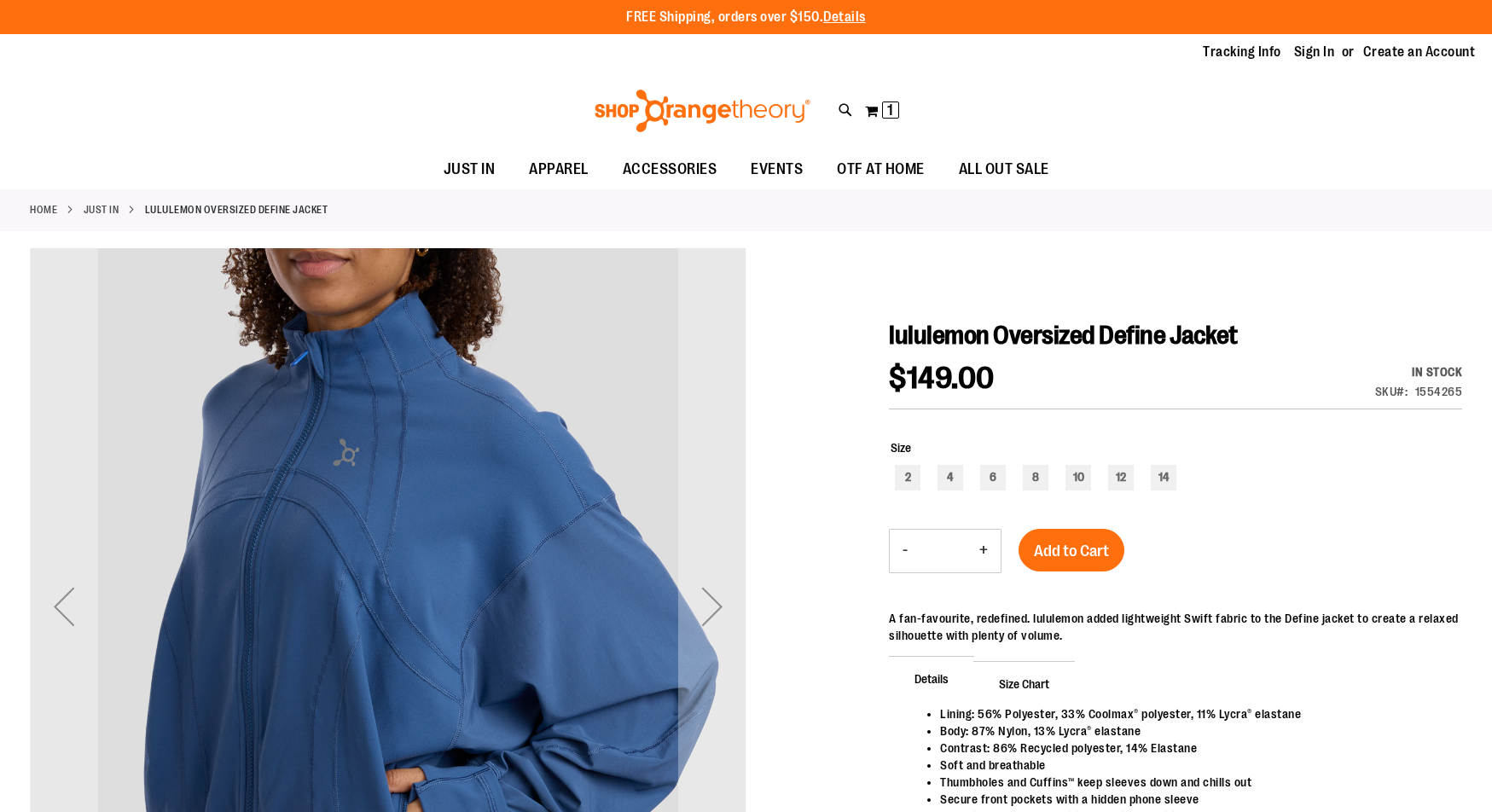 scroll, scrollTop: 0, scrollLeft: 0, axis: both 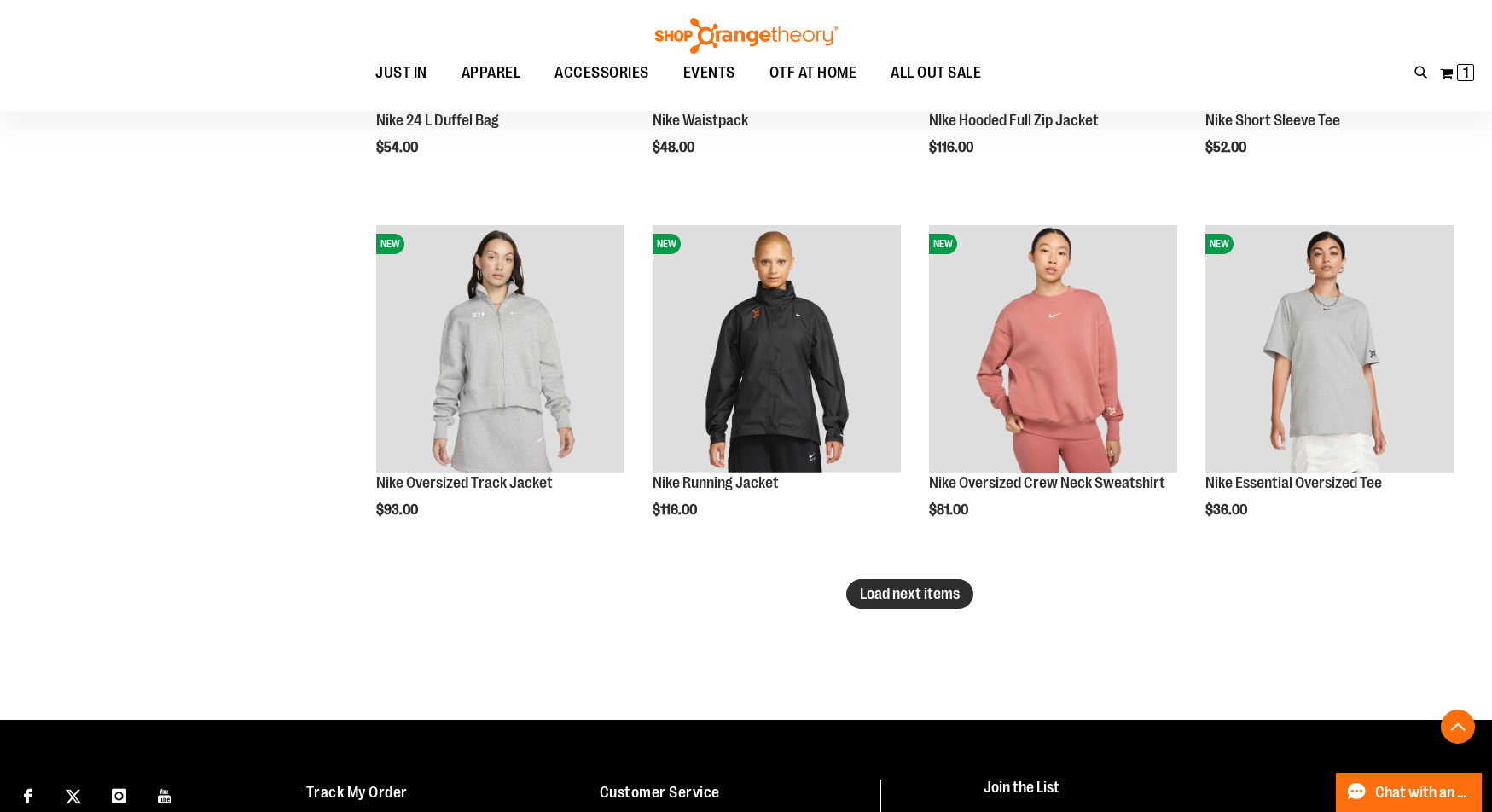 type on "**********" 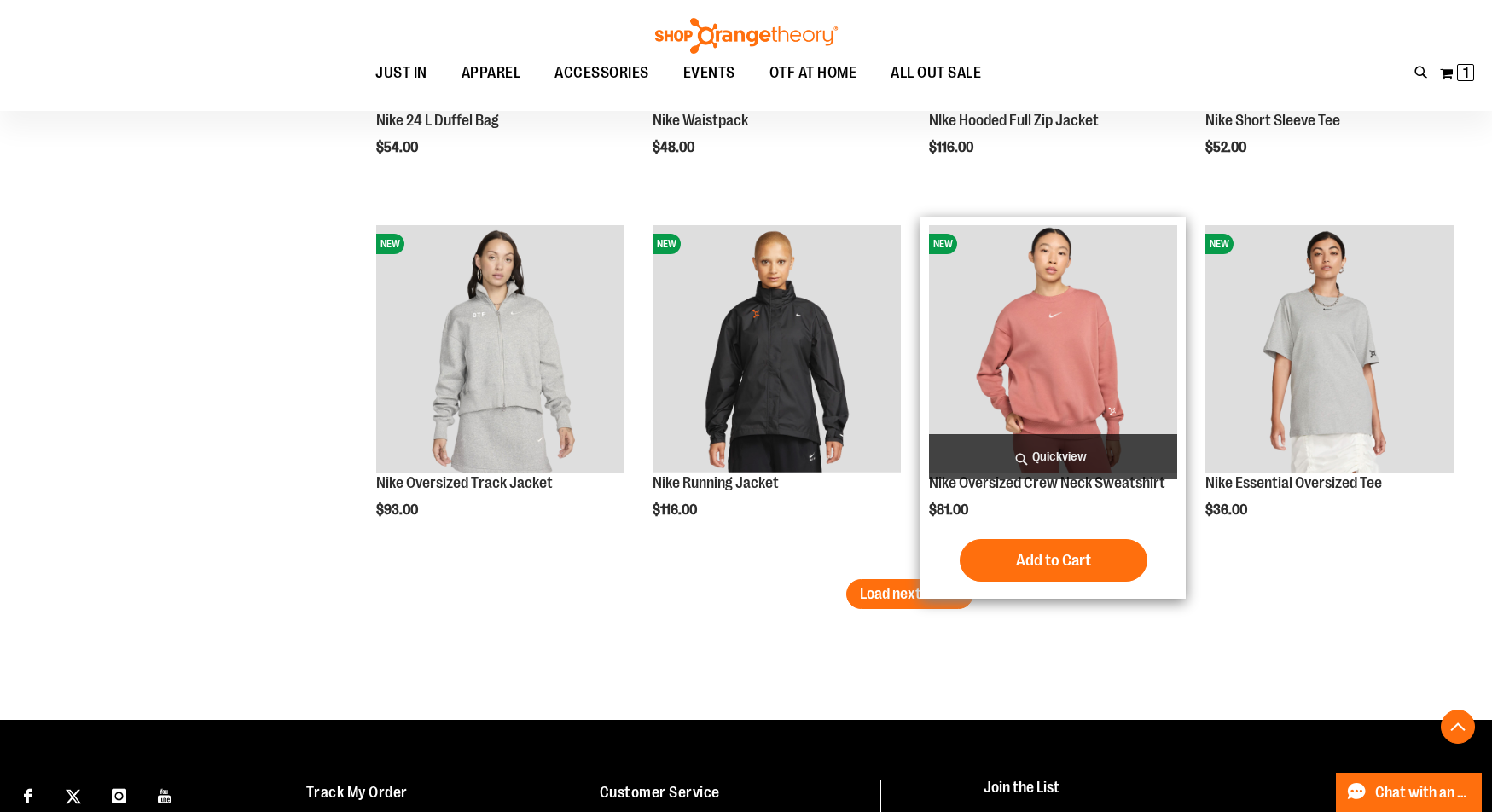 click on "NEW
E-GIFT CARD (Valid ONLY for ShopOrangetheory.com)
$5.00 - $500.00
Quickview
Add to Cart In stock" at bounding box center (909, -1040) 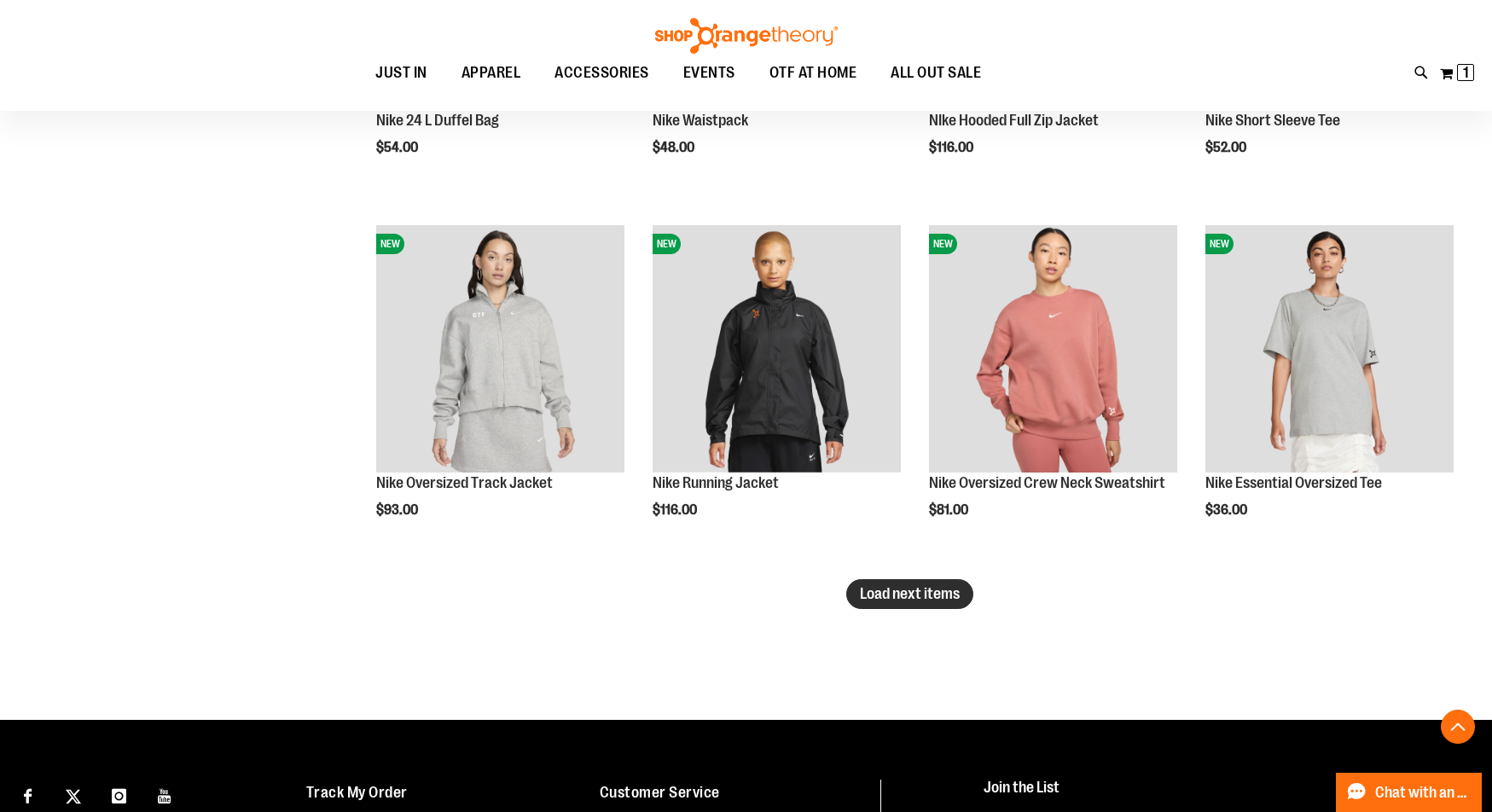 click on "Load next items" at bounding box center (909, 594) 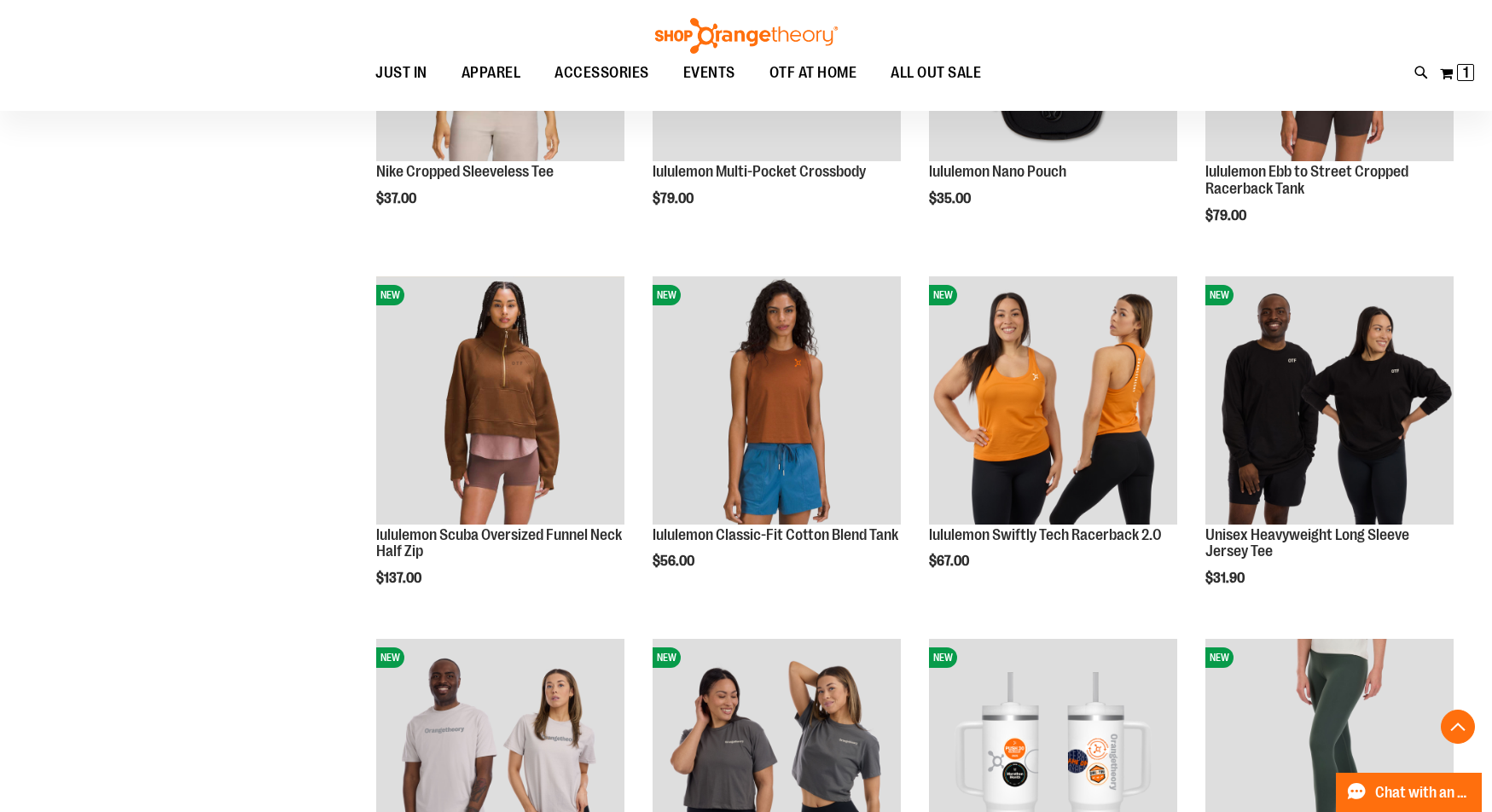 scroll, scrollTop: 3709, scrollLeft: 0, axis: vertical 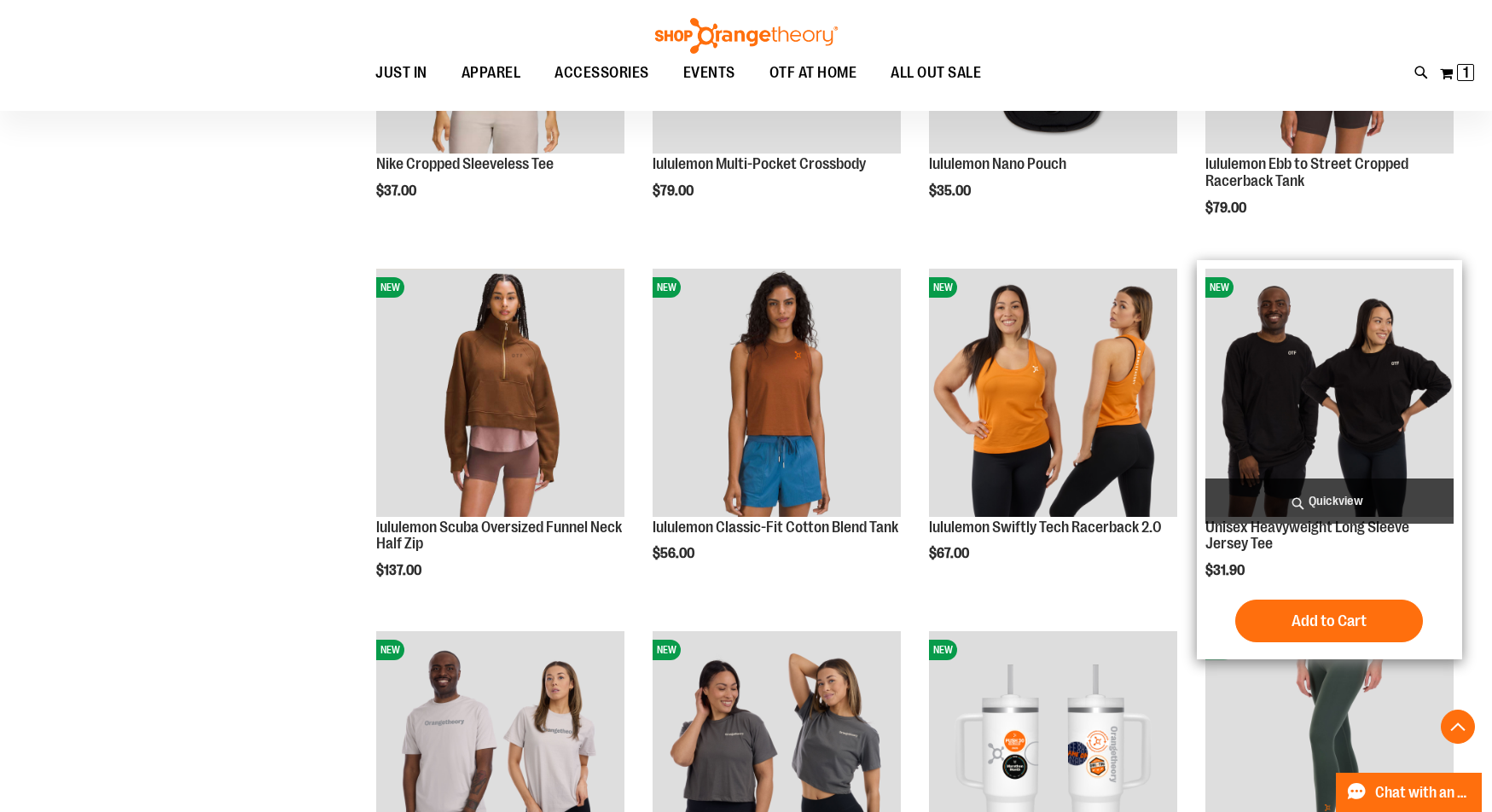 click at bounding box center (1329, 392) 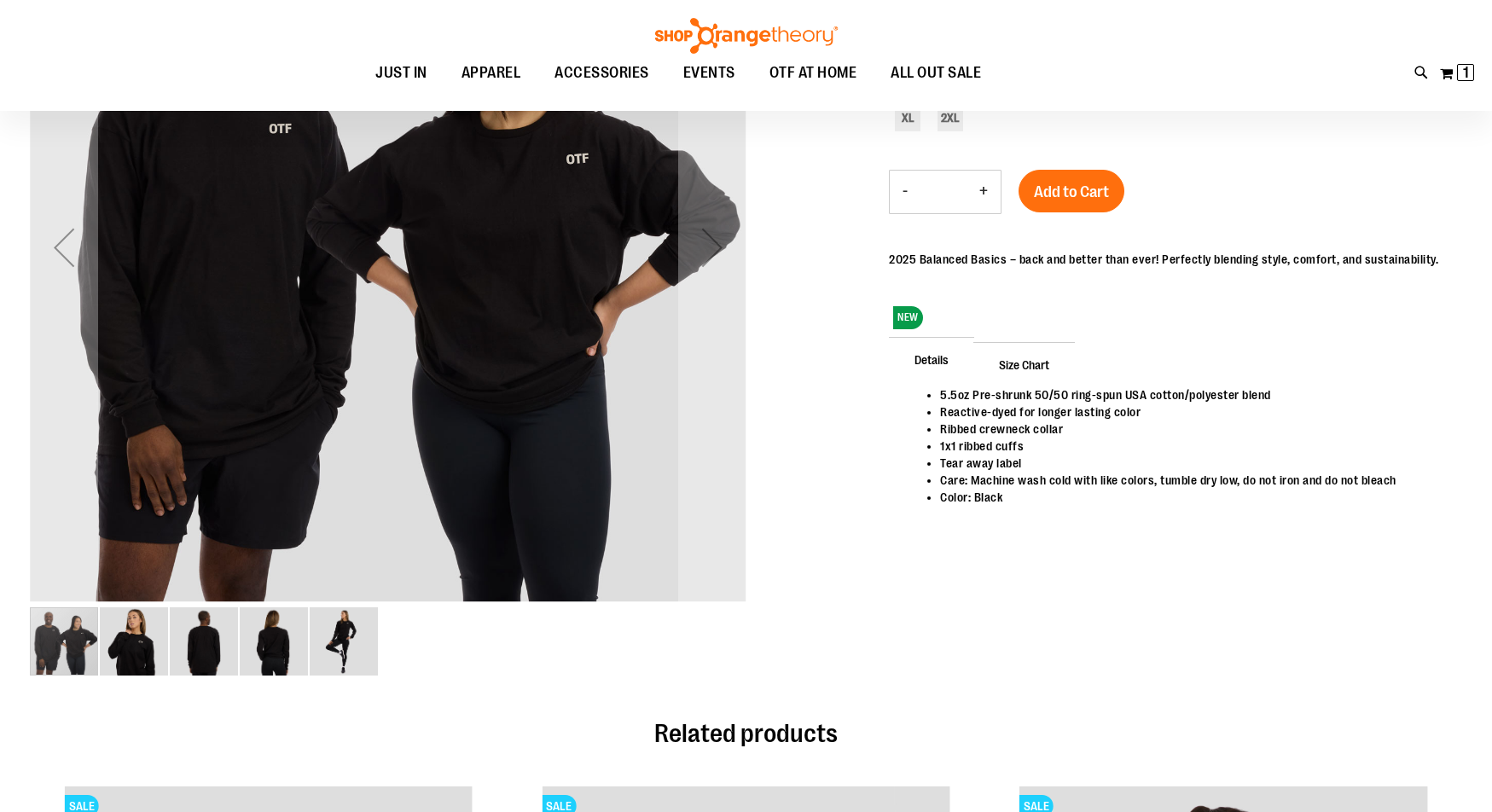 scroll, scrollTop: 0, scrollLeft: 0, axis: both 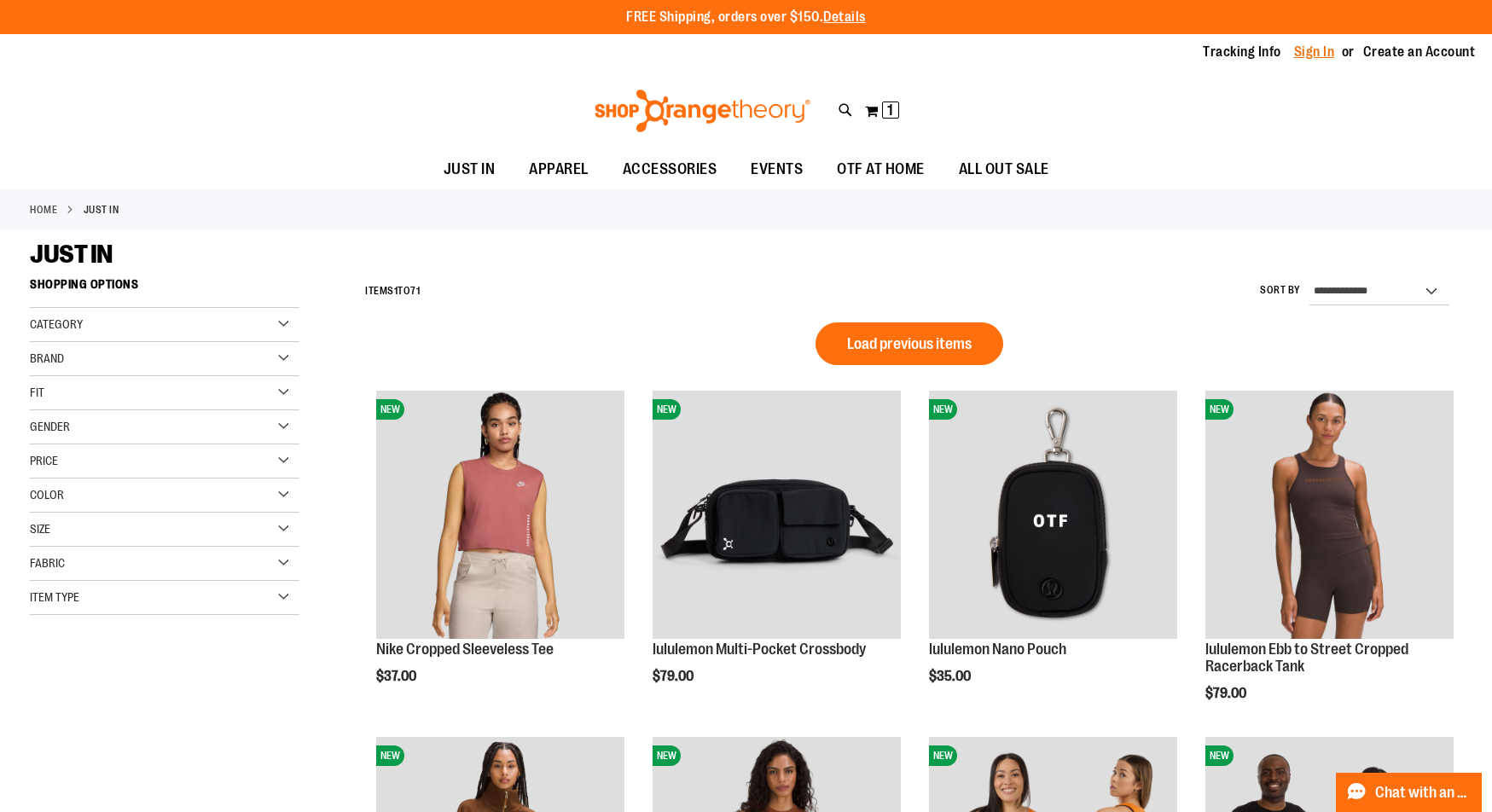 type on "**********" 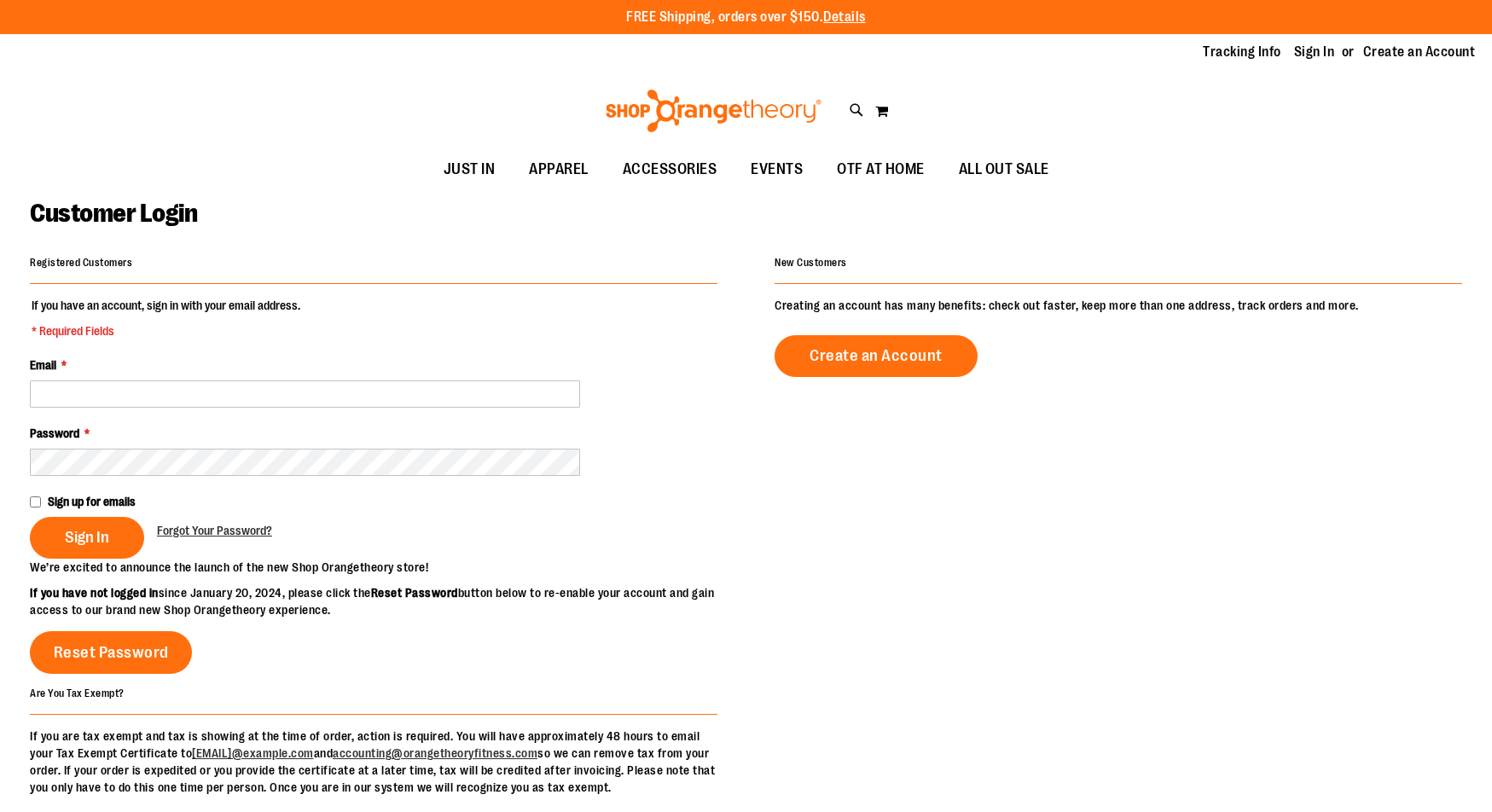 scroll, scrollTop: 0, scrollLeft: 0, axis: both 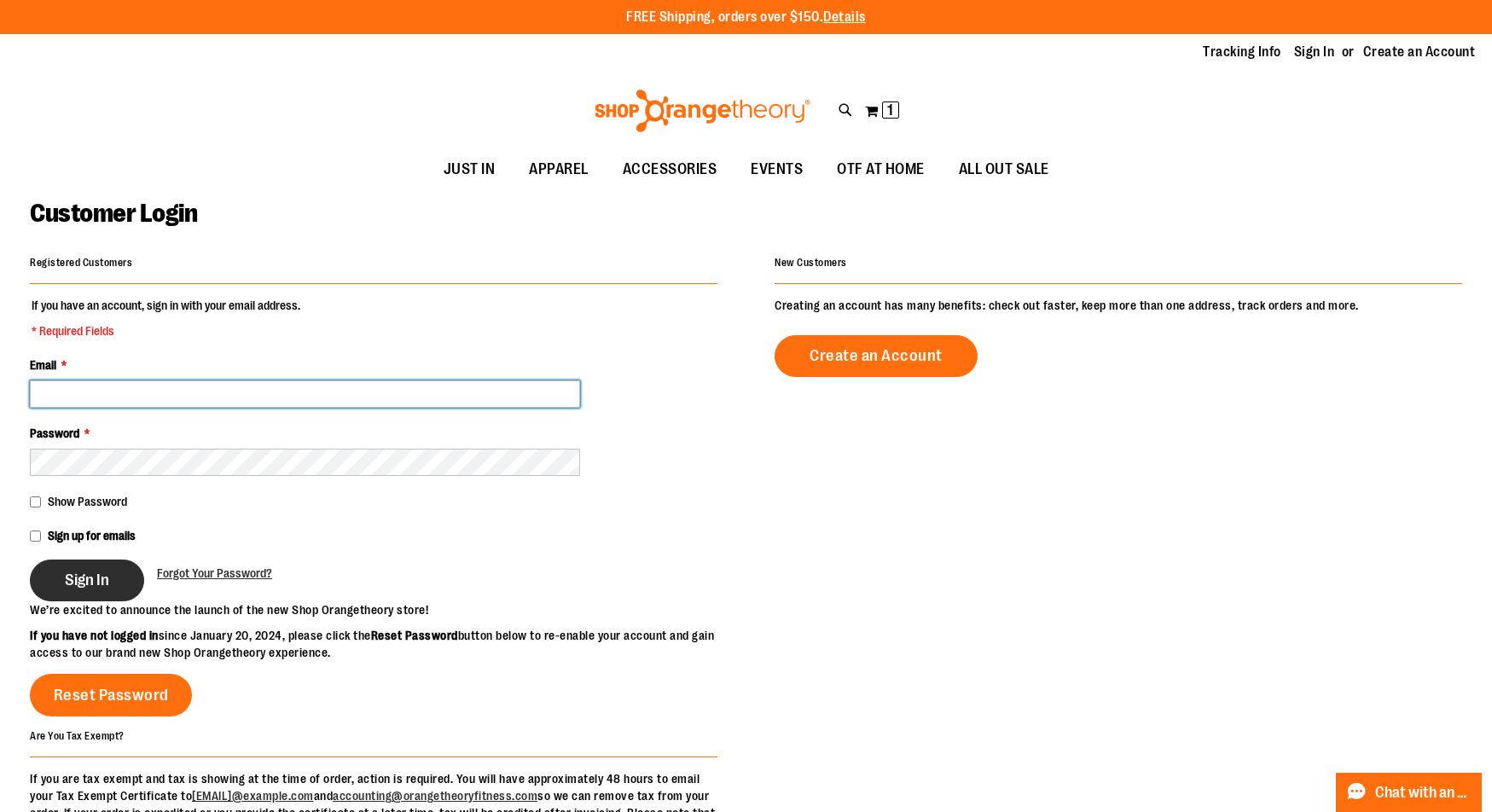 type on "**********" 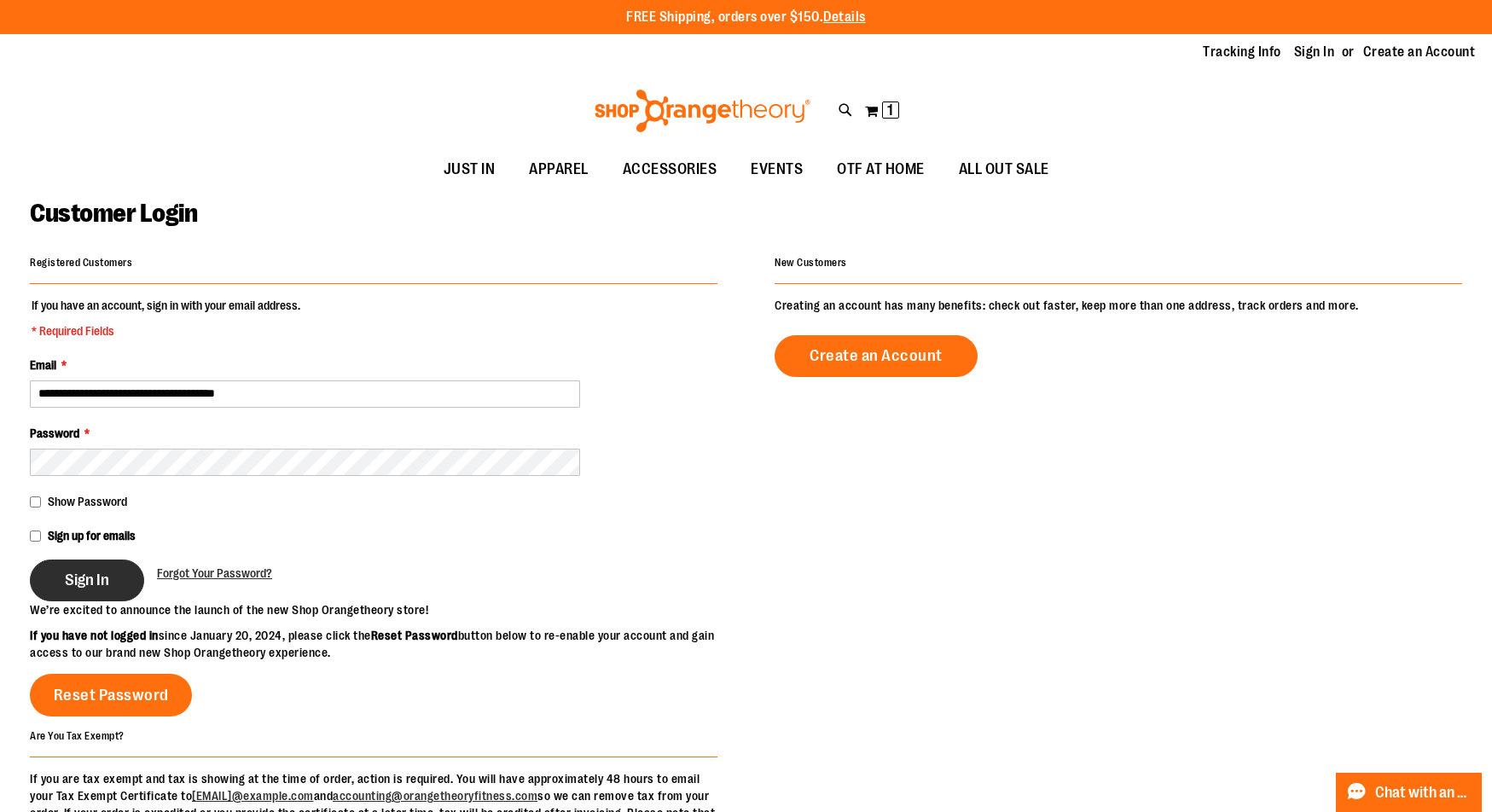 type on "**********" 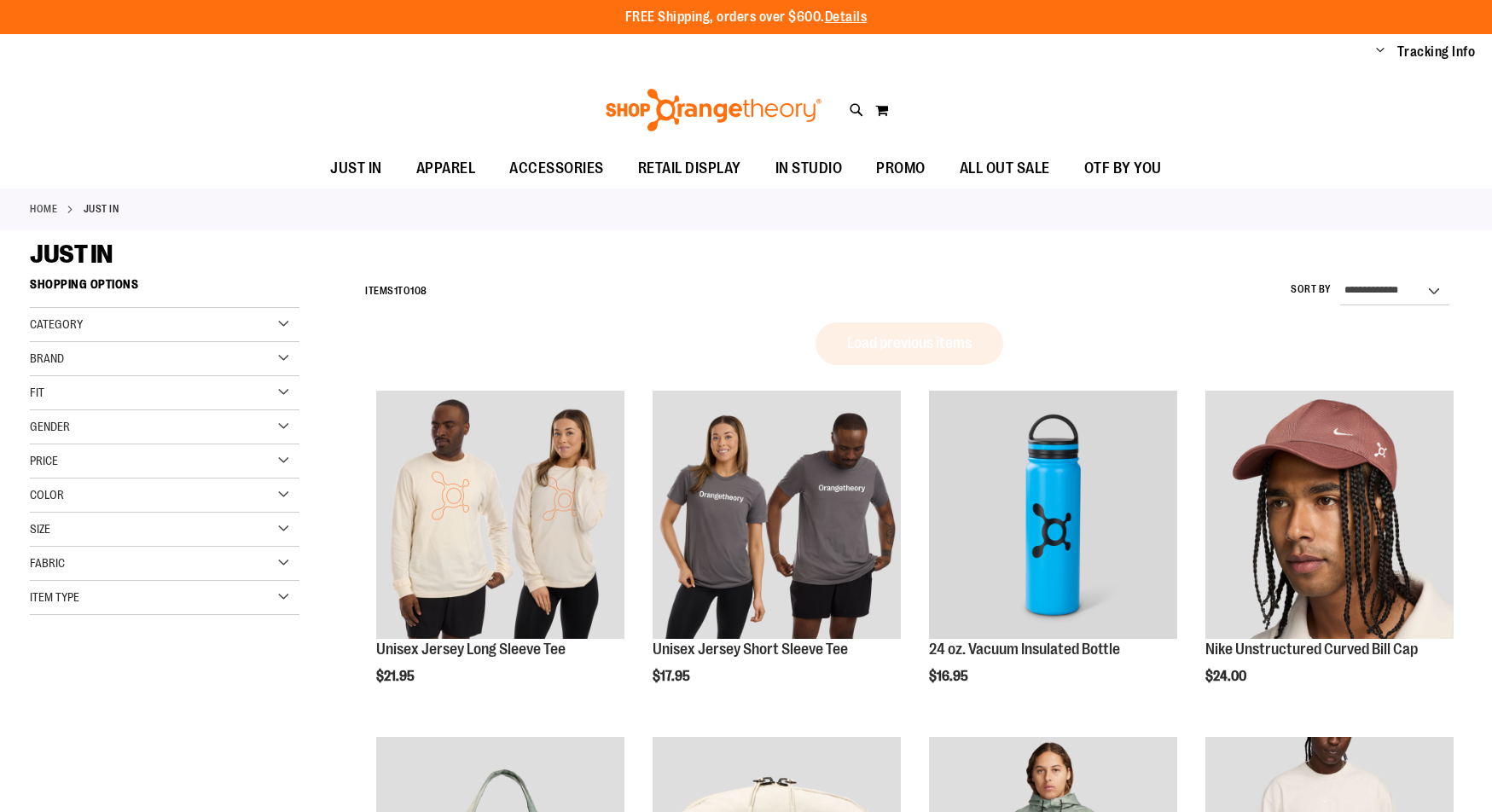 scroll, scrollTop: 0, scrollLeft: 0, axis: both 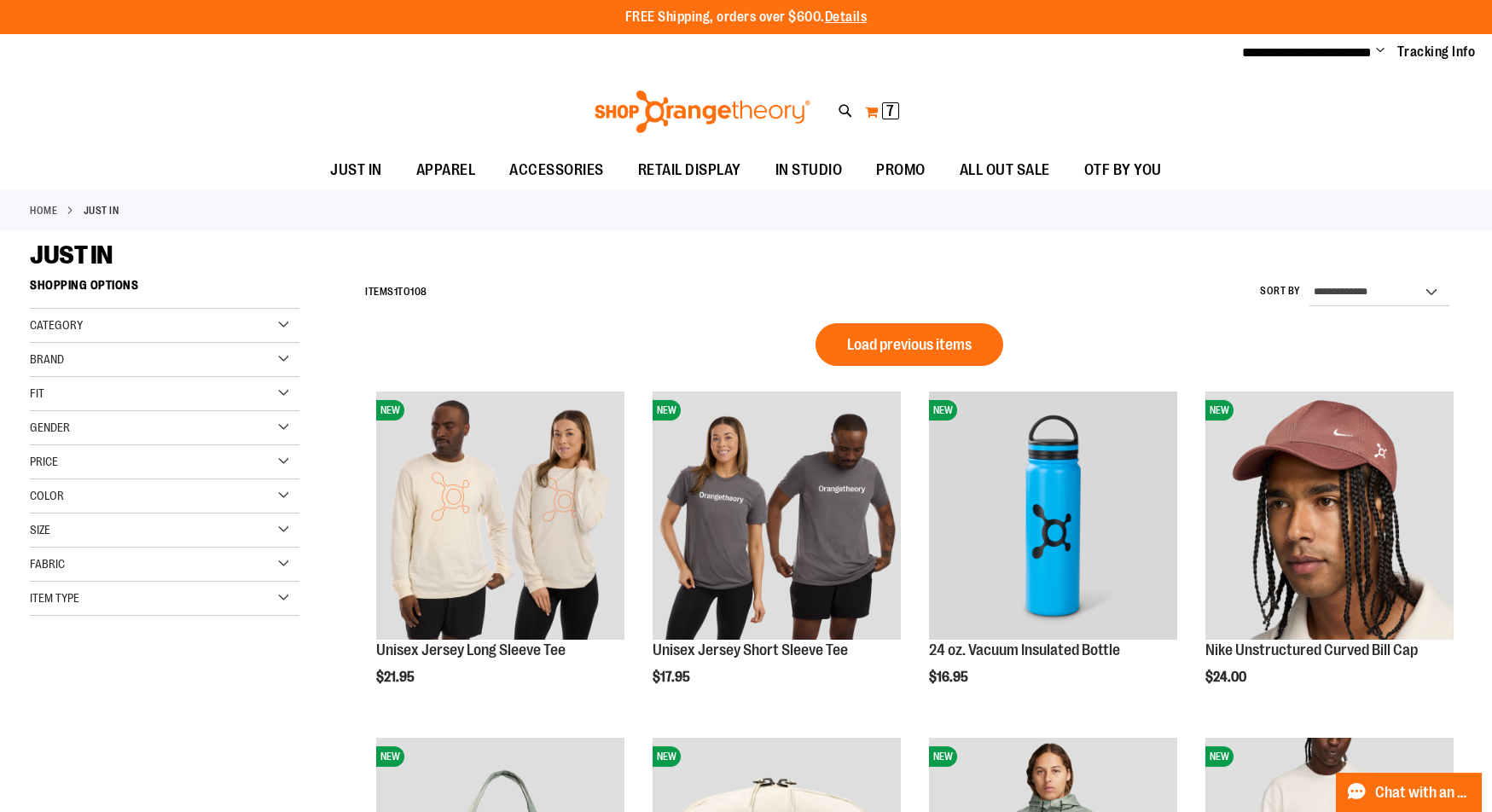 type on "**********" 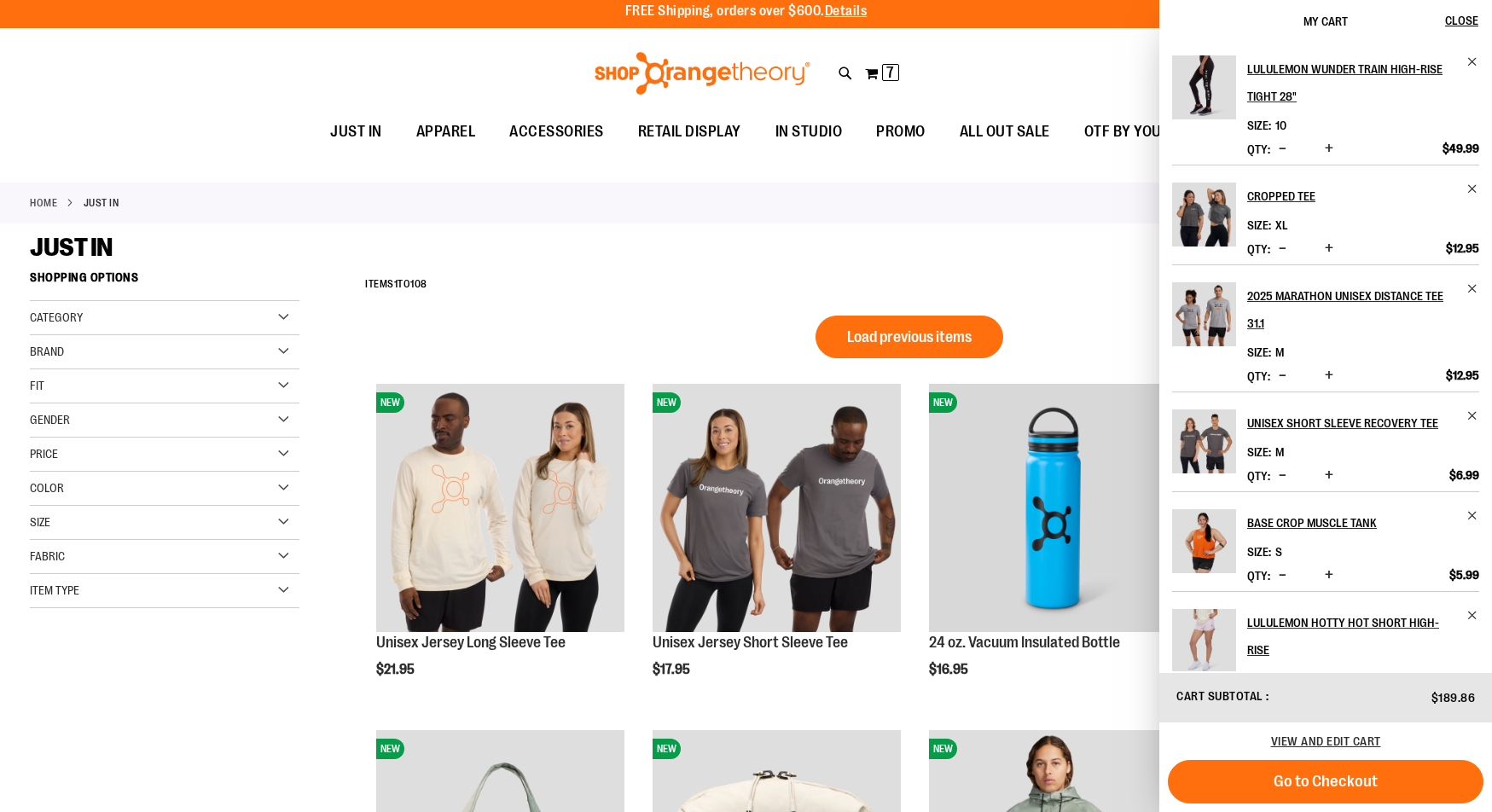 scroll, scrollTop: 0, scrollLeft: 0, axis: both 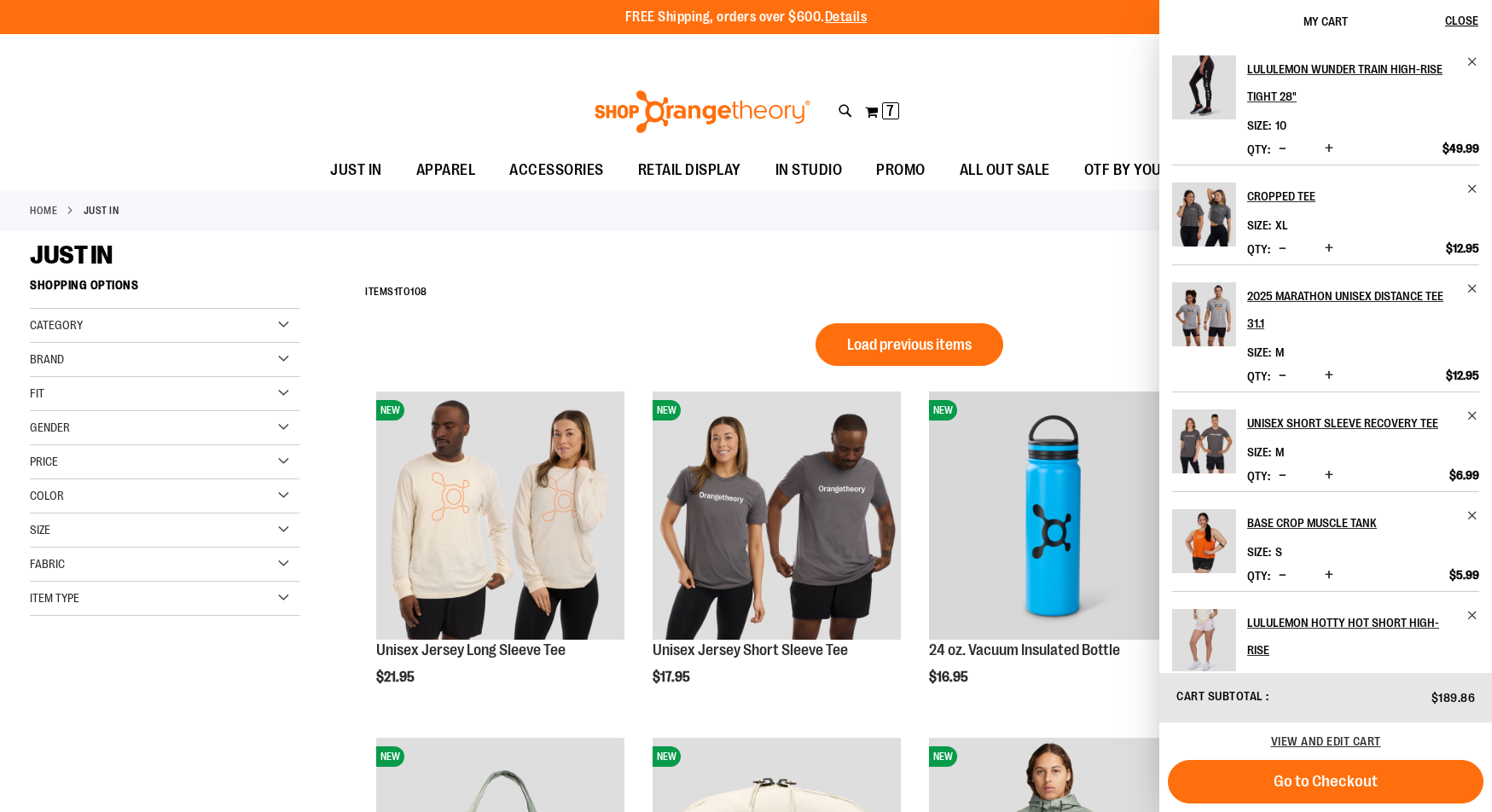 click on "**********" at bounding box center (909, 293) 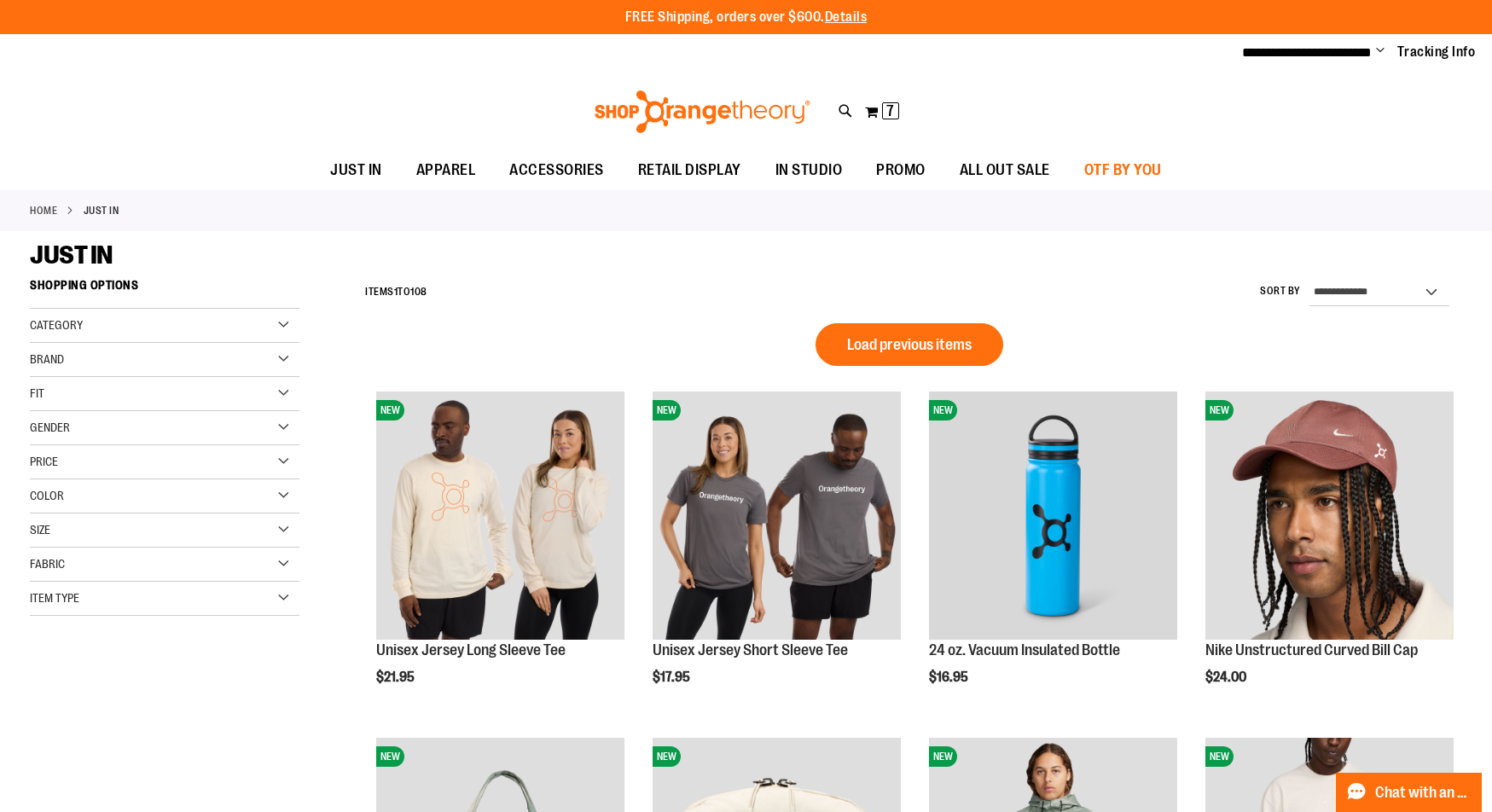click on "OTF BY YOU" at bounding box center (1123, 170) 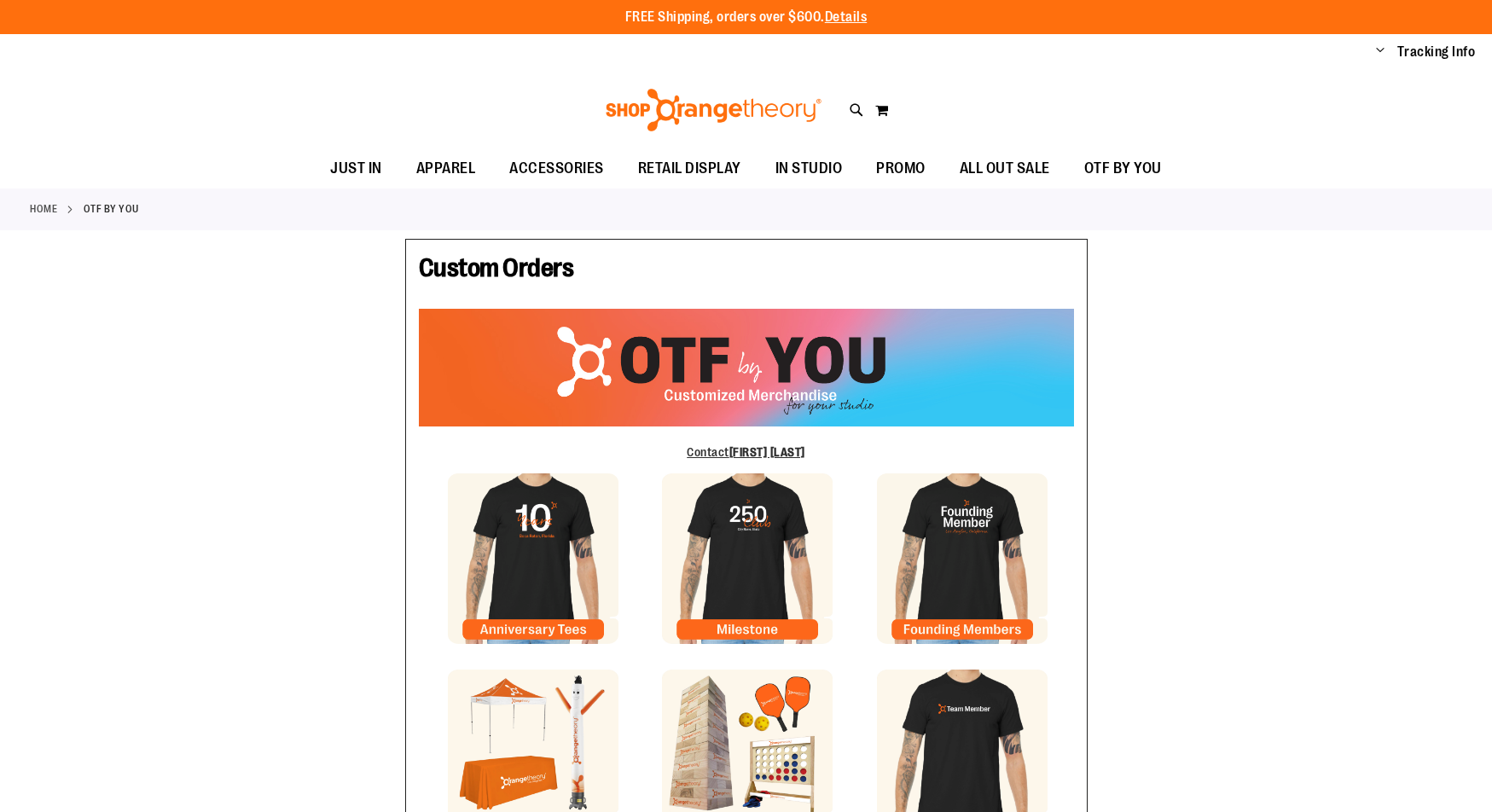 scroll, scrollTop: 0, scrollLeft: 0, axis: both 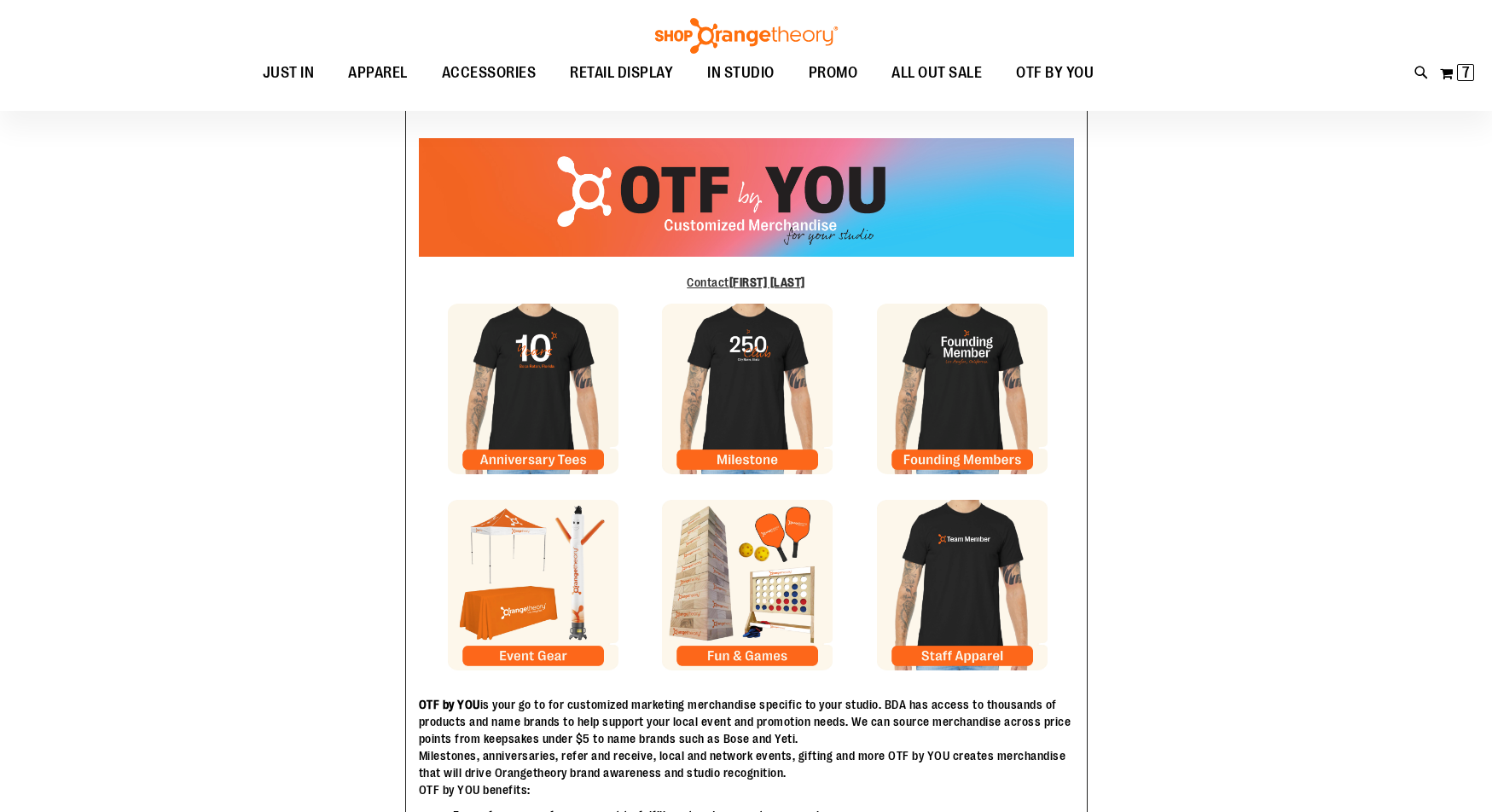 type on "*******" 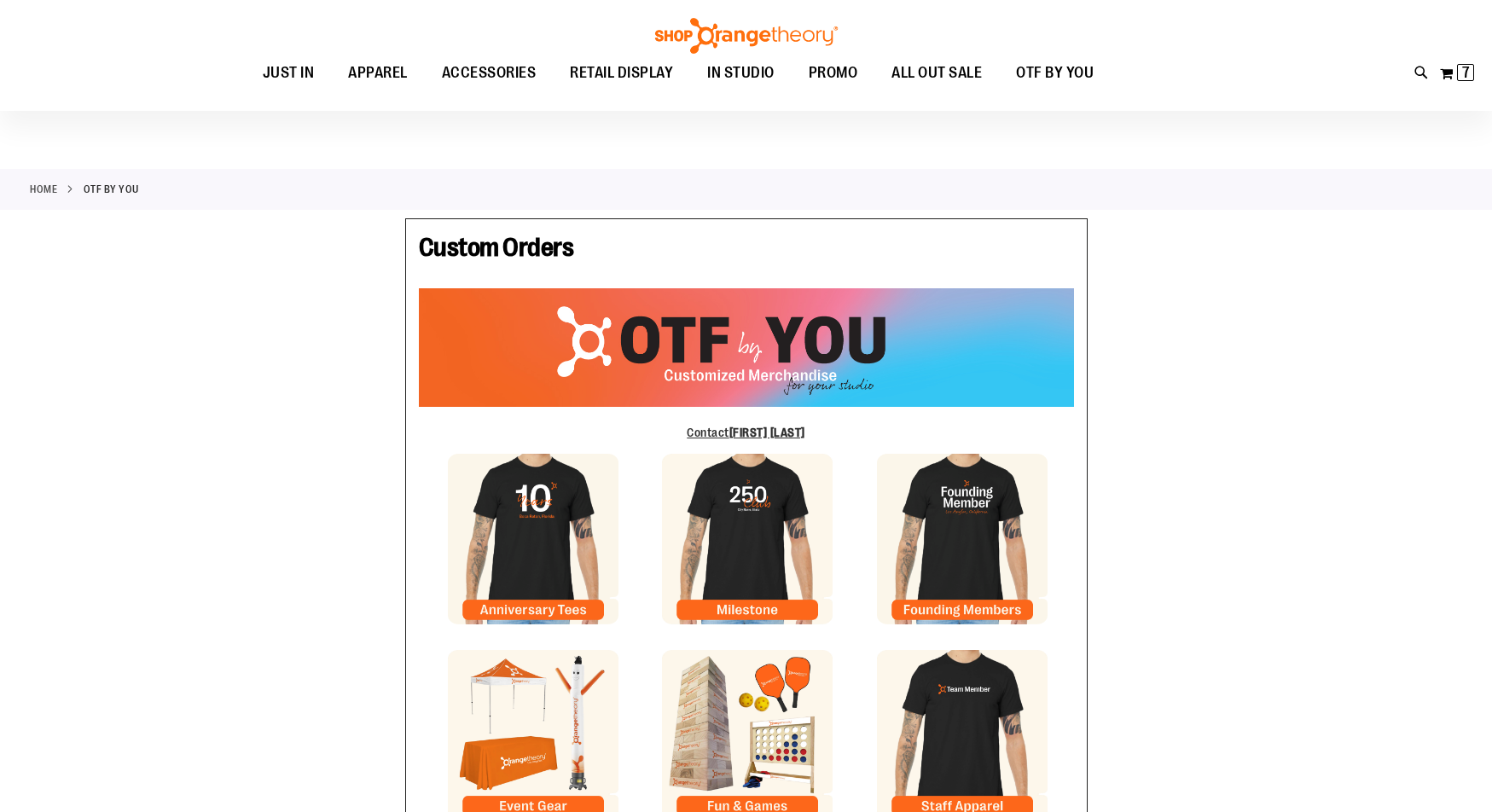 scroll, scrollTop: 0, scrollLeft: 0, axis: both 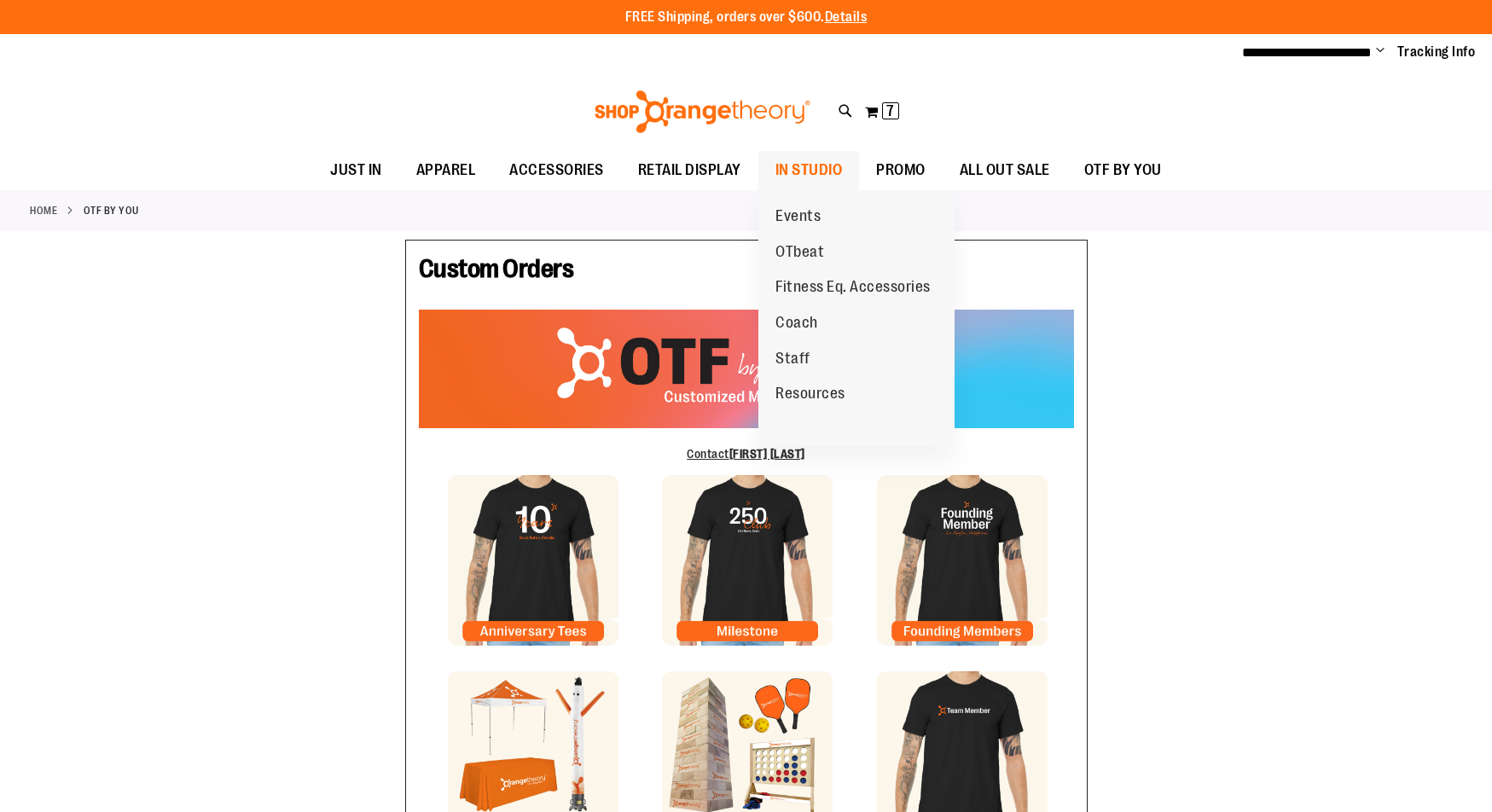 type on "**********" 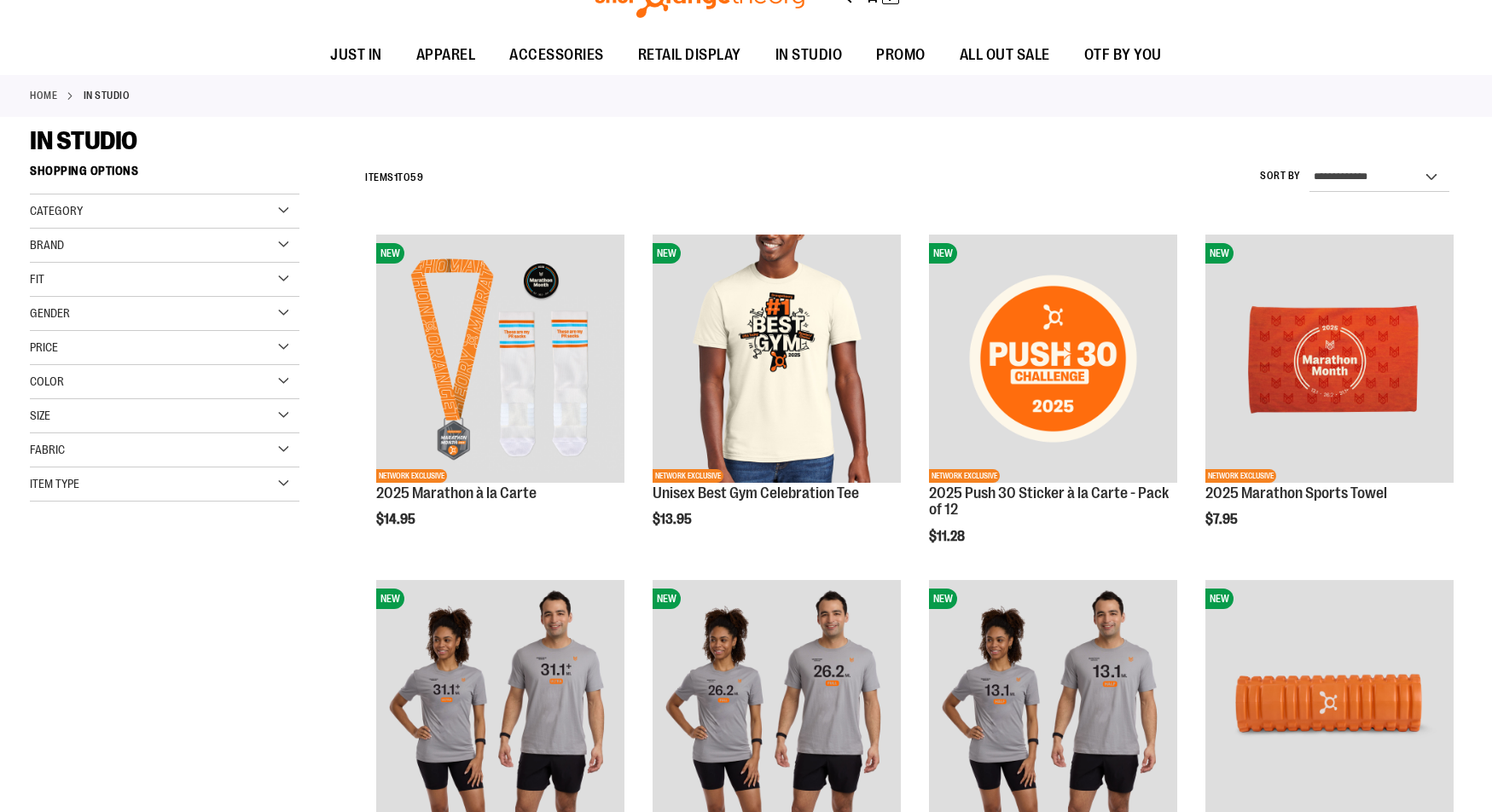 scroll, scrollTop: 0, scrollLeft: 0, axis: both 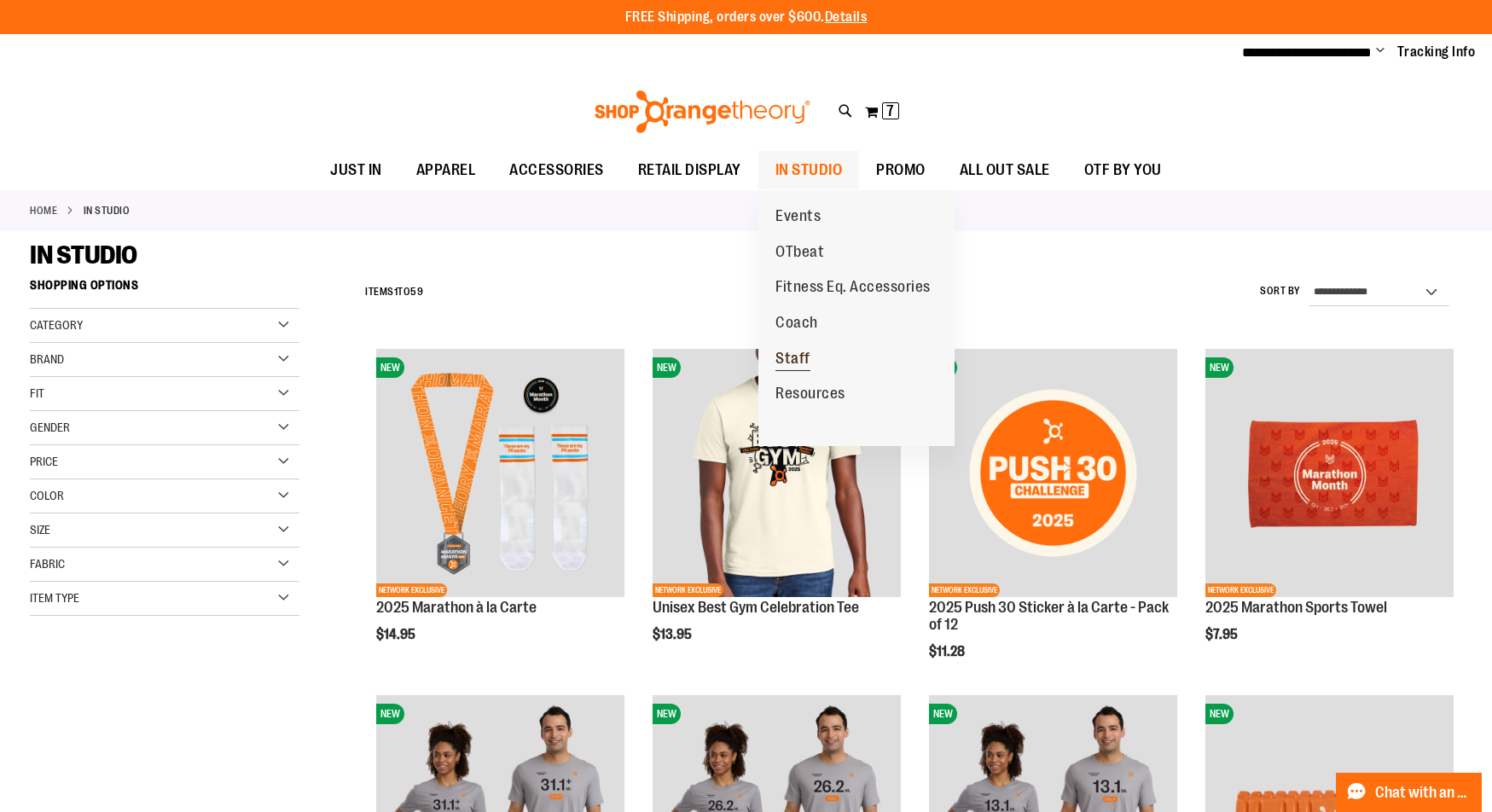 type on "**********" 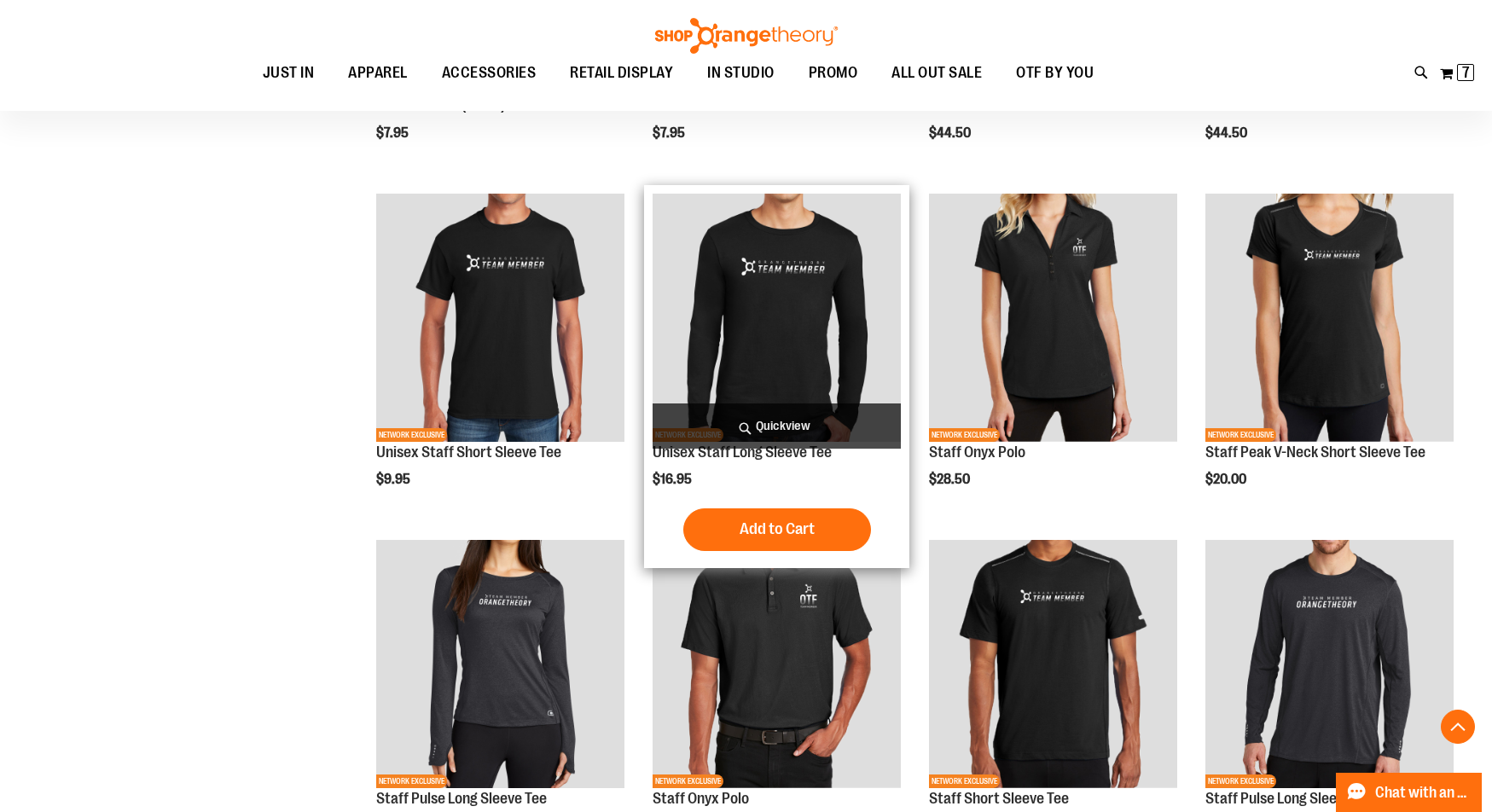 scroll, scrollTop: 338, scrollLeft: 0, axis: vertical 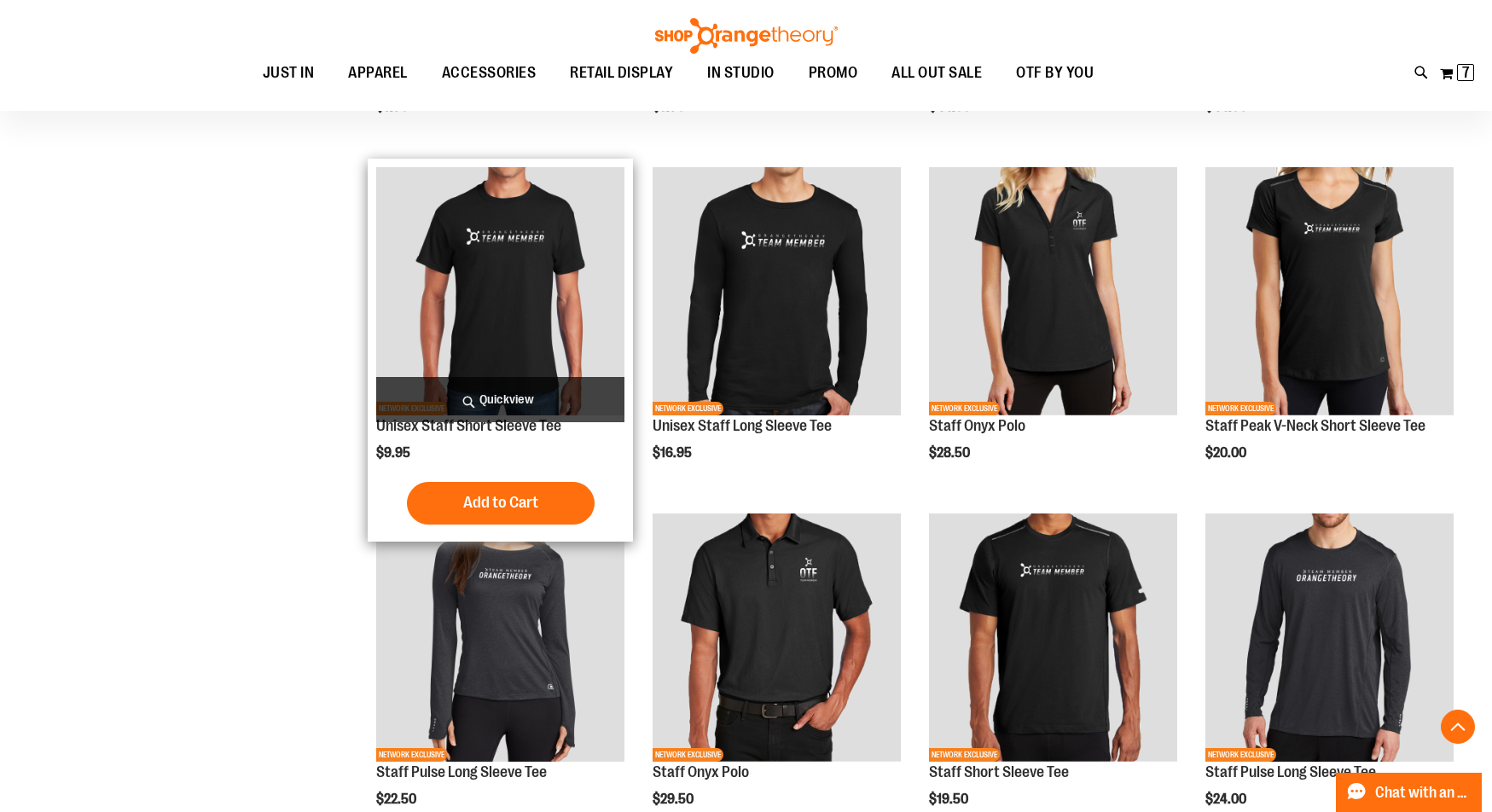 type on "**********" 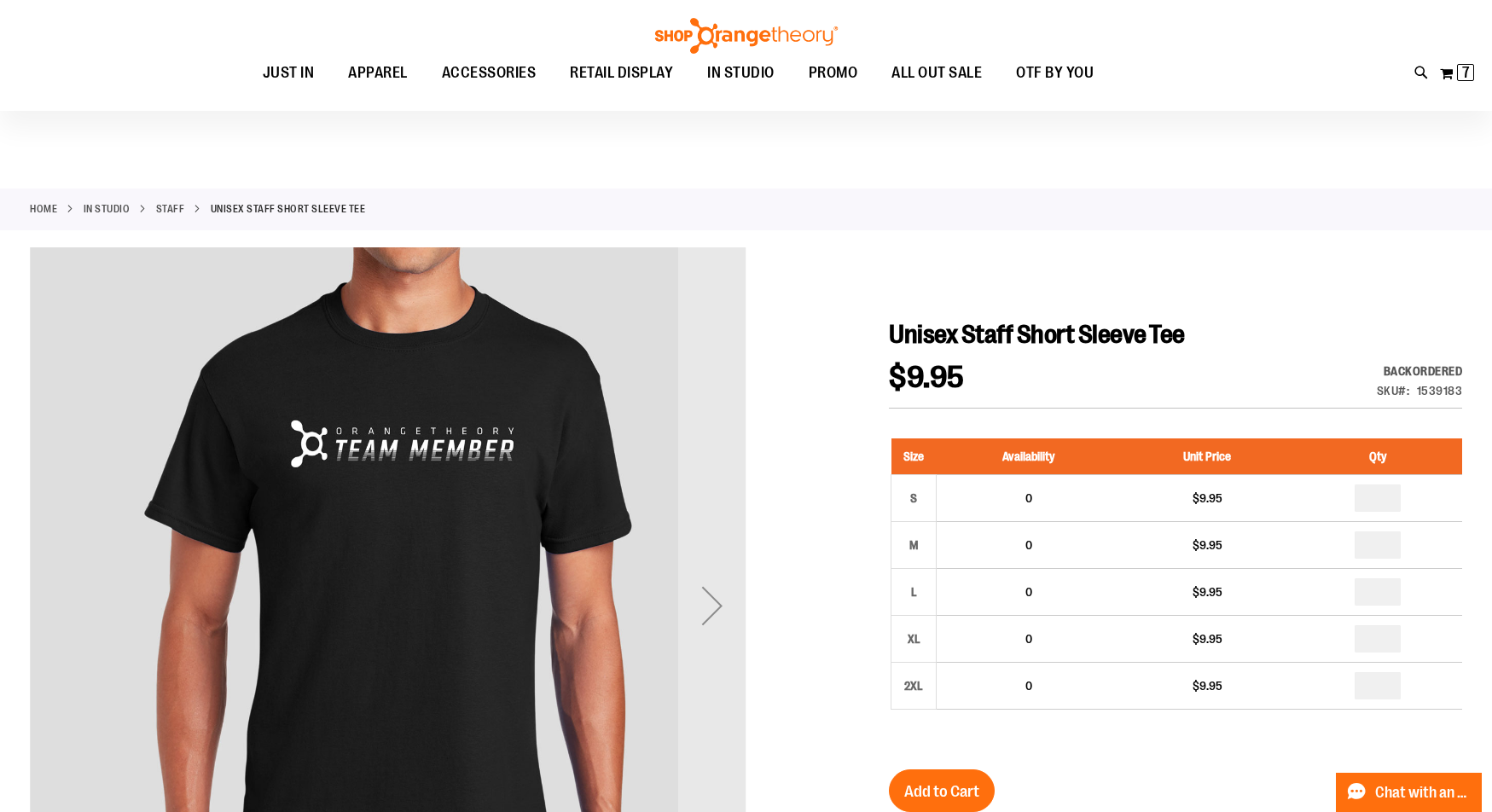 scroll, scrollTop: 170, scrollLeft: 0, axis: vertical 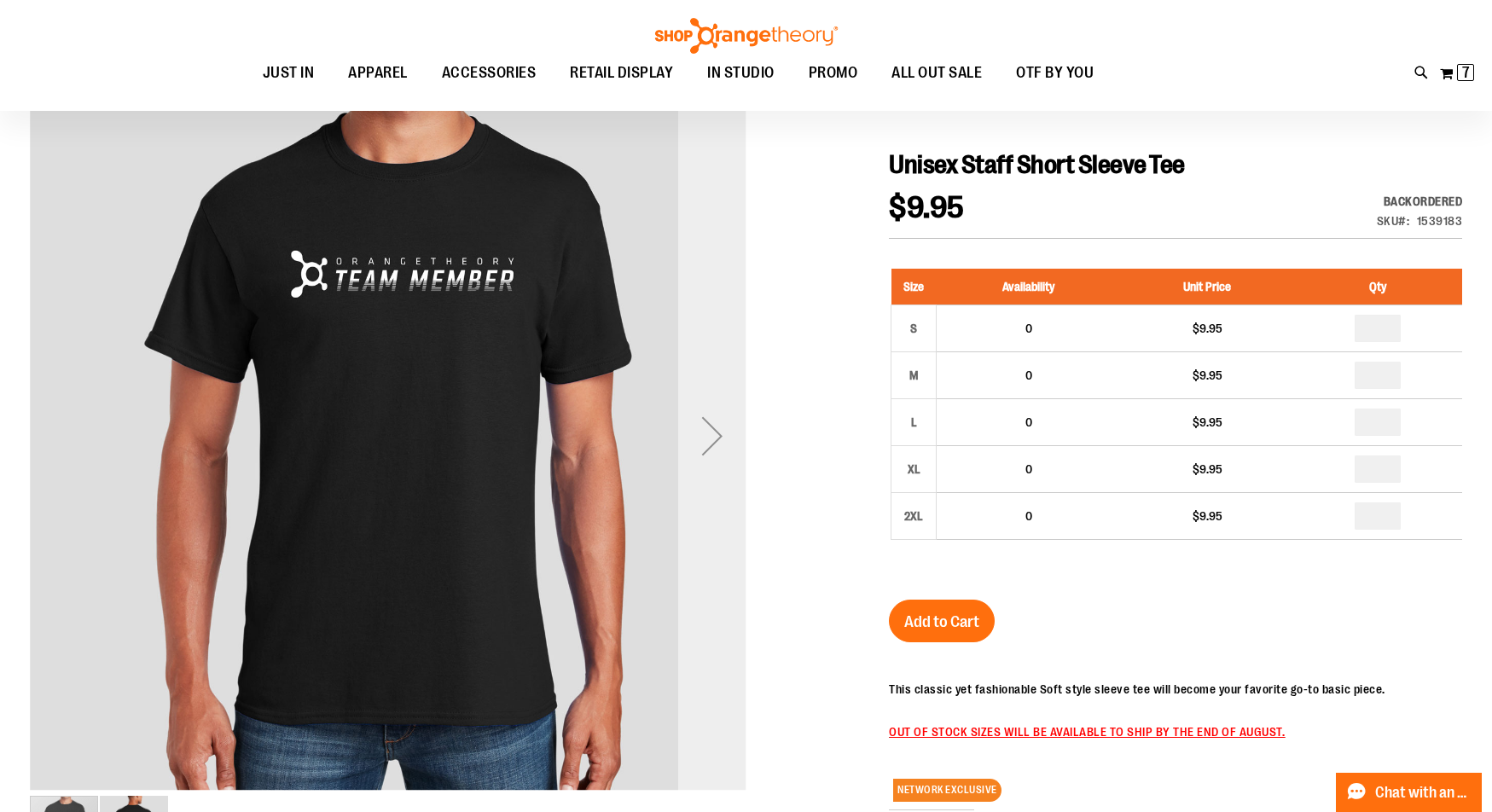 type on "**********" 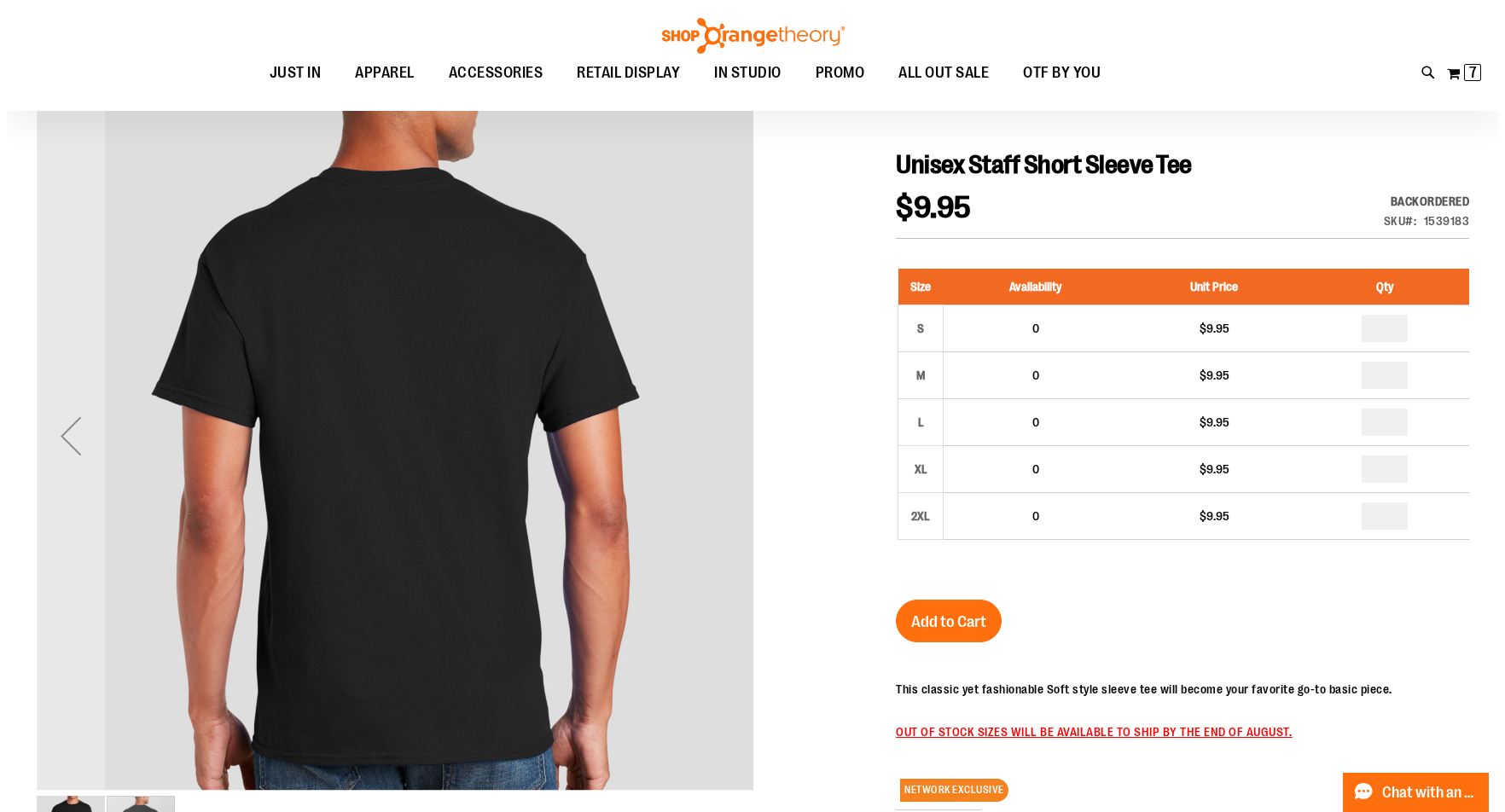 scroll, scrollTop: 0, scrollLeft: 0, axis: both 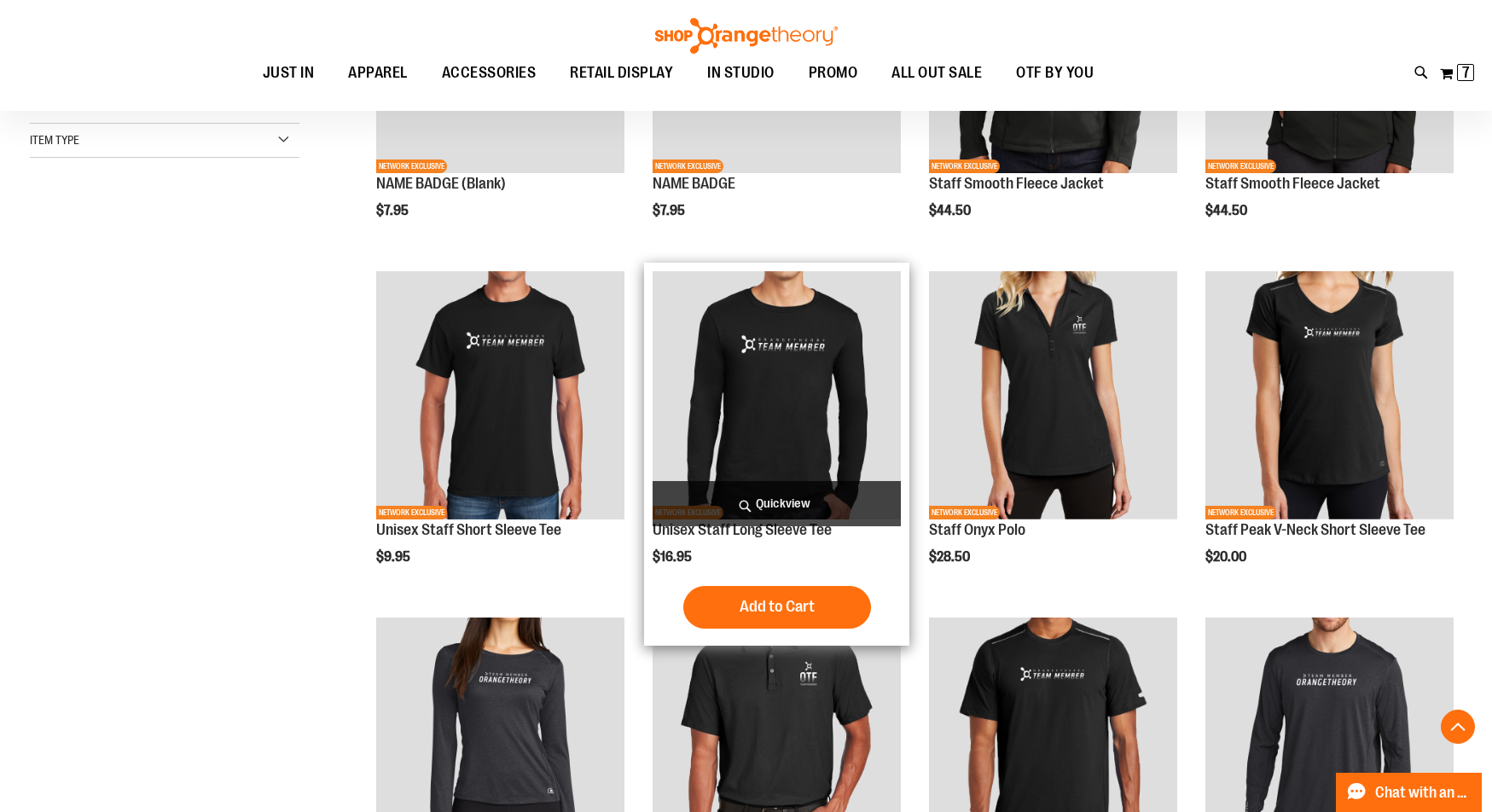 type on "**********" 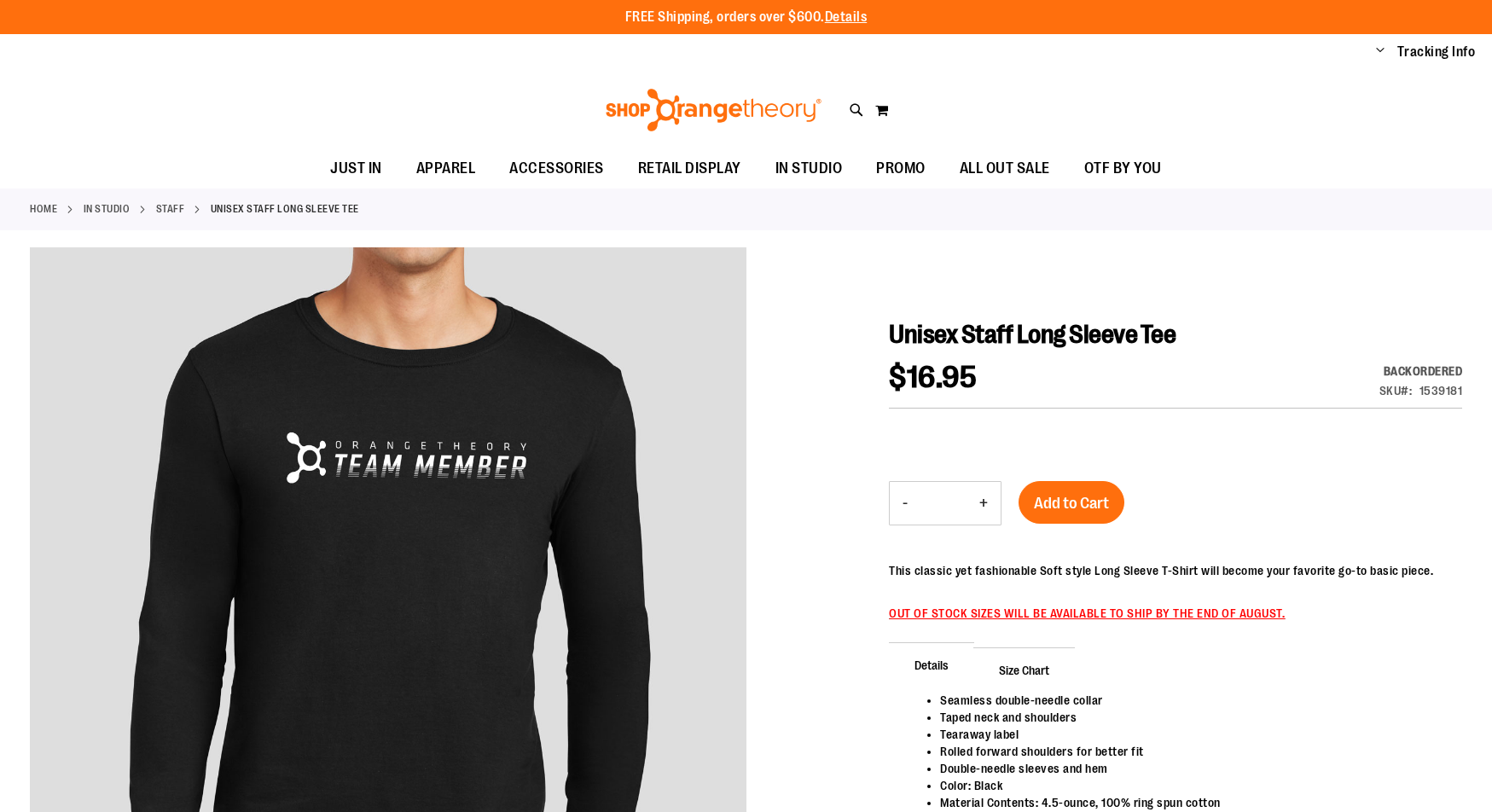 scroll, scrollTop: 0, scrollLeft: 0, axis: both 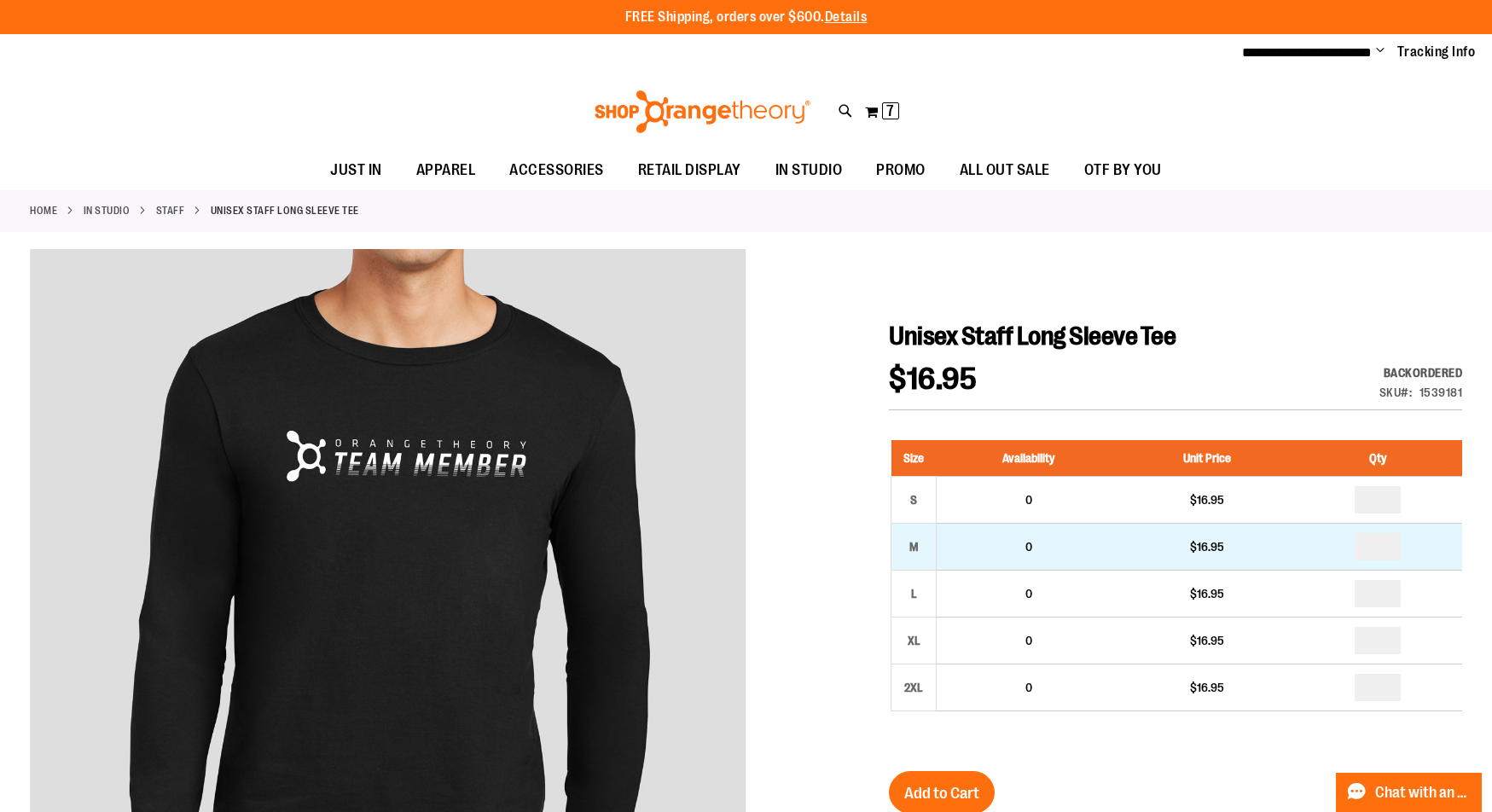 type on "**********" 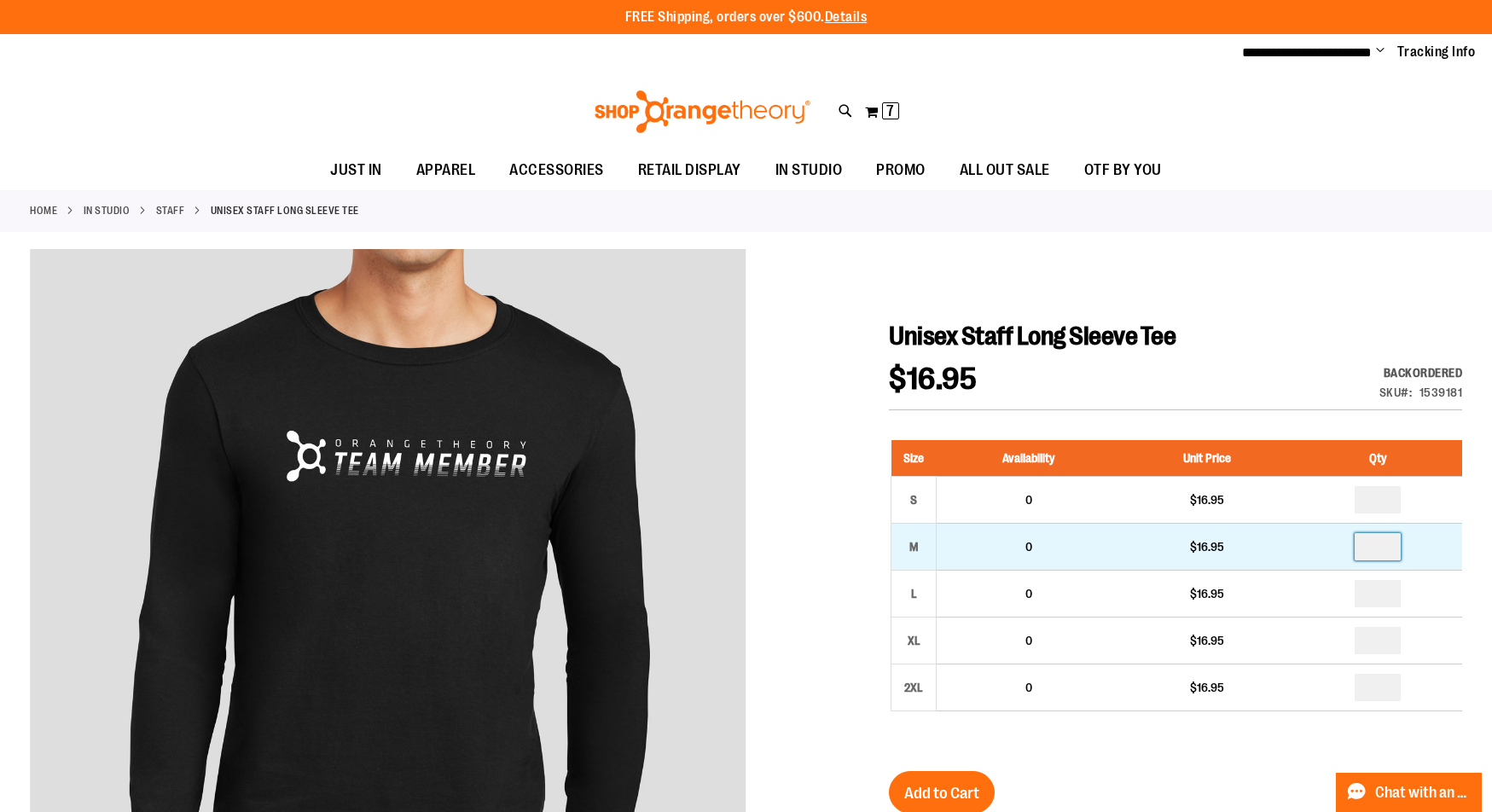 click at bounding box center [1378, 547] 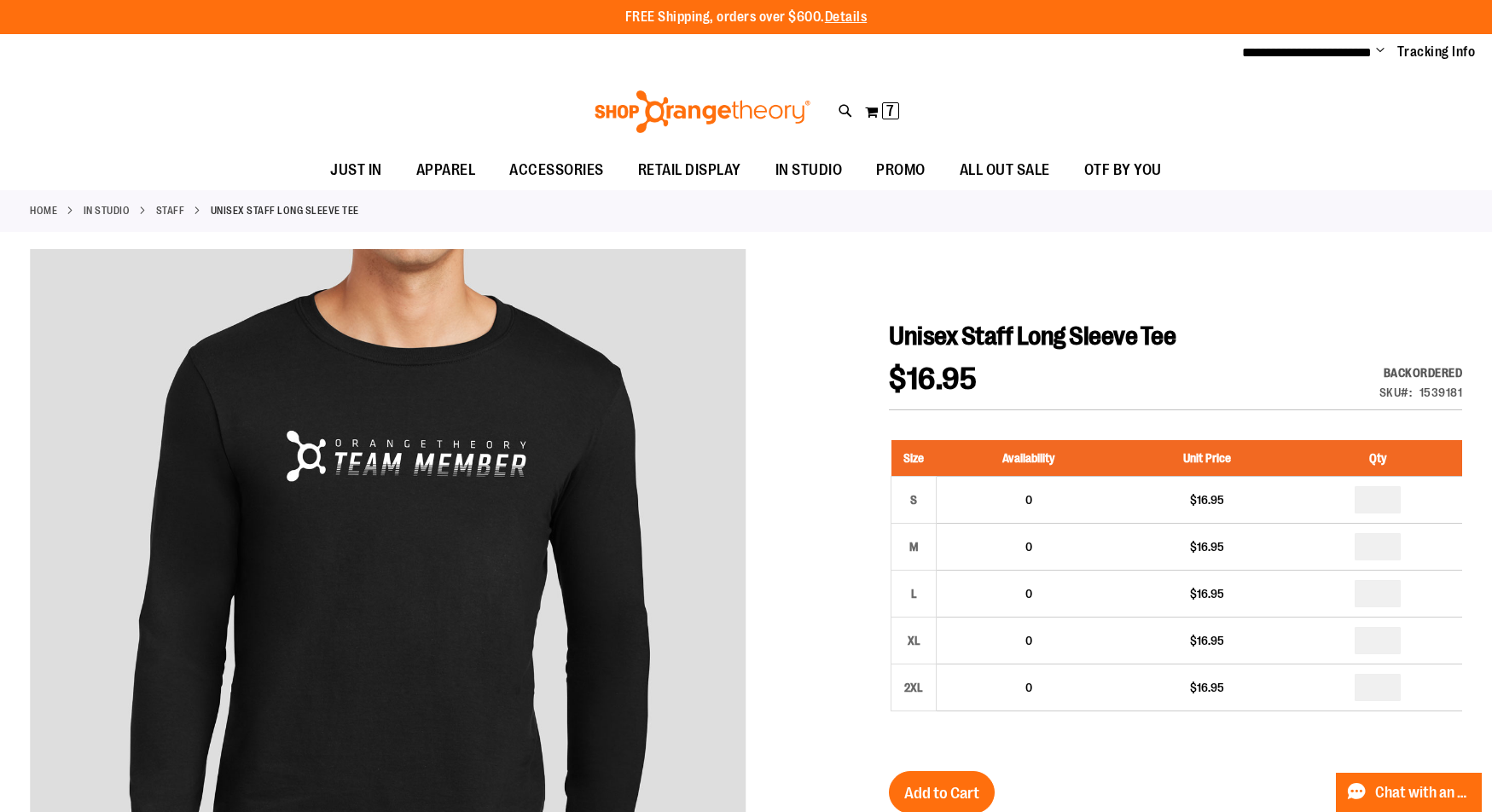 click on "Home
IN STUDIO
Staff
Unisex Staff Long Sleeve Tee" at bounding box center (746, 211) 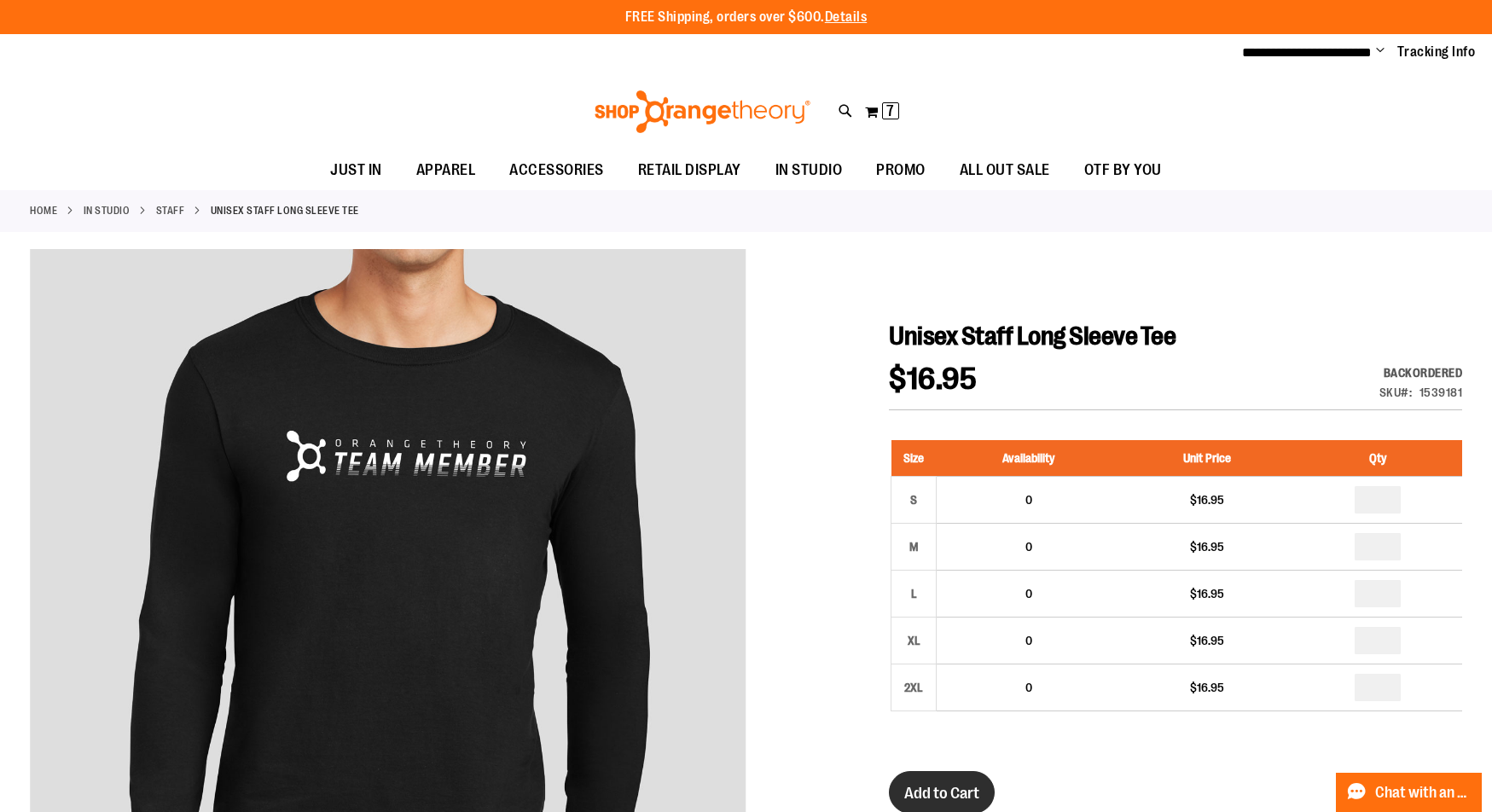 click on "Add to Cart" at bounding box center (942, 793) 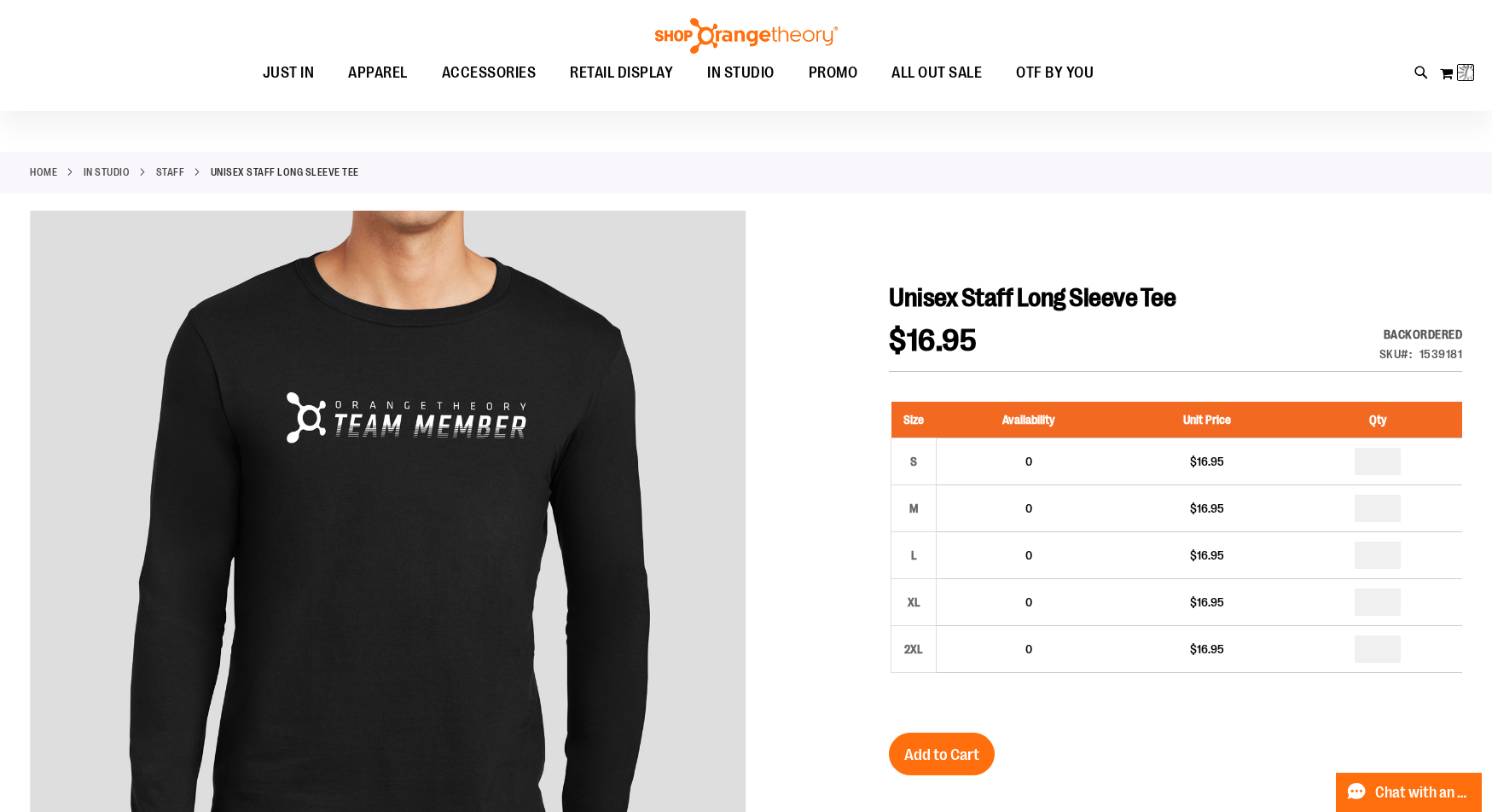 scroll, scrollTop: 170, scrollLeft: 0, axis: vertical 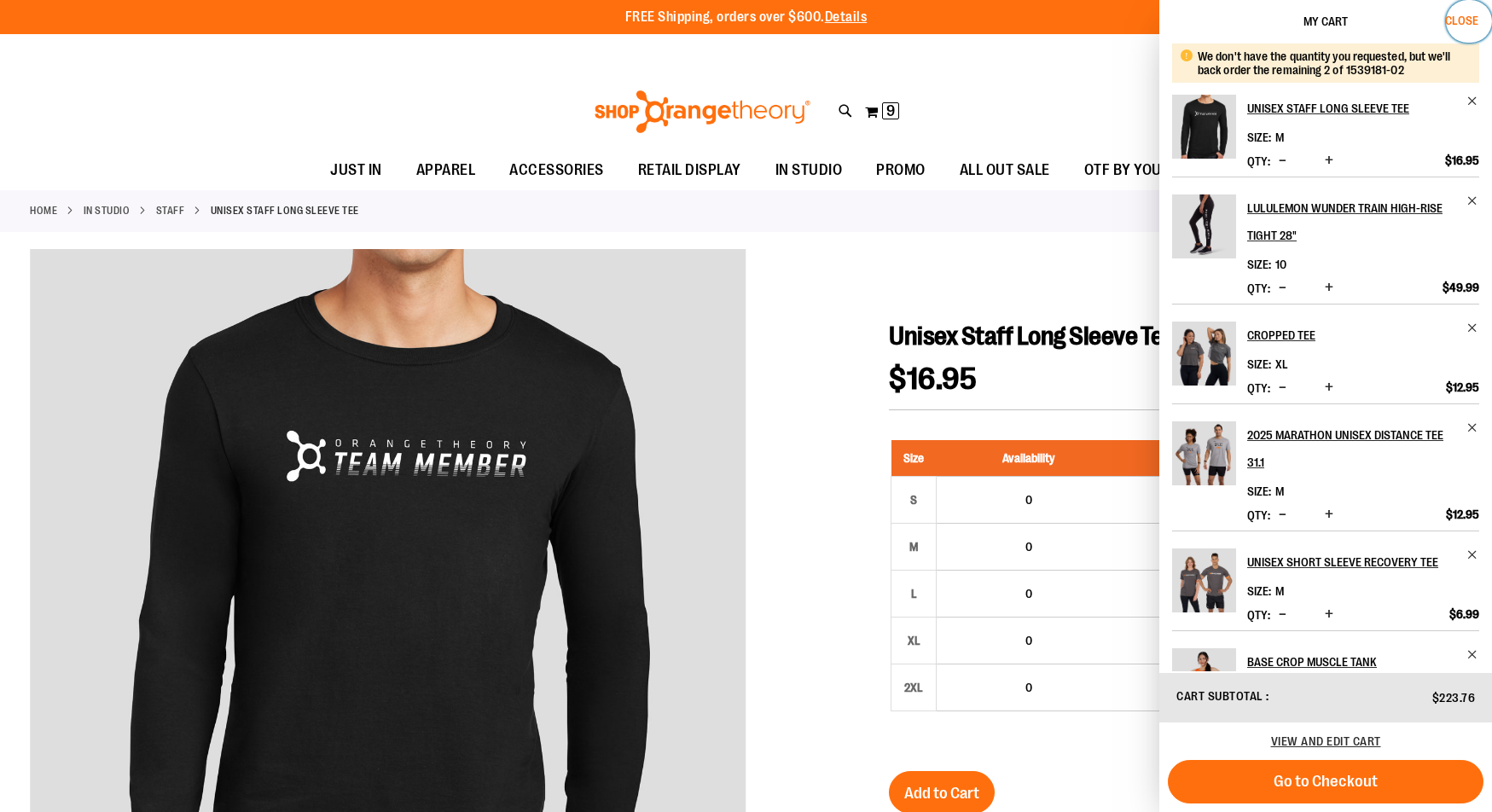 click on "Close" at bounding box center (1461, 20) 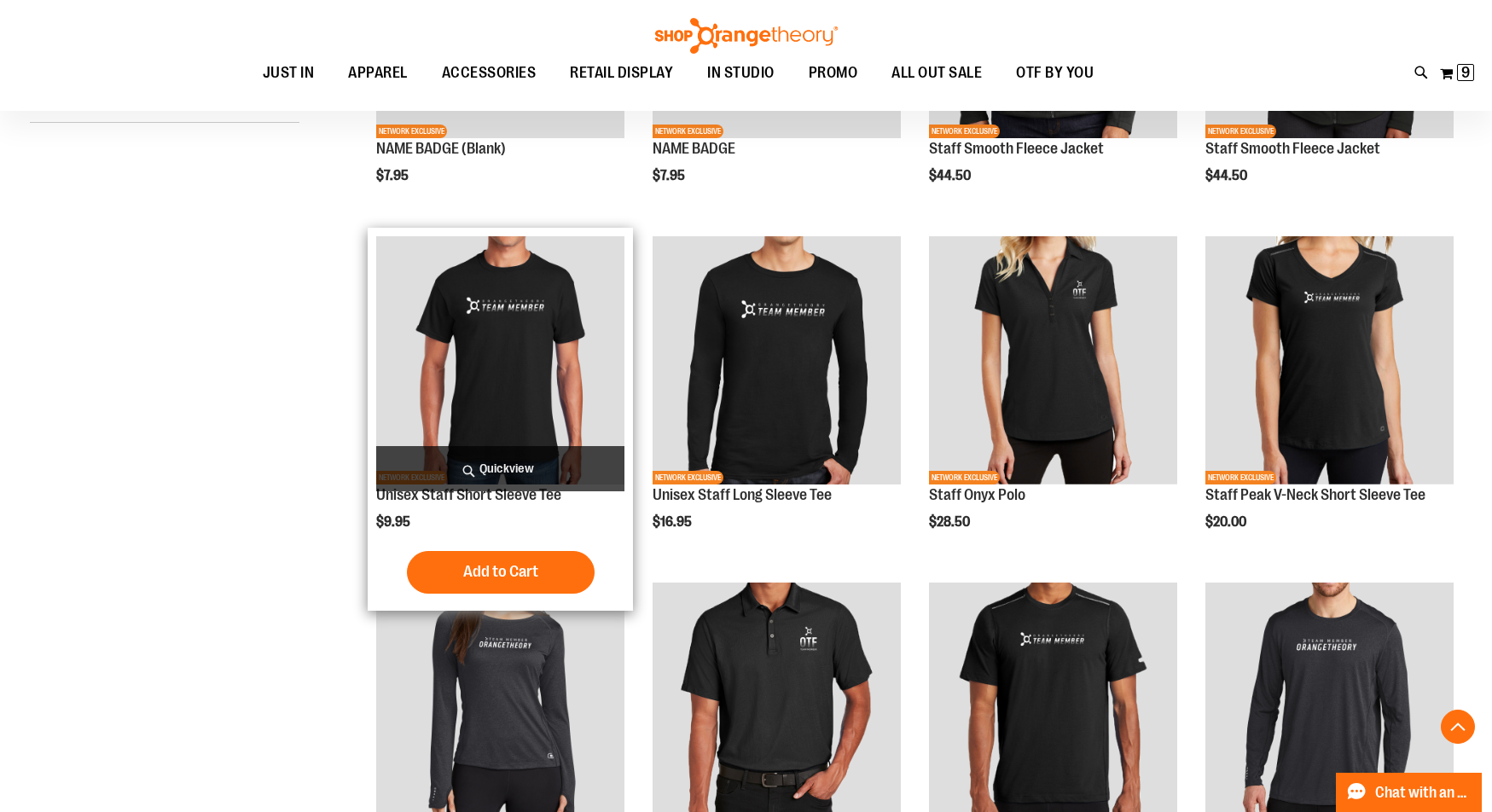 scroll, scrollTop: 442, scrollLeft: 0, axis: vertical 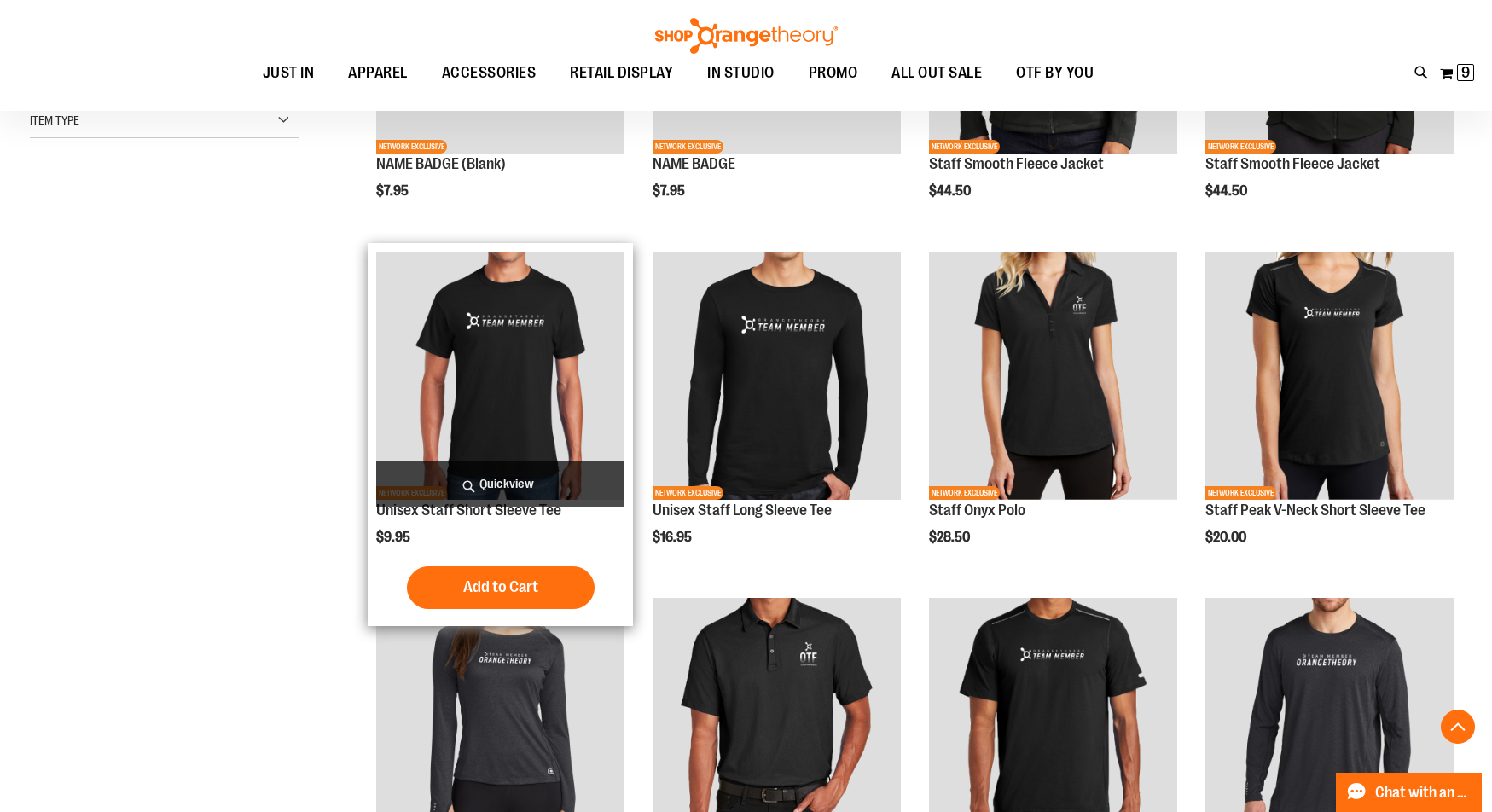 type on "**********" 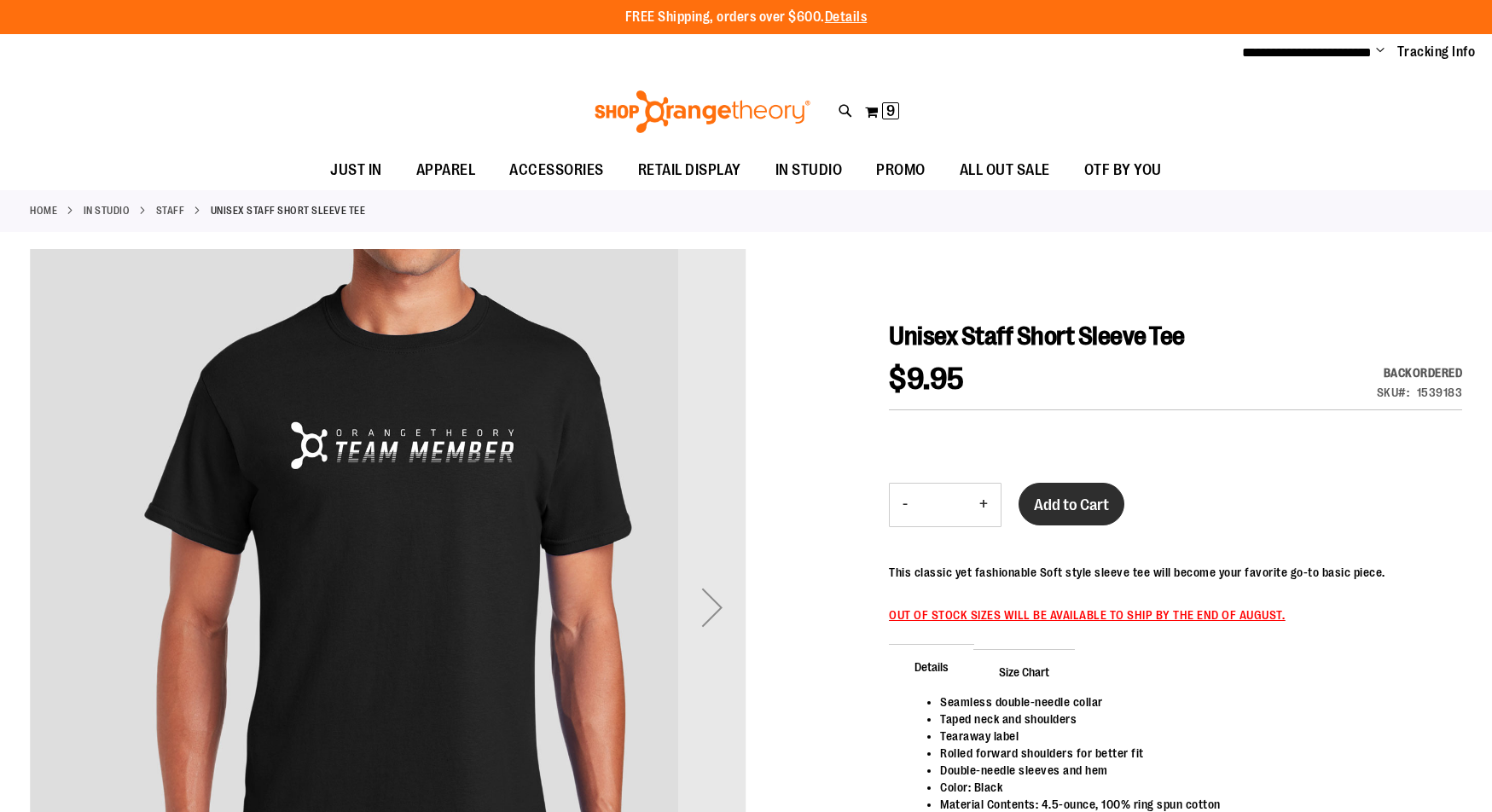 scroll, scrollTop: 0, scrollLeft: 0, axis: both 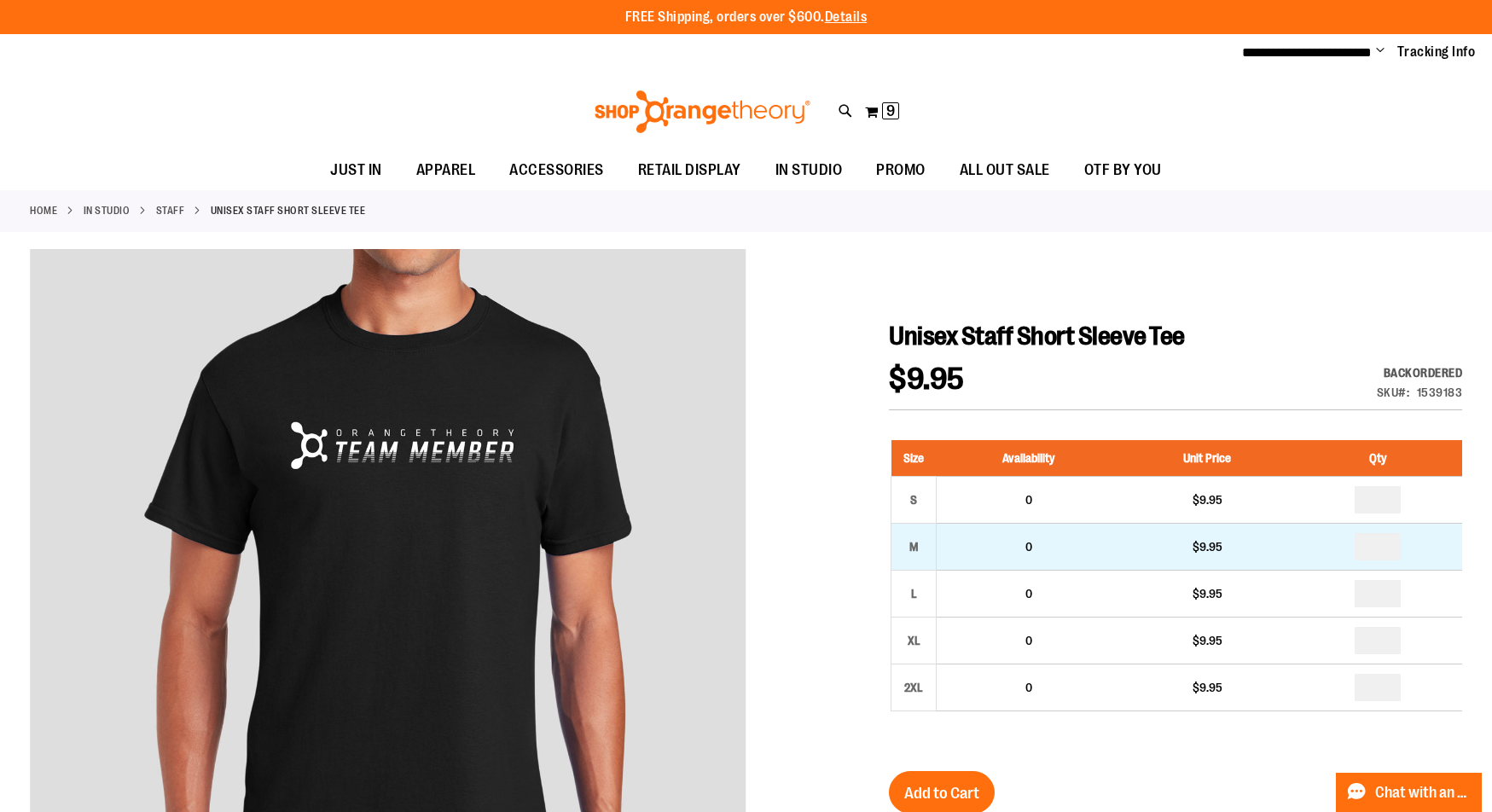 type on "**********" 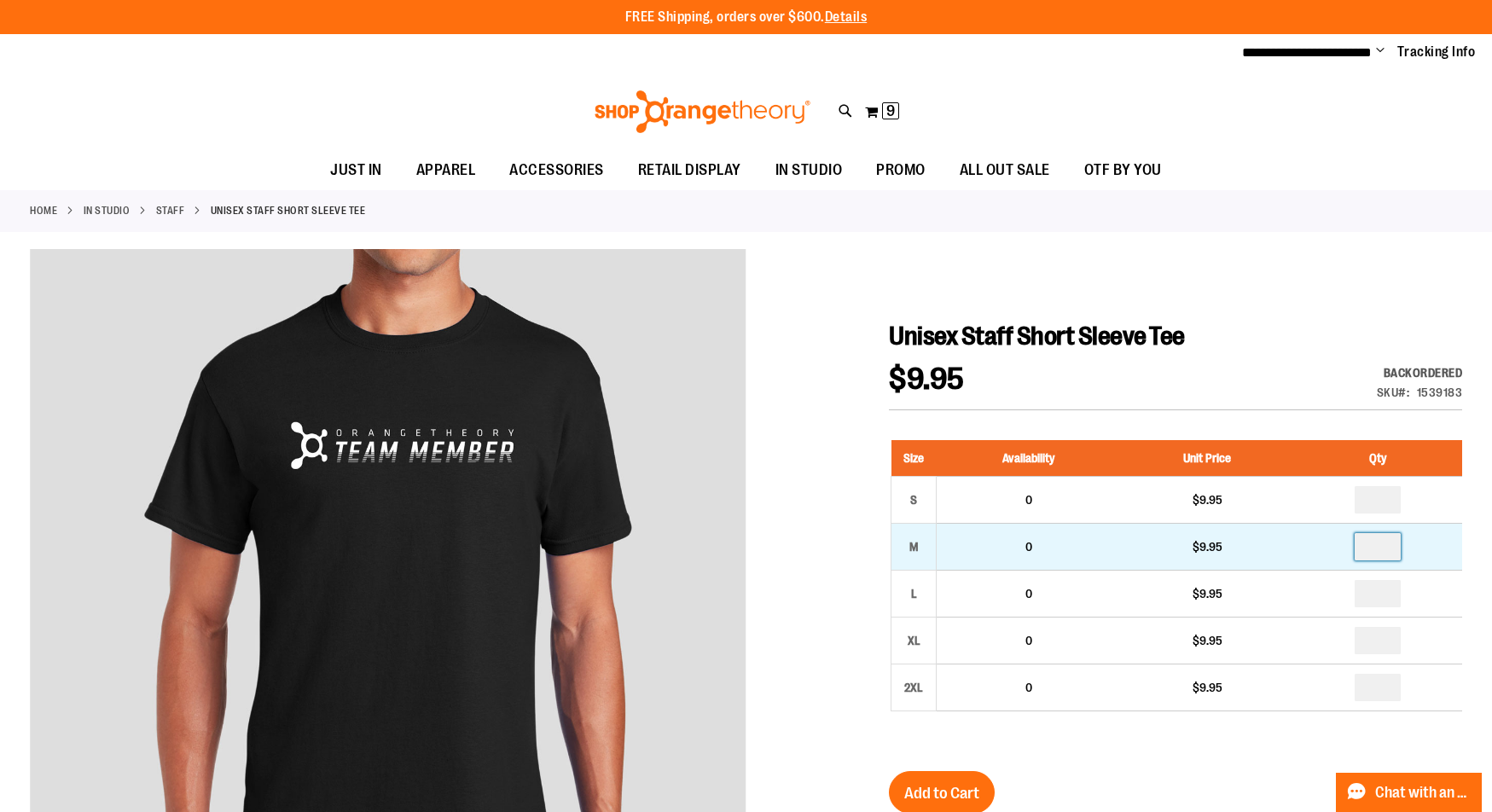 click at bounding box center [1378, 547] 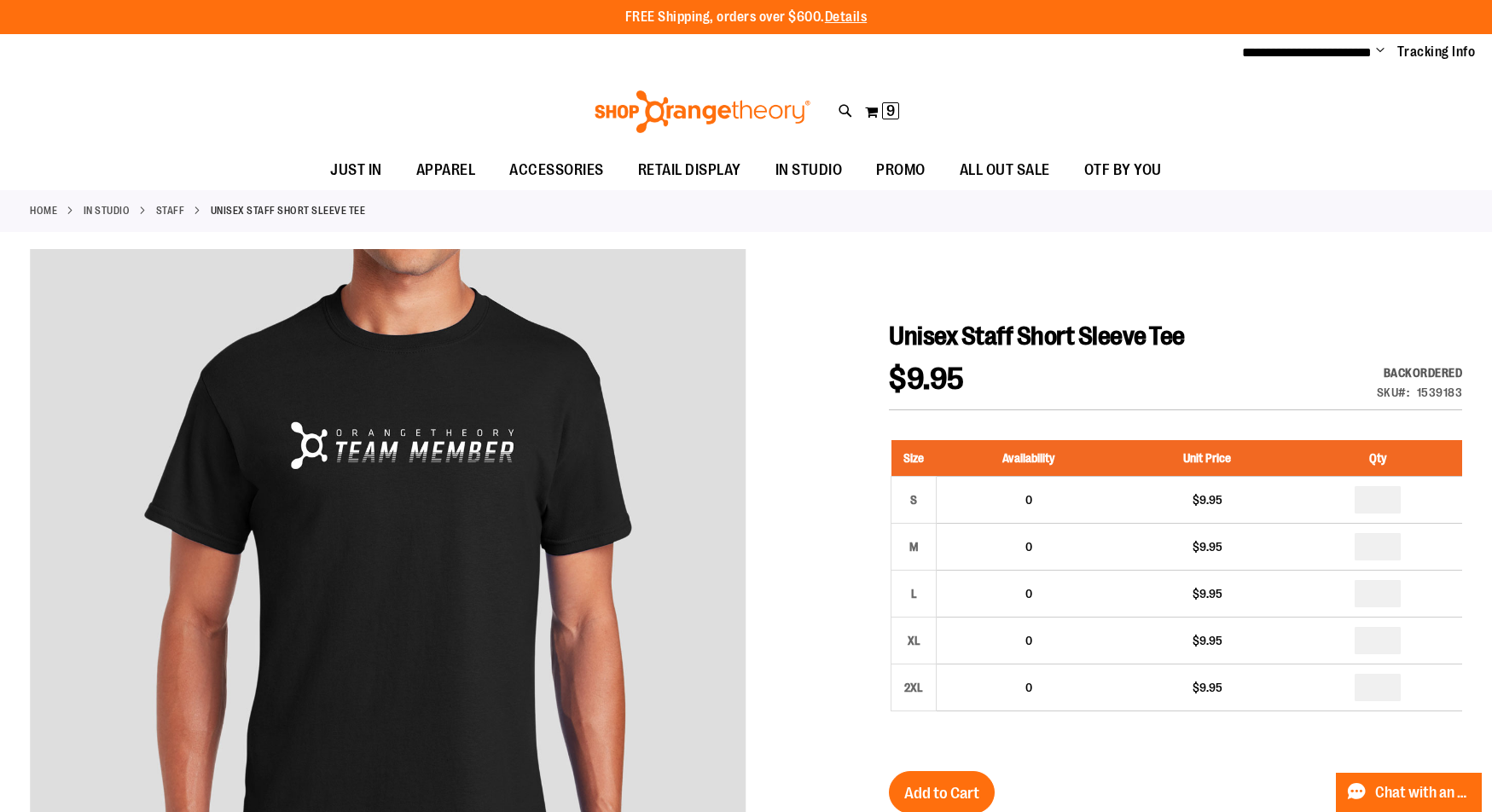 type on "*" 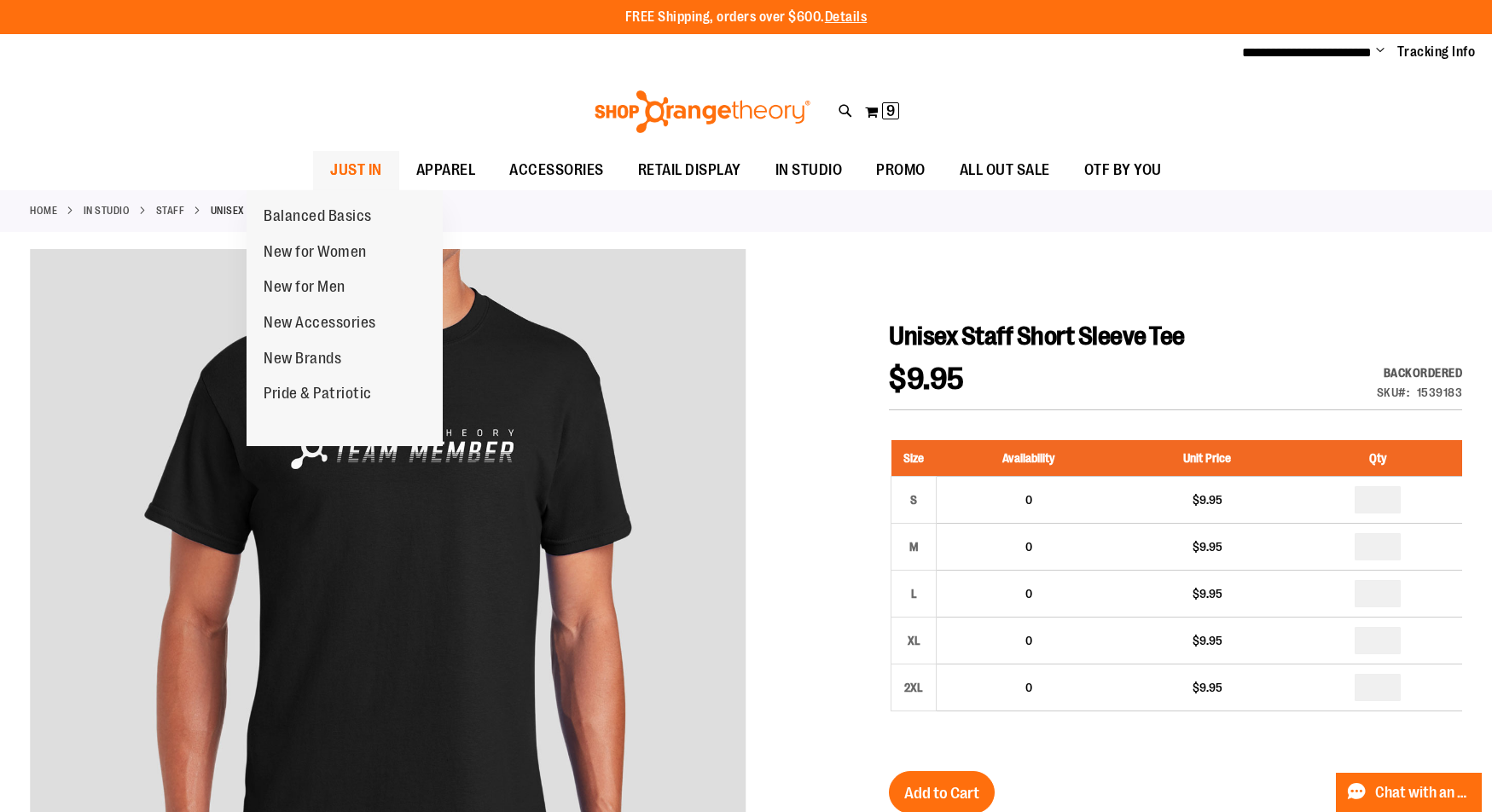 click on "JUST IN" at bounding box center [356, 170] 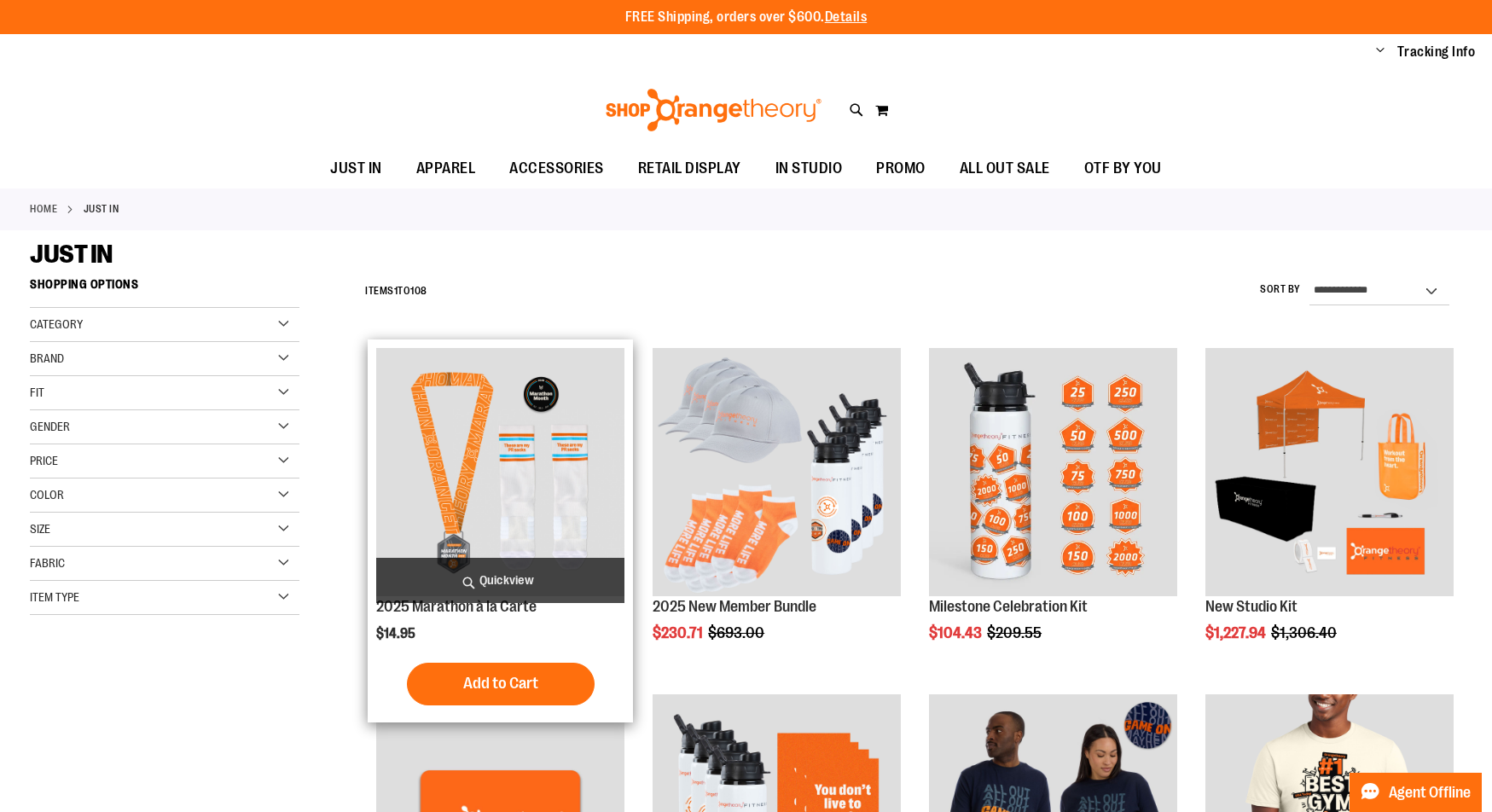 scroll, scrollTop: 0, scrollLeft: 0, axis: both 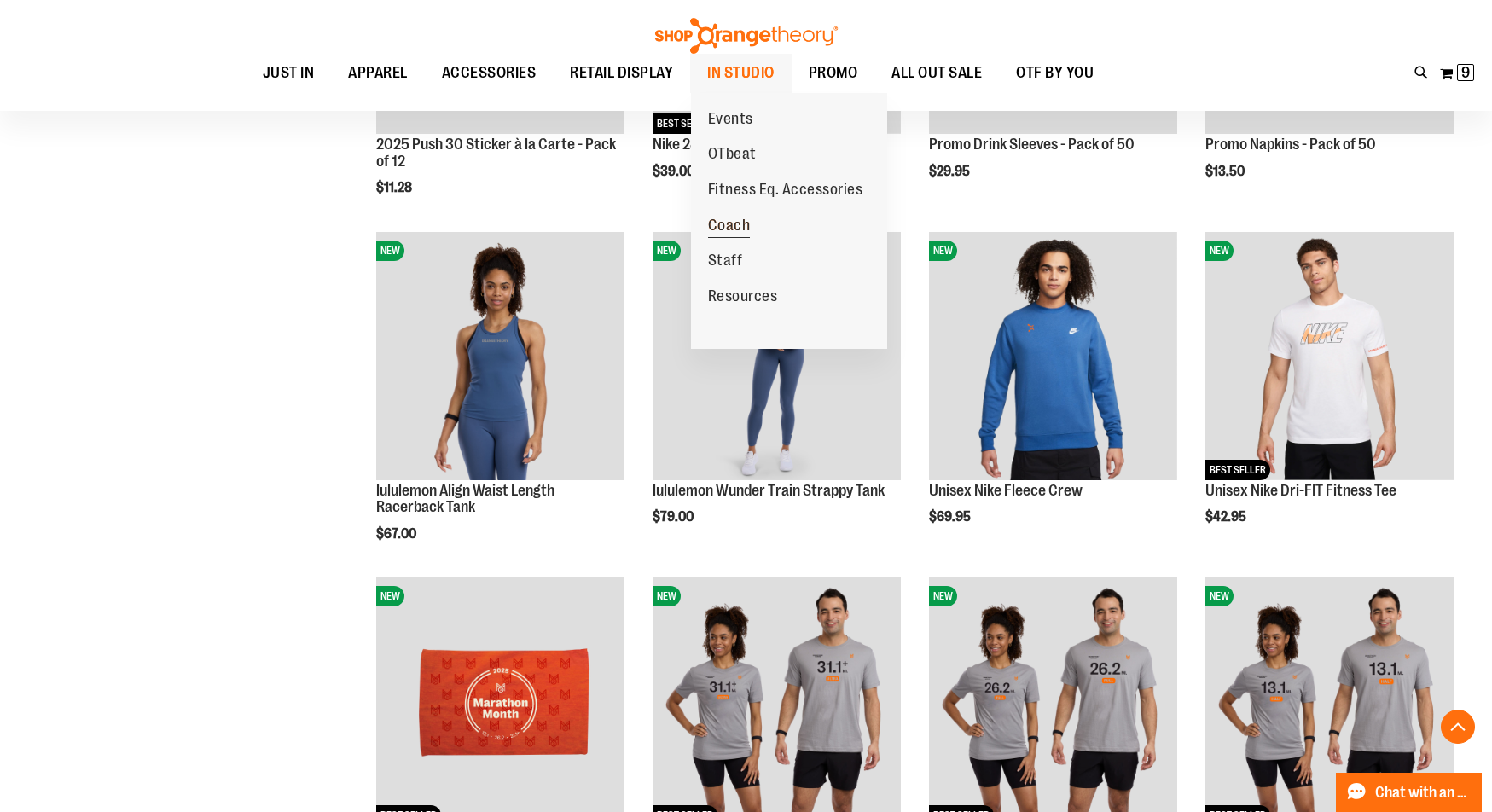 type on "**********" 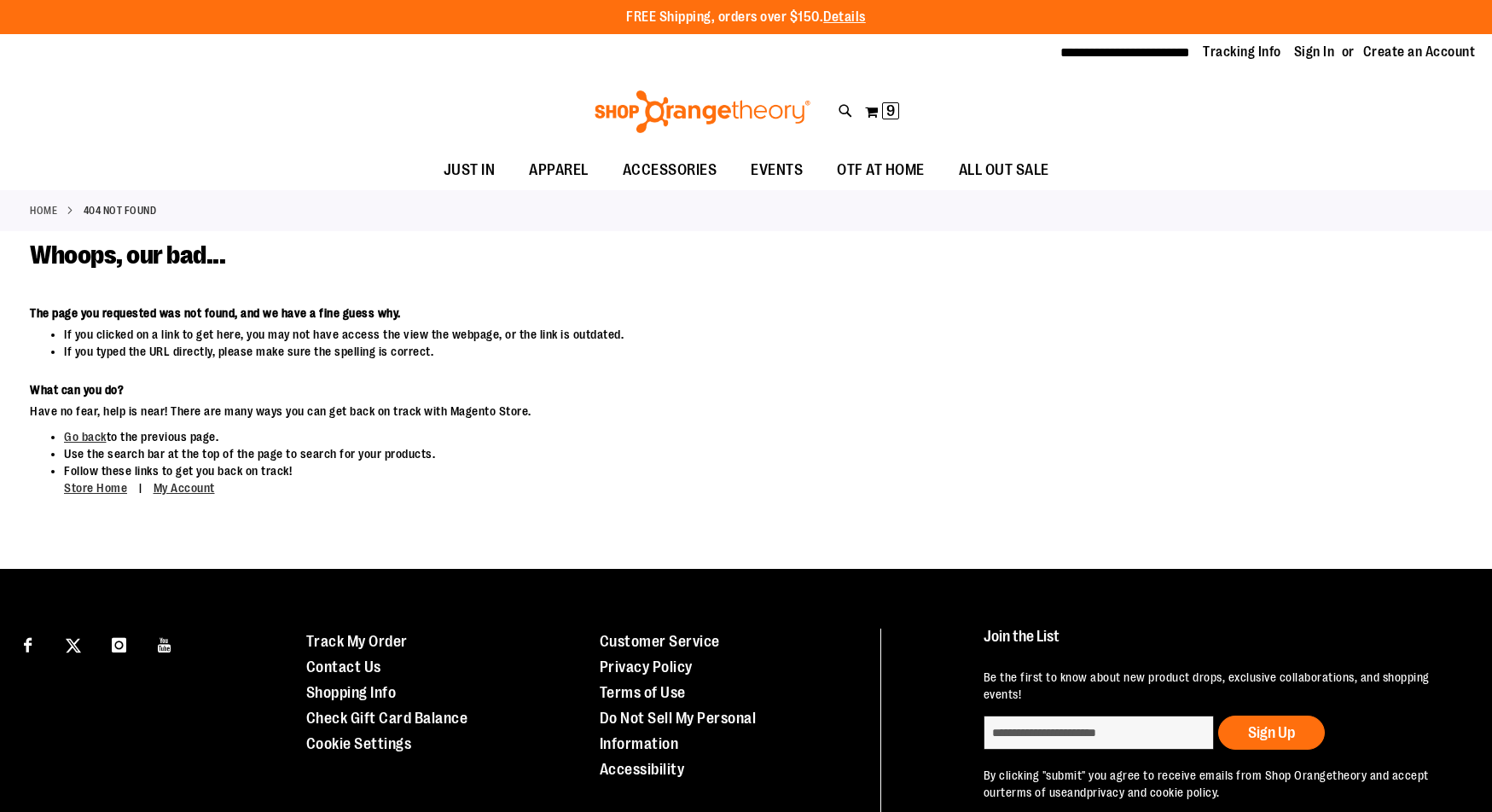 scroll, scrollTop: 0, scrollLeft: 0, axis: both 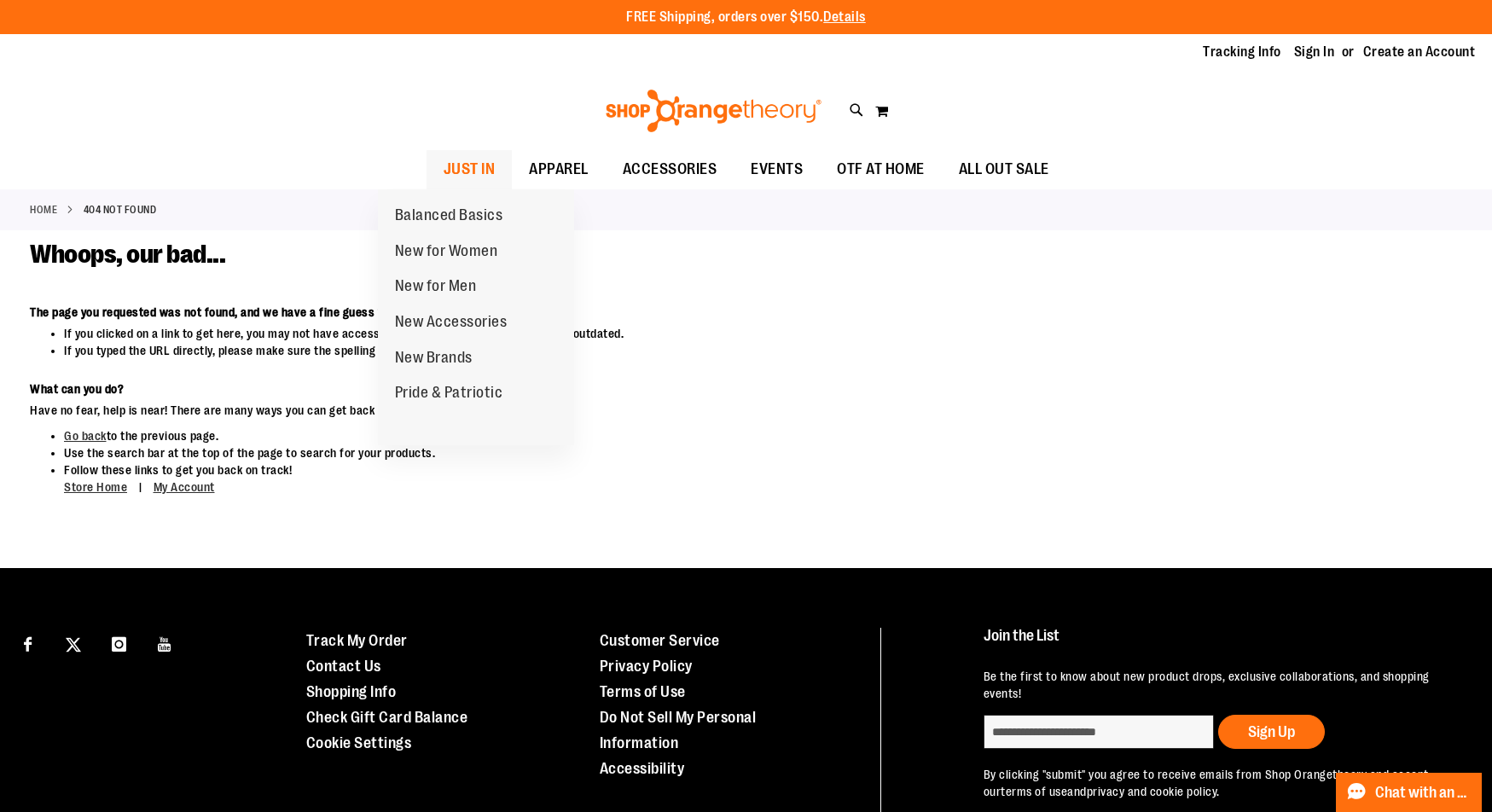 type on "**********" 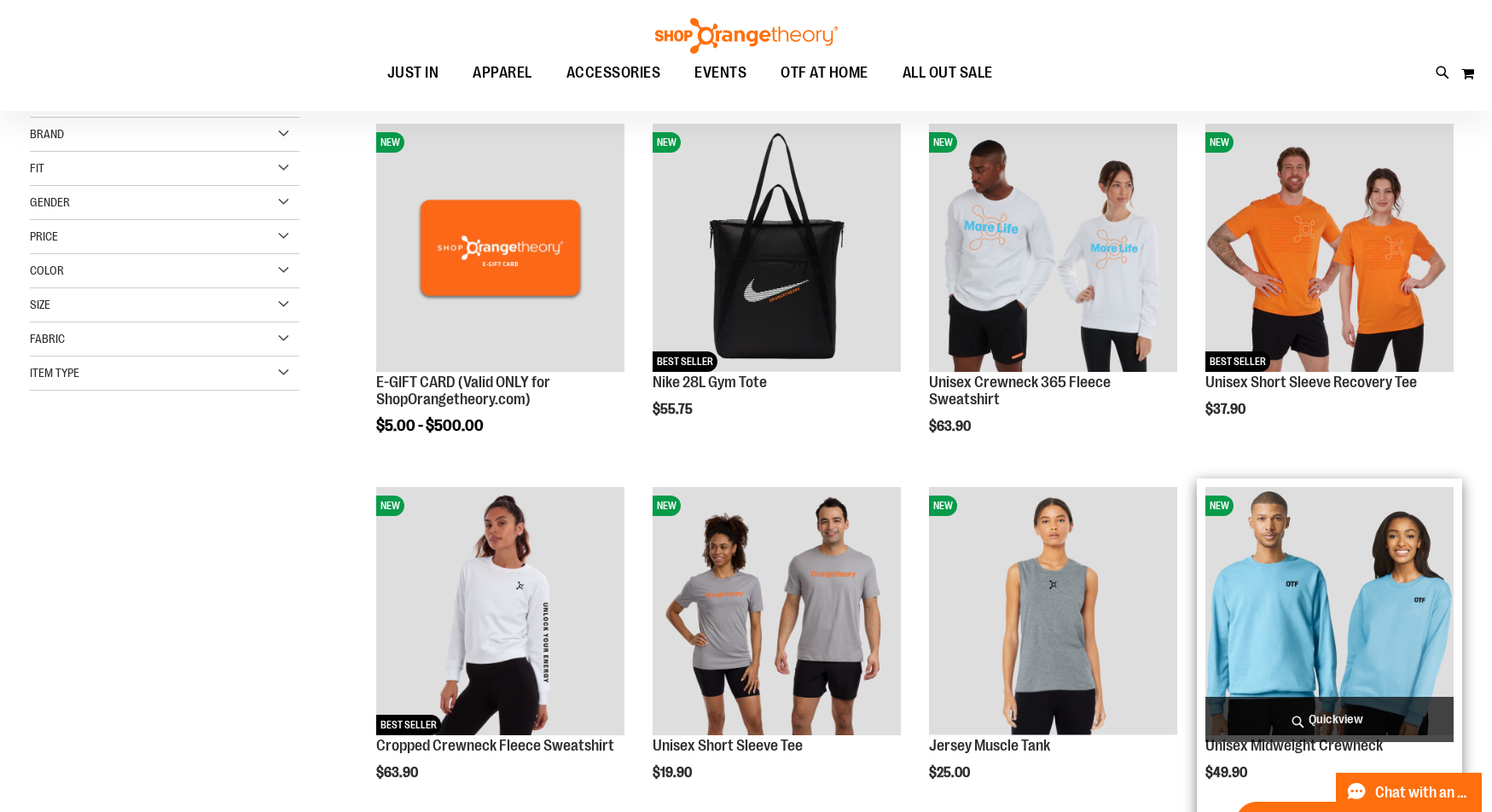 scroll, scrollTop: 227, scrollLeft: 0, axis: vertical 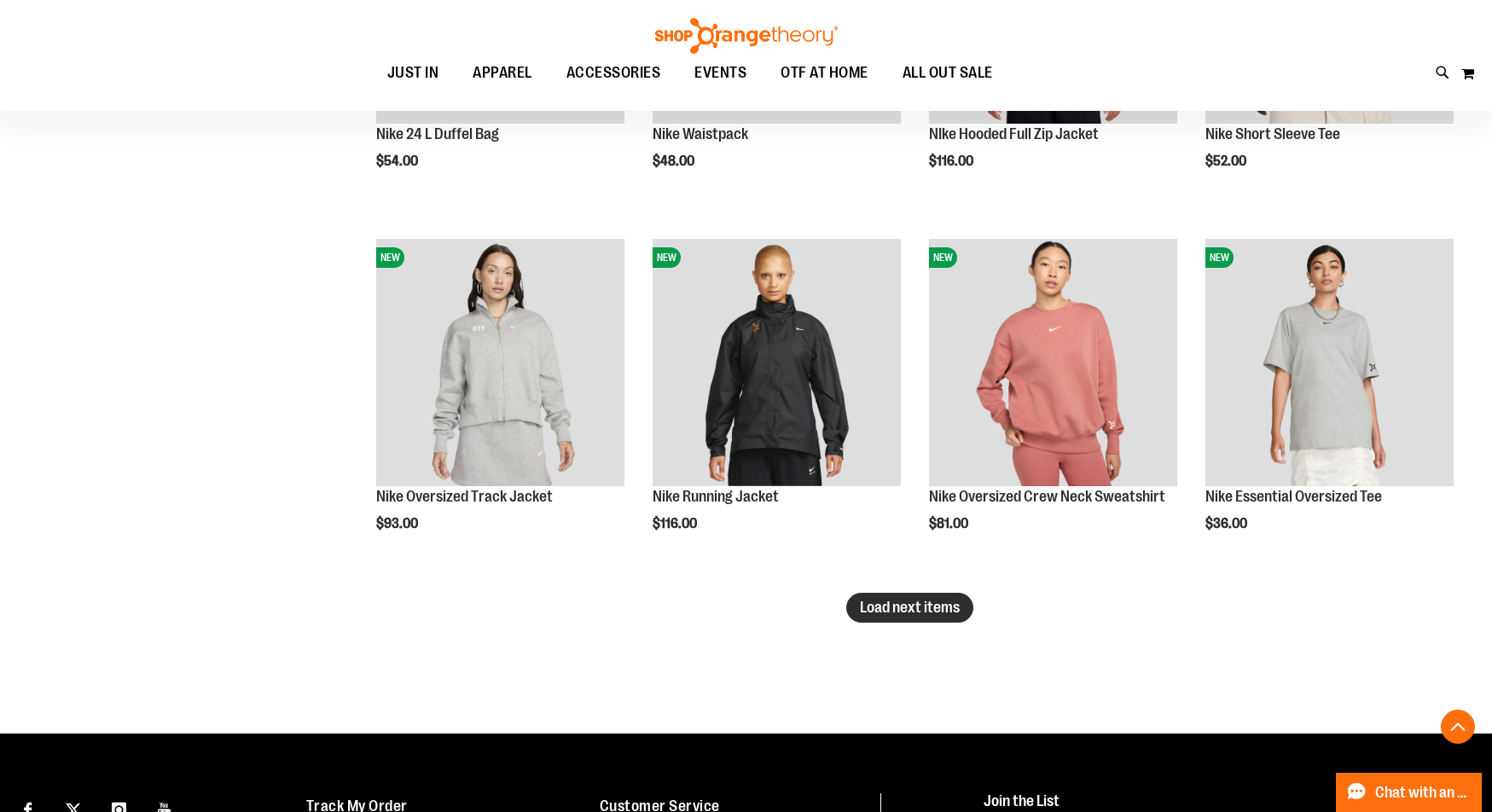 type on "**********" 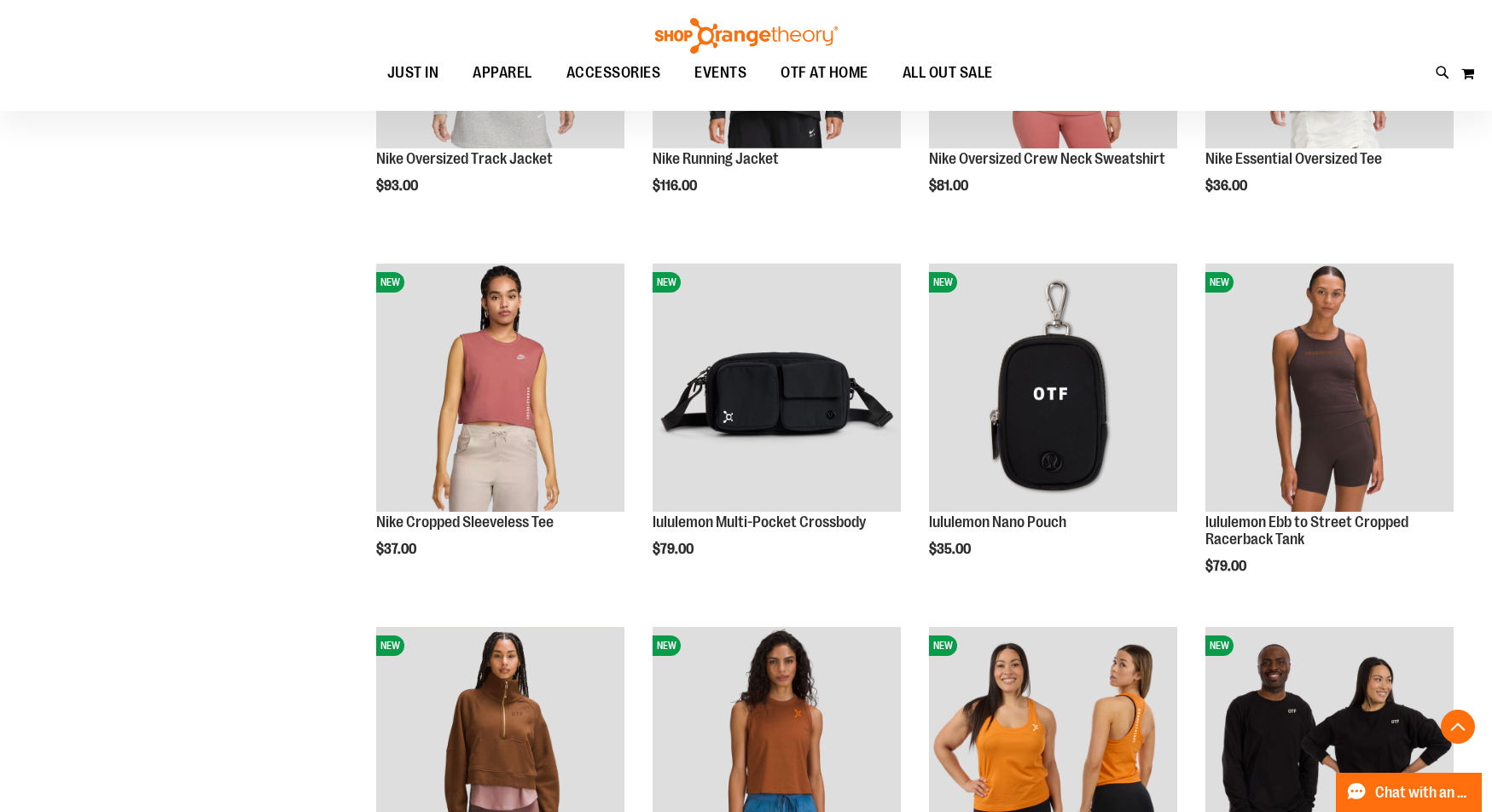 scroll, scrollTop: 3370, scrollLeft: 0, axis: vertical 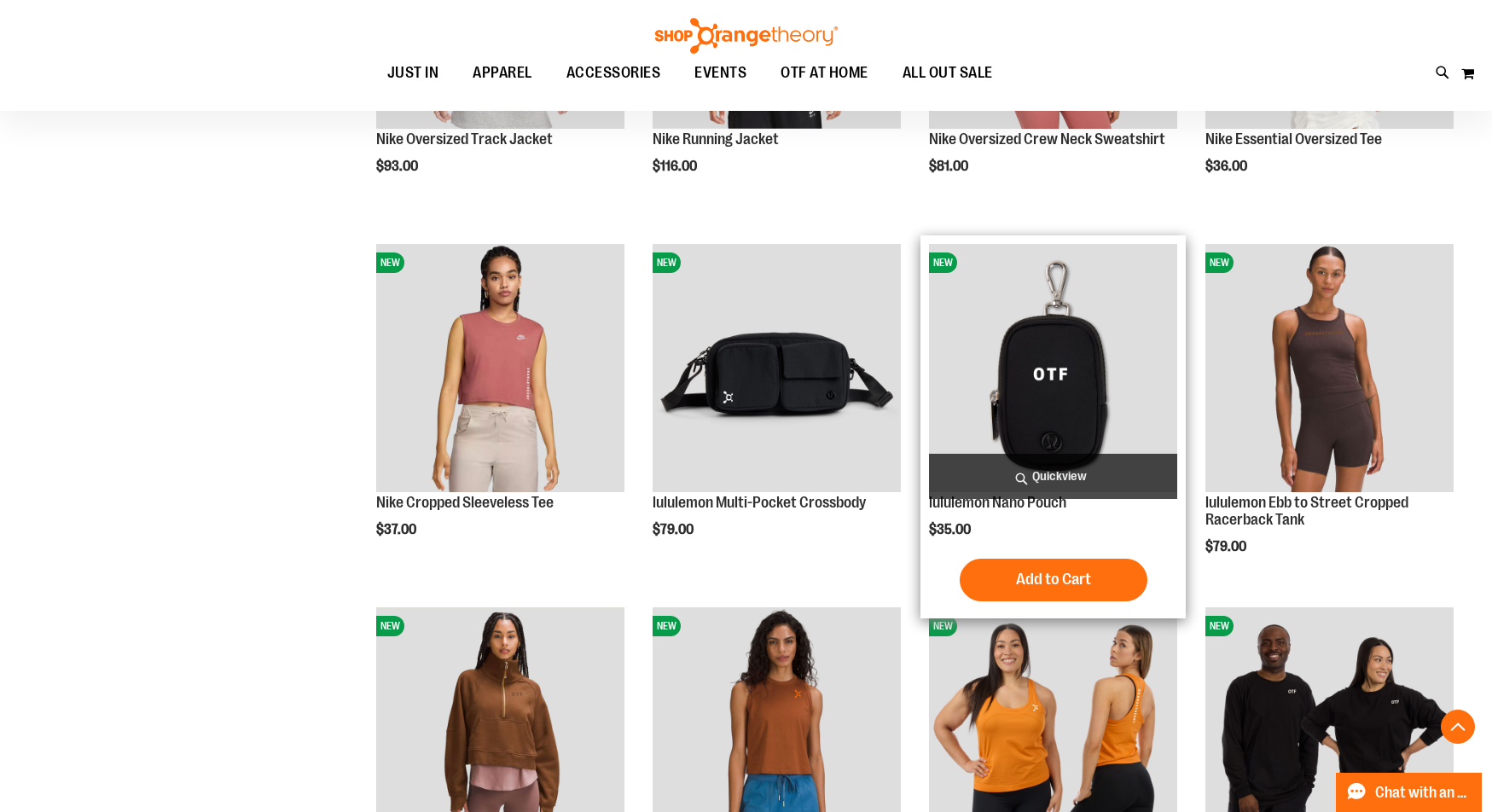 click at bounding box center [1053, 368] 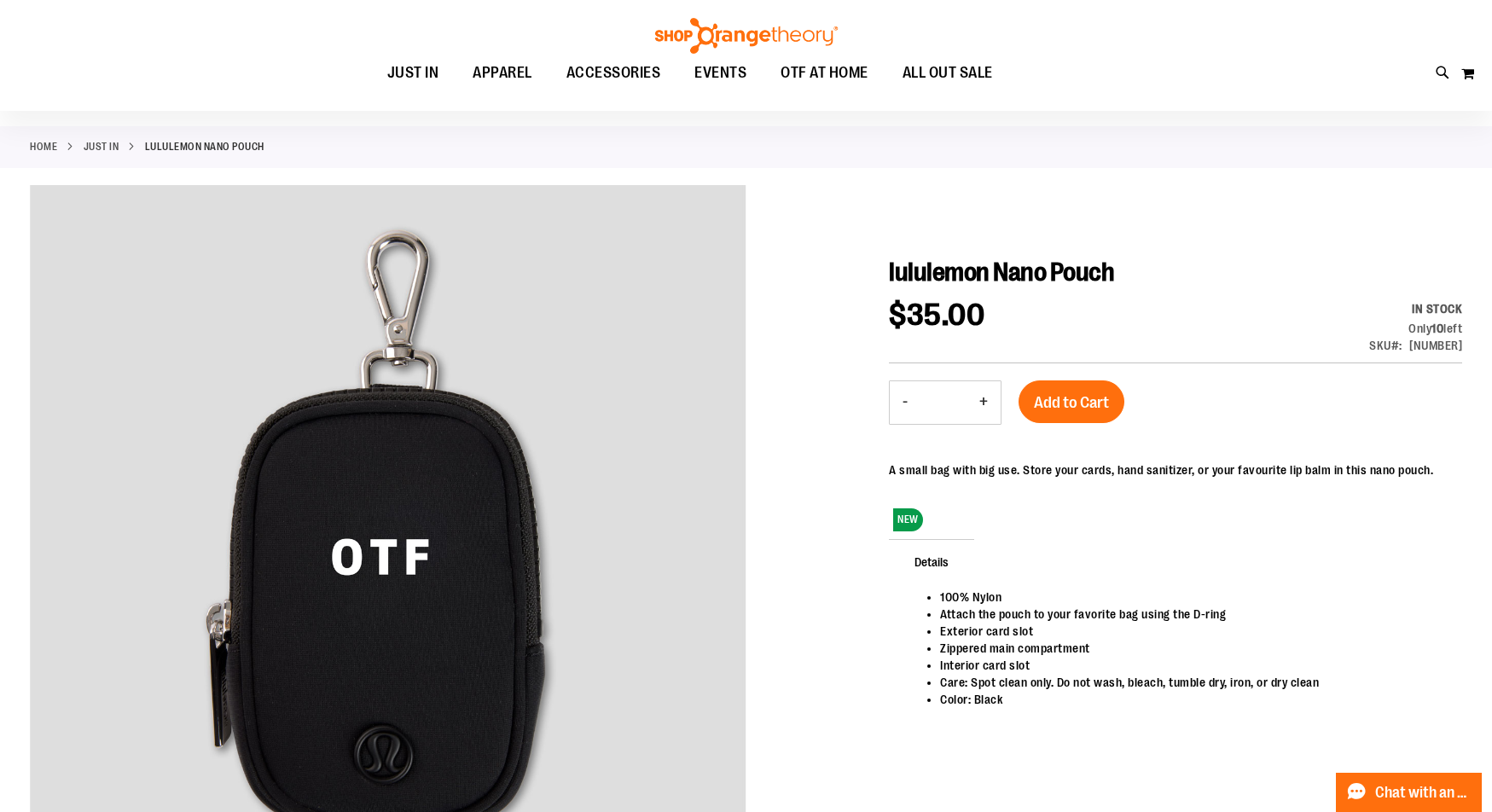 scroll, scrollTop: 0, scrollLeft: 0, axis: both 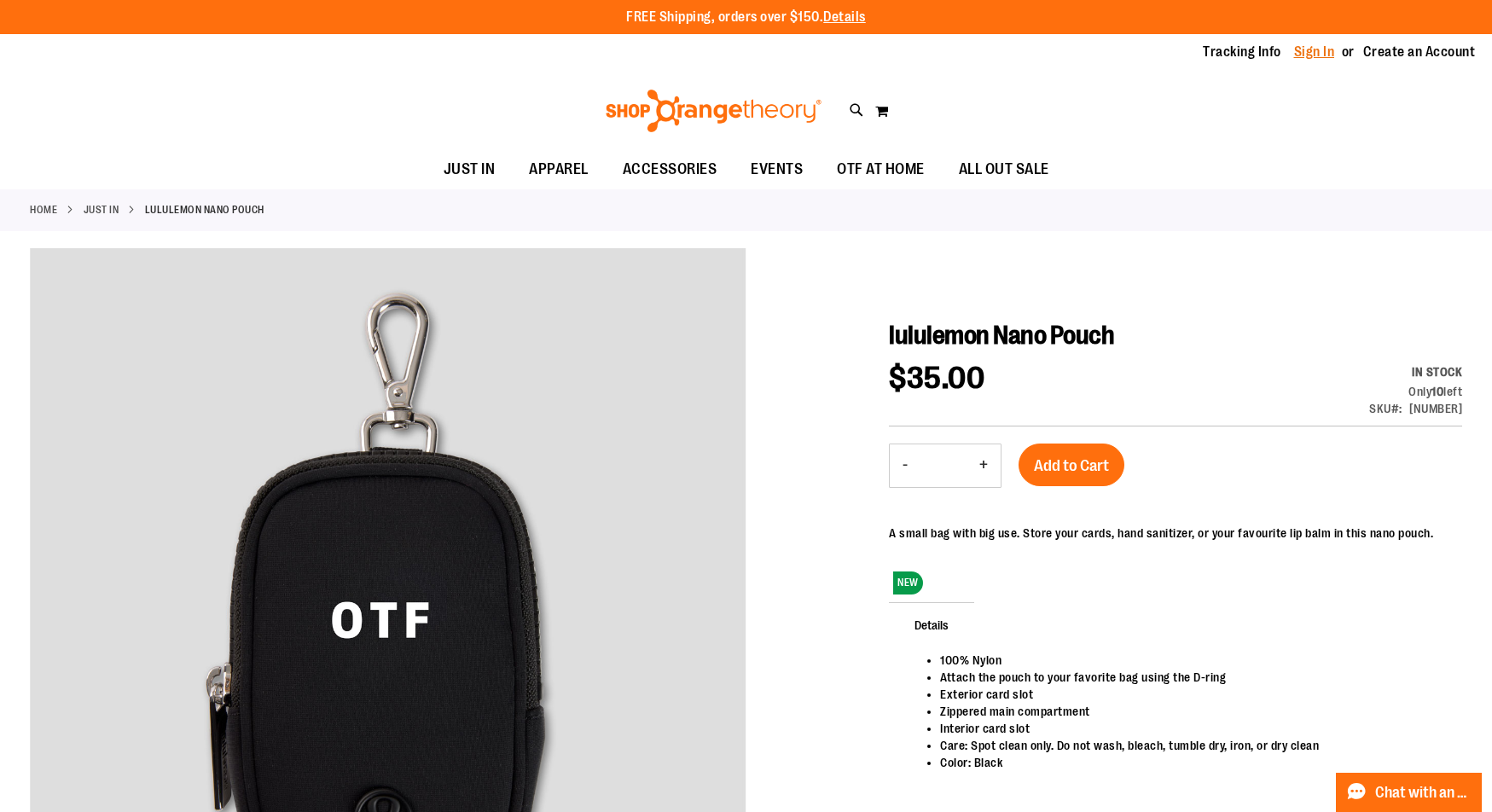 type on "**********" 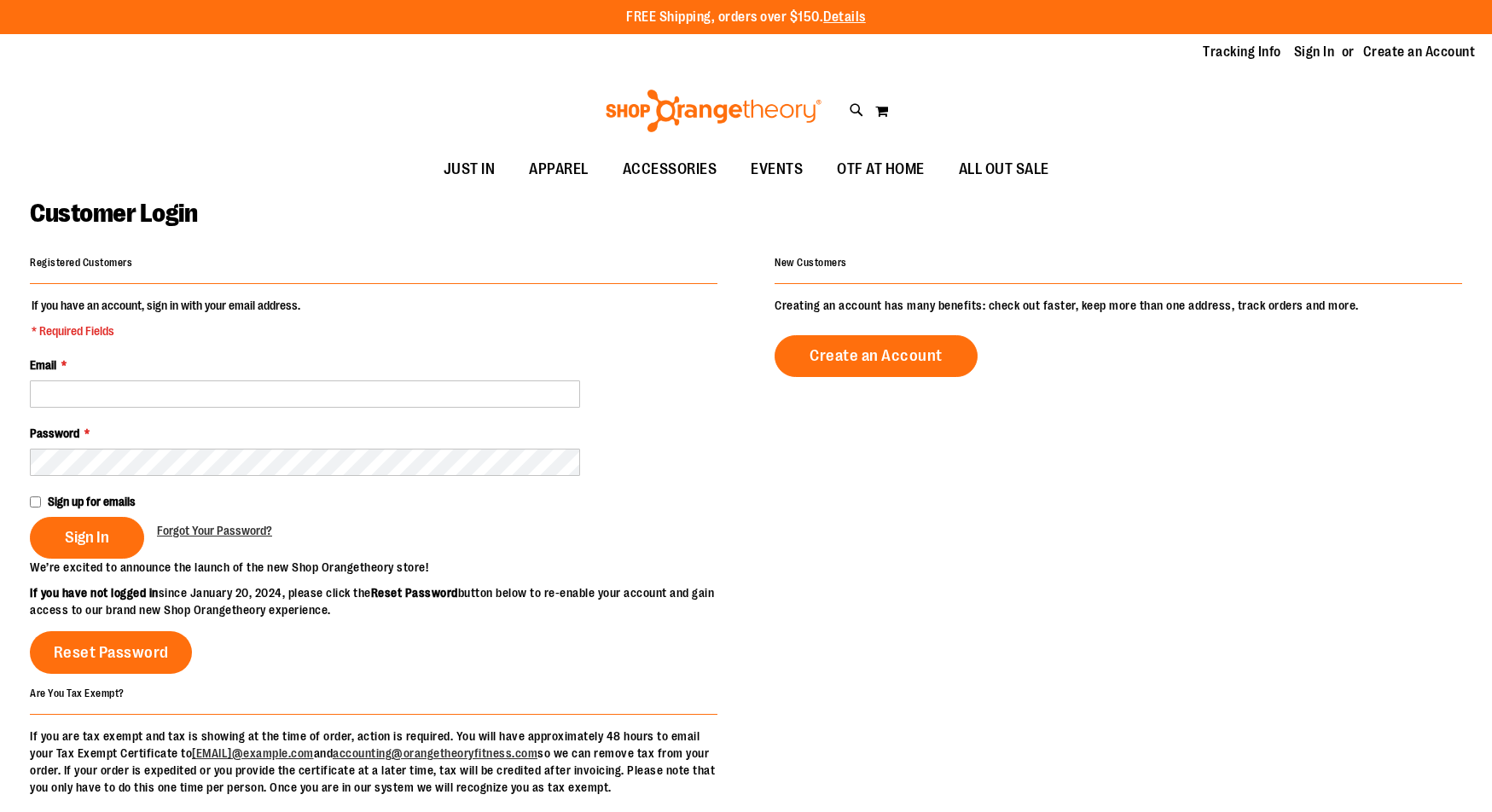 scroll, scrollTop: 0, scrollLeft: 0, axis: both 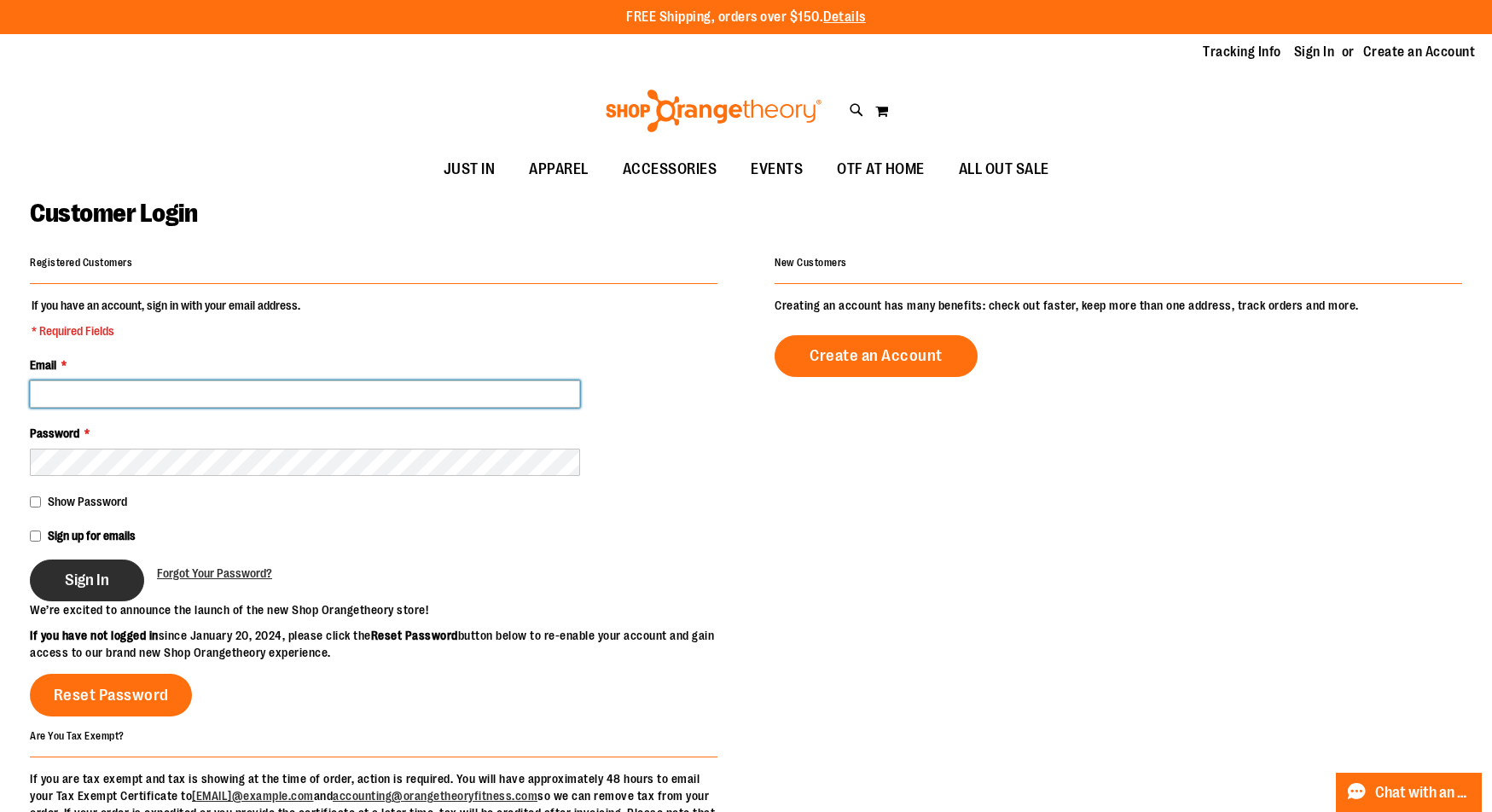 type on "**********" 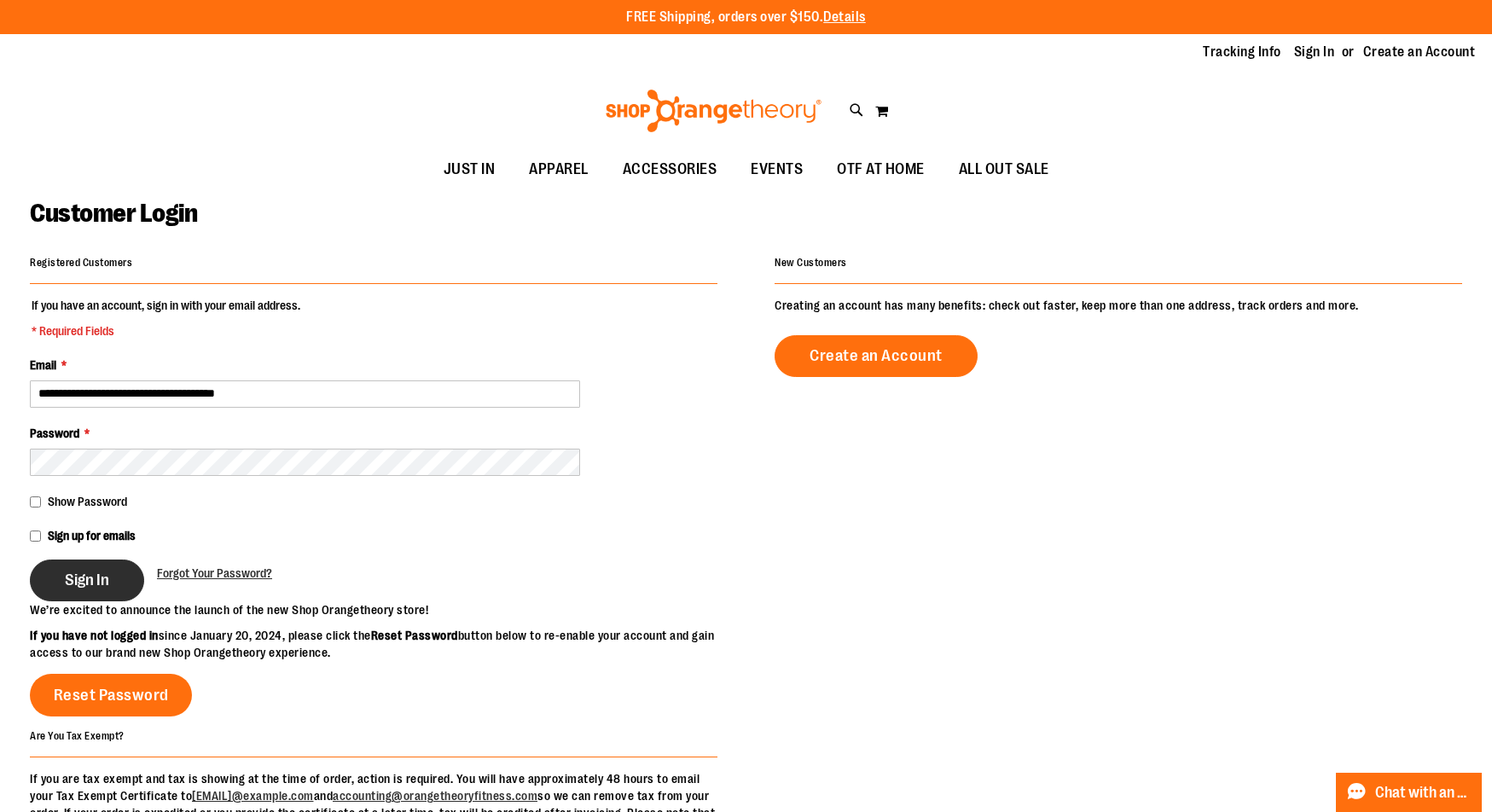 type on "**********" 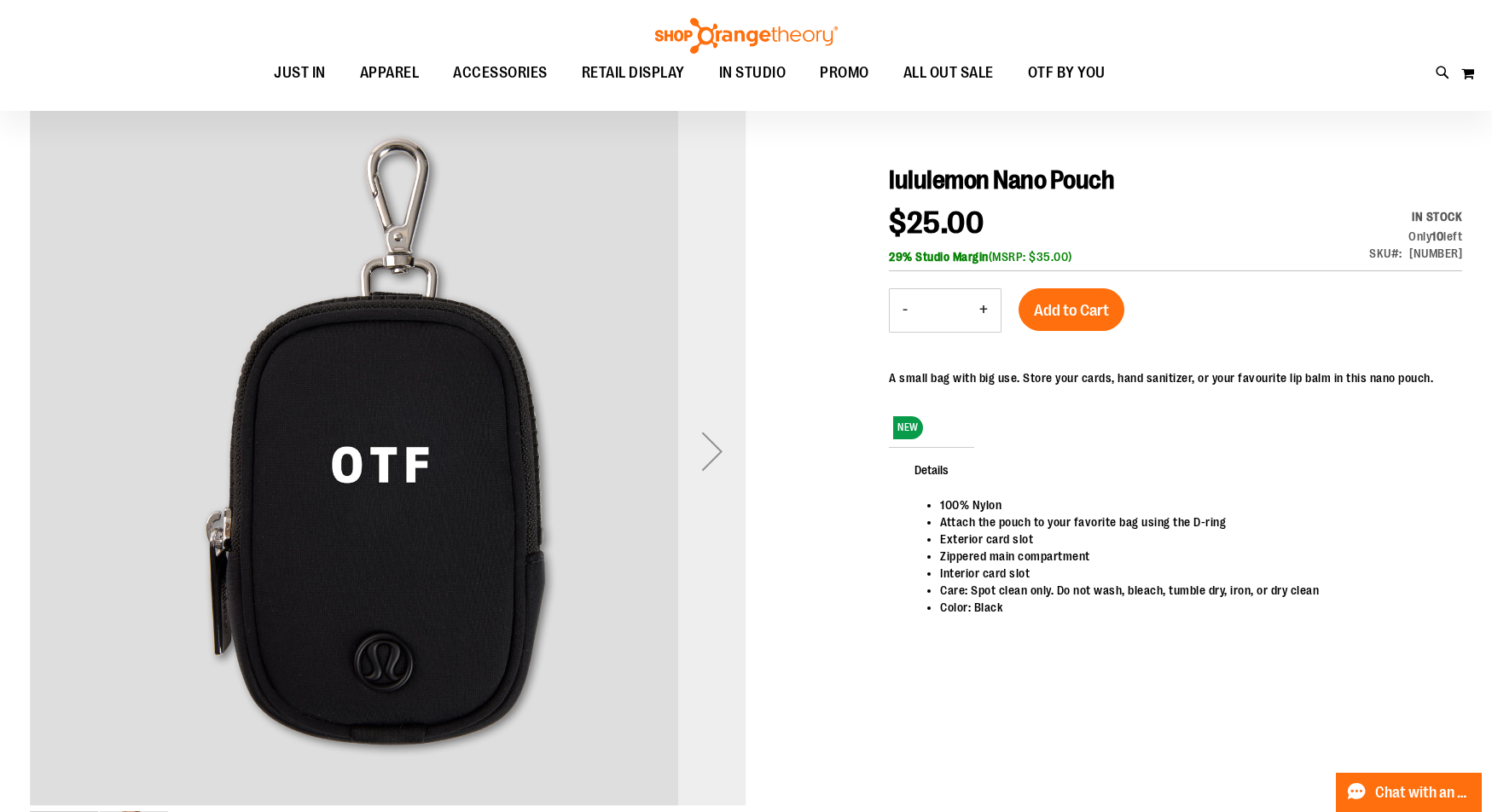 scroll, scrollTop: 228, scrollLeft: 0, axis: vertical 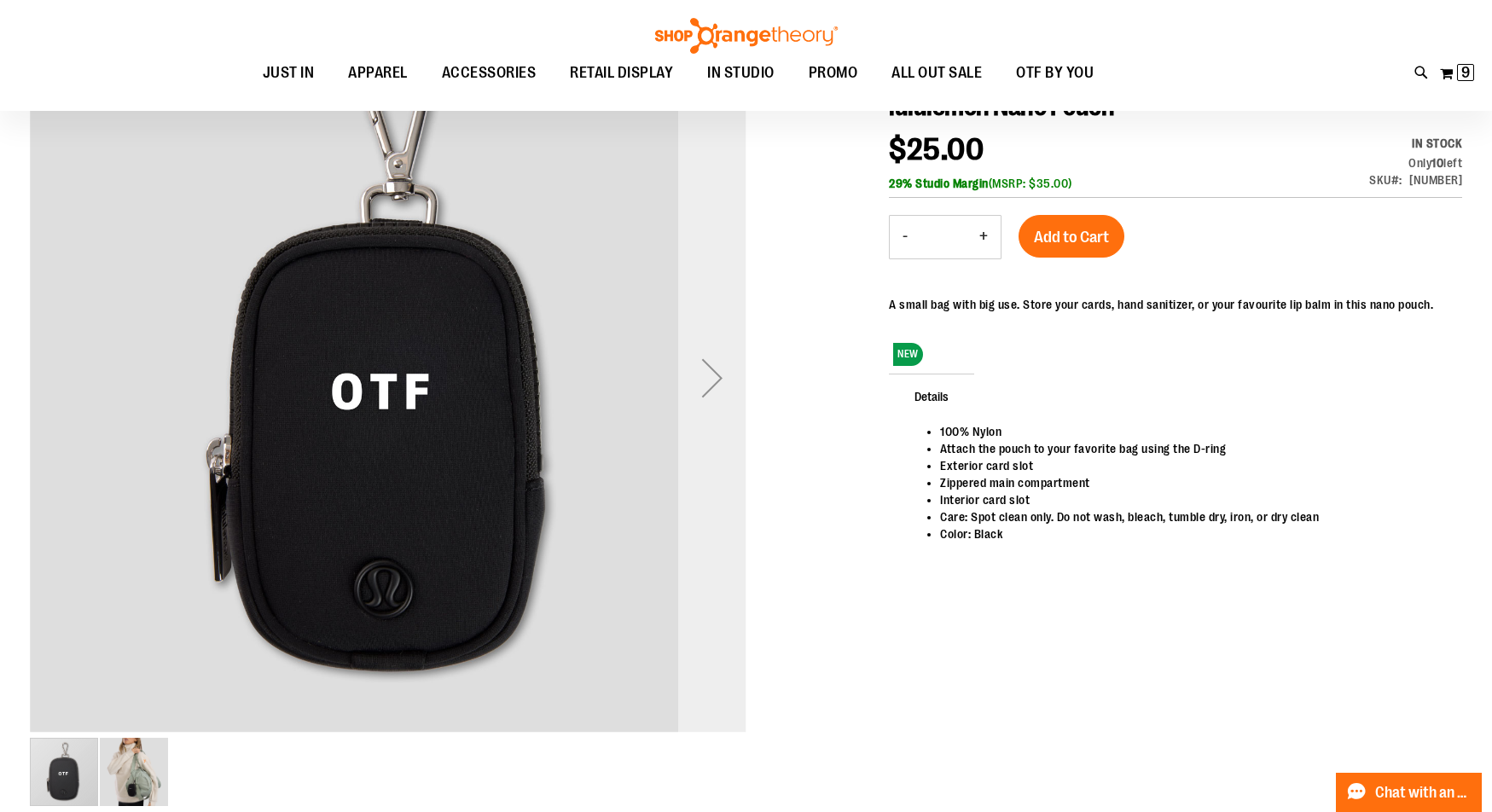 type on "**********" 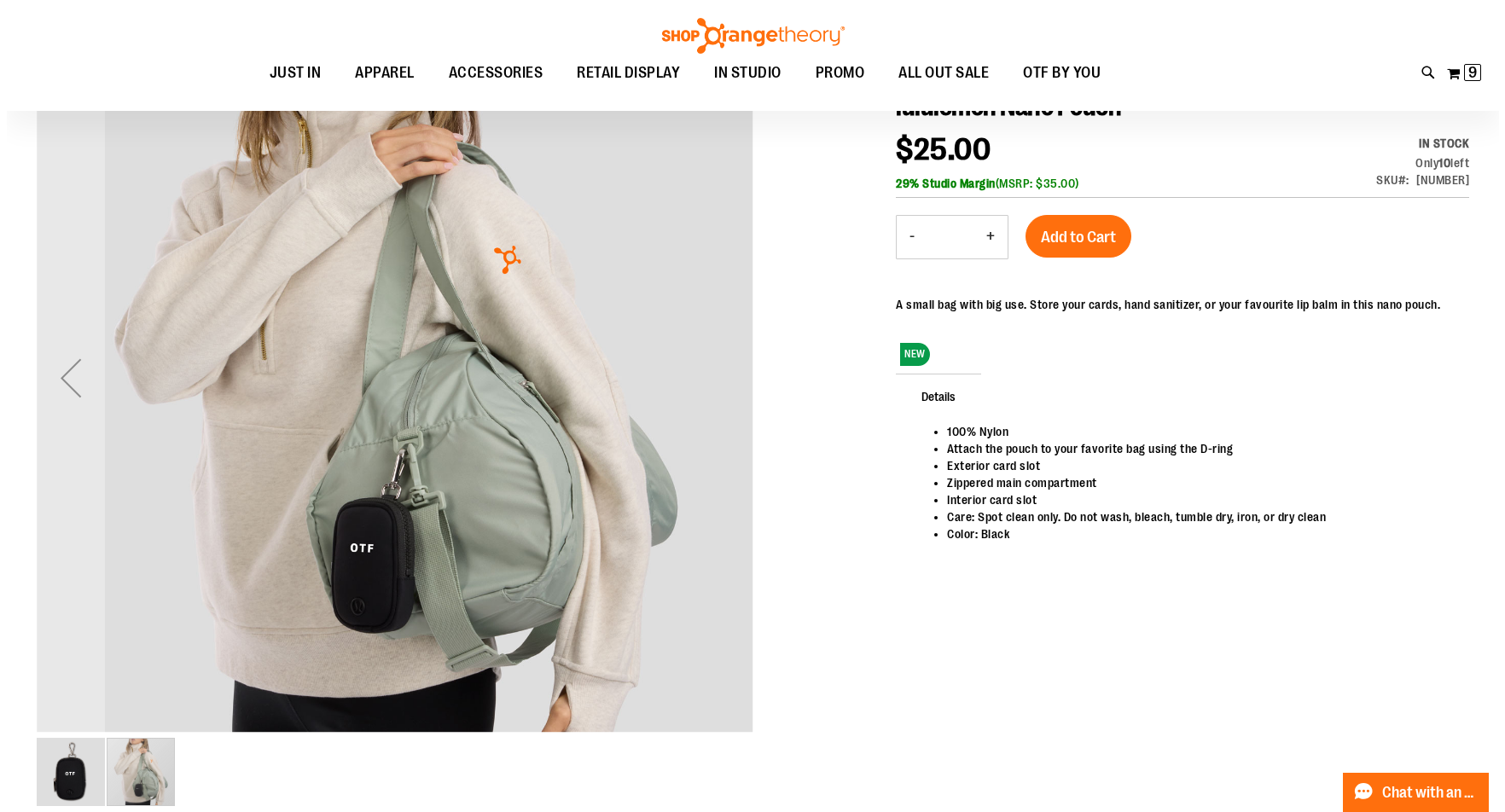 scroll, scrollTop: 0, scrollLeft: 0, axis: both 